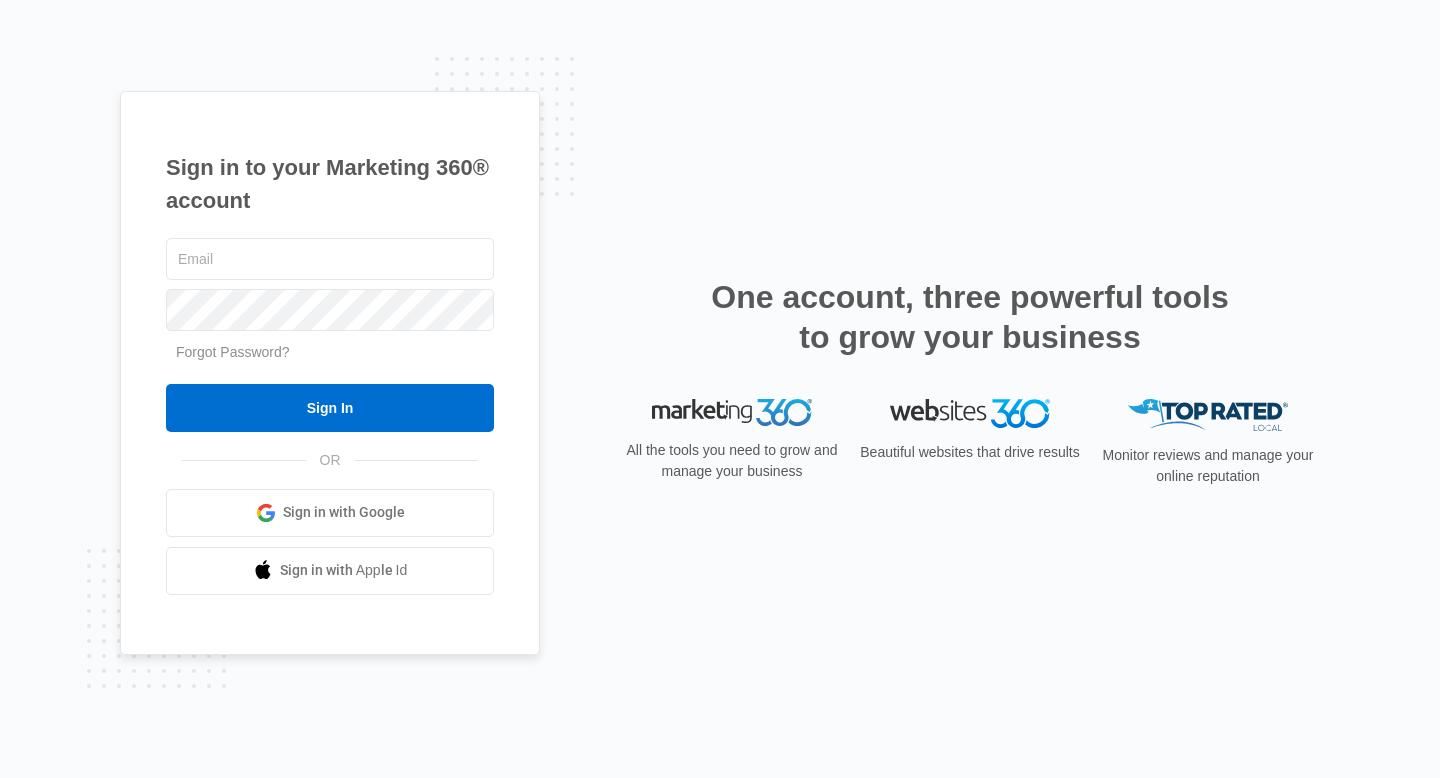 scroll, scrollTop: 0, scrollLeft: 0, axis: both 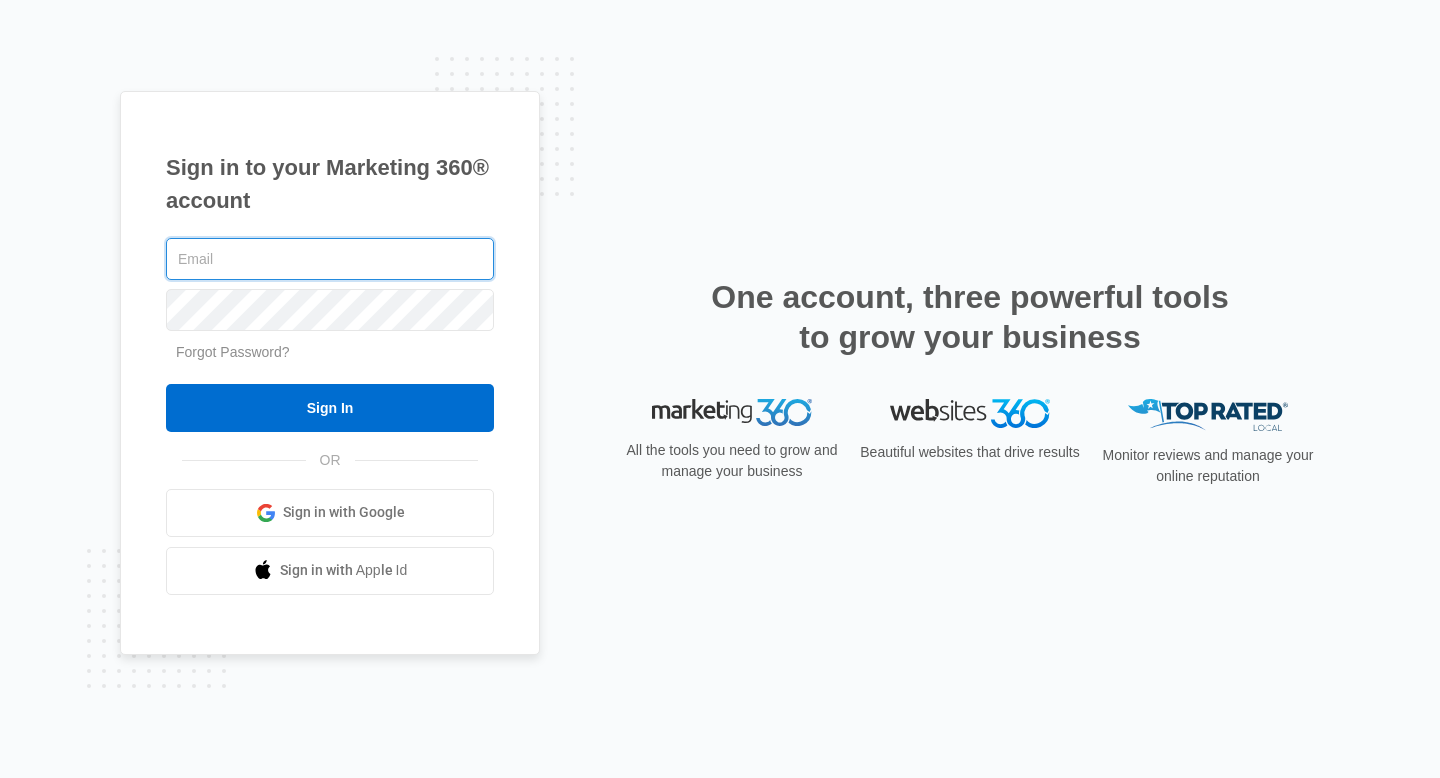 paste on "[EMAIL]" 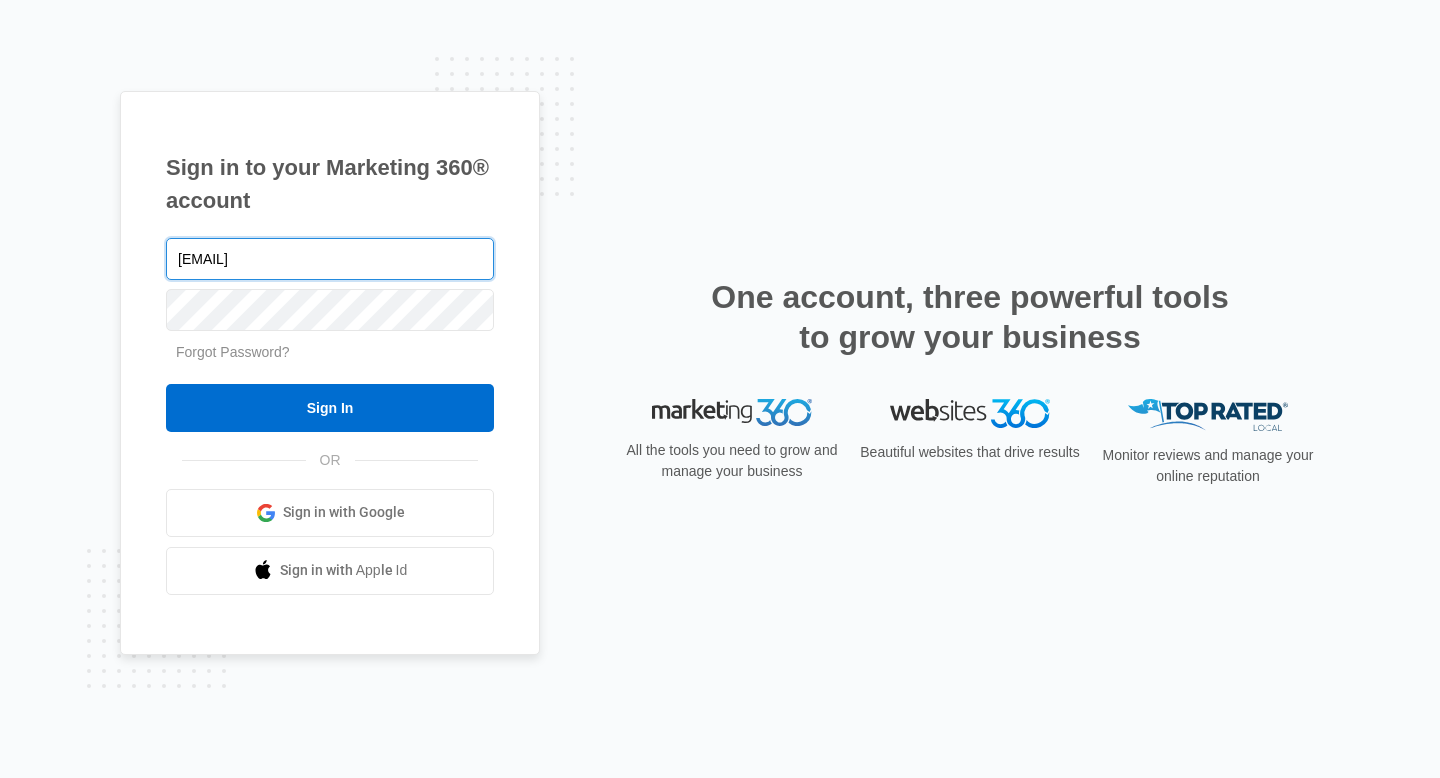 type on "[EMAIL]" 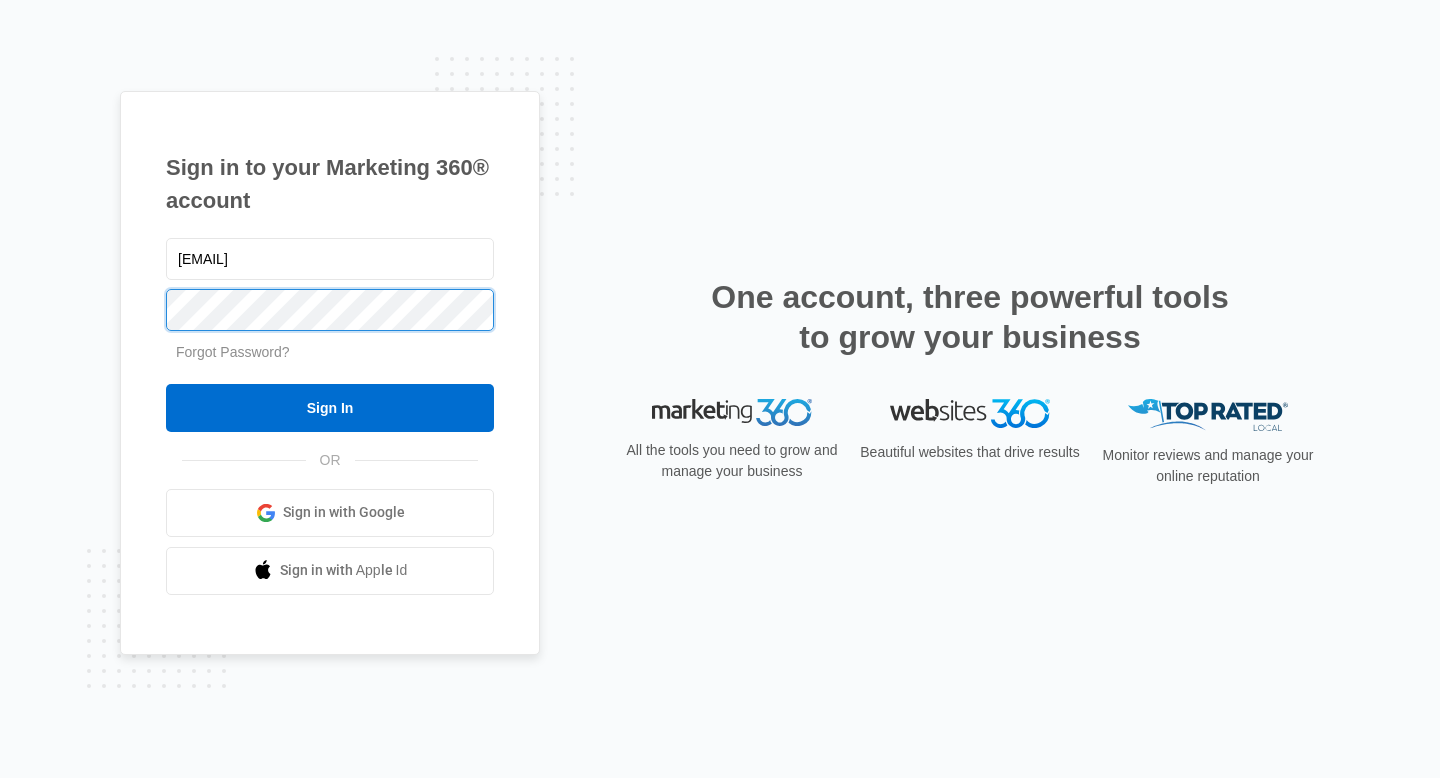 click on "Sign In" at bounding box center [330, 408] 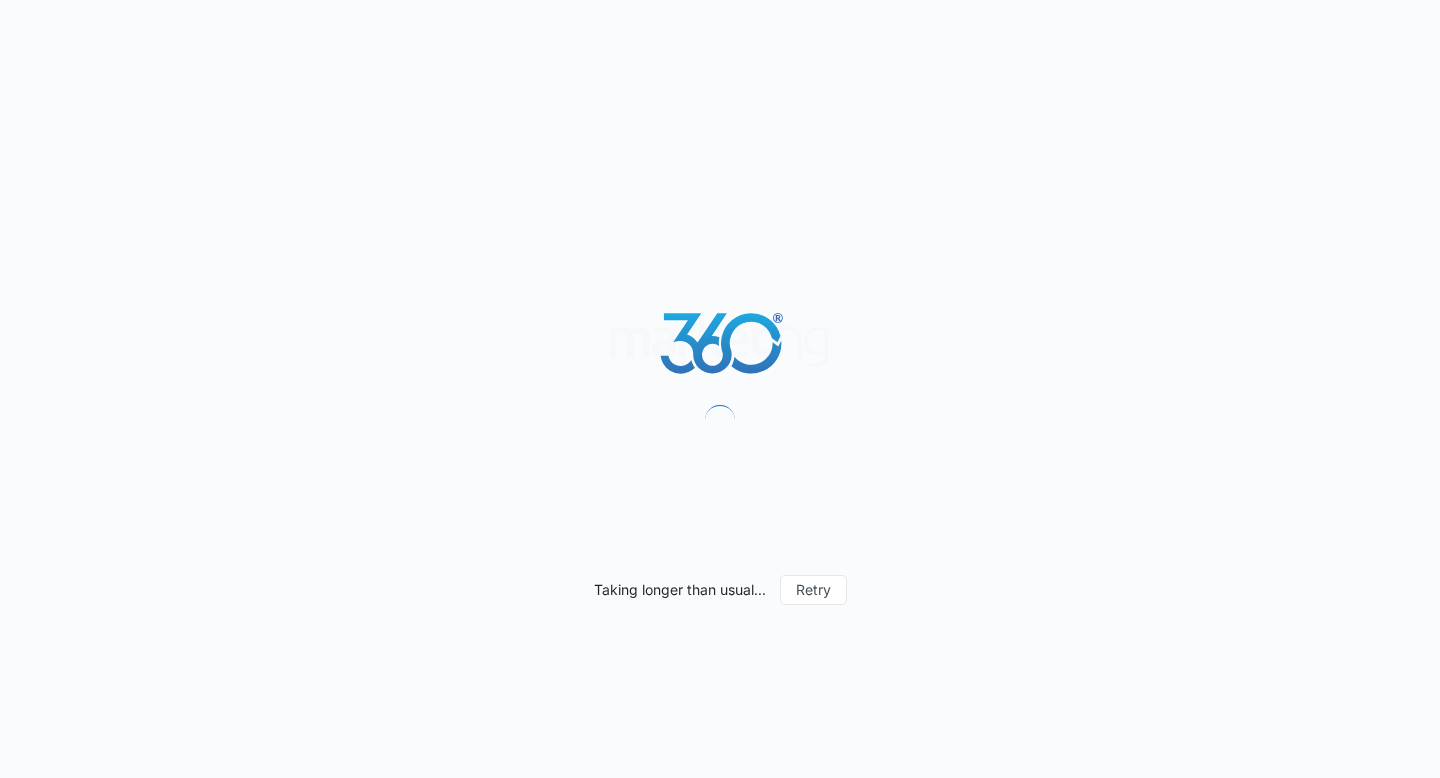 scroll, scrollTop: 0, scrollLeft: 0, axis: both 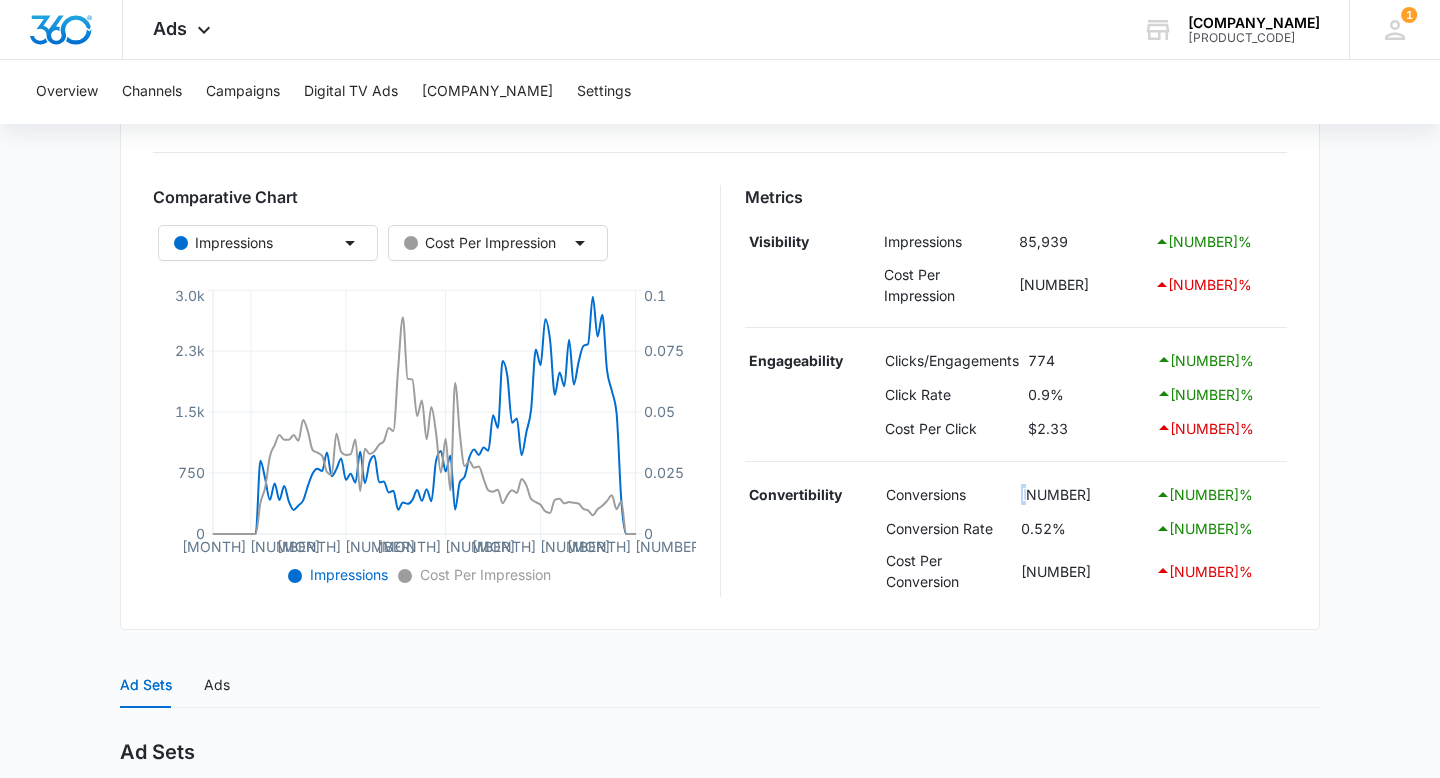 drag, startPoint x: 1020, startPoint y: 495, endPoint x: 1039, endPoint y: 500, distance: 19.646883 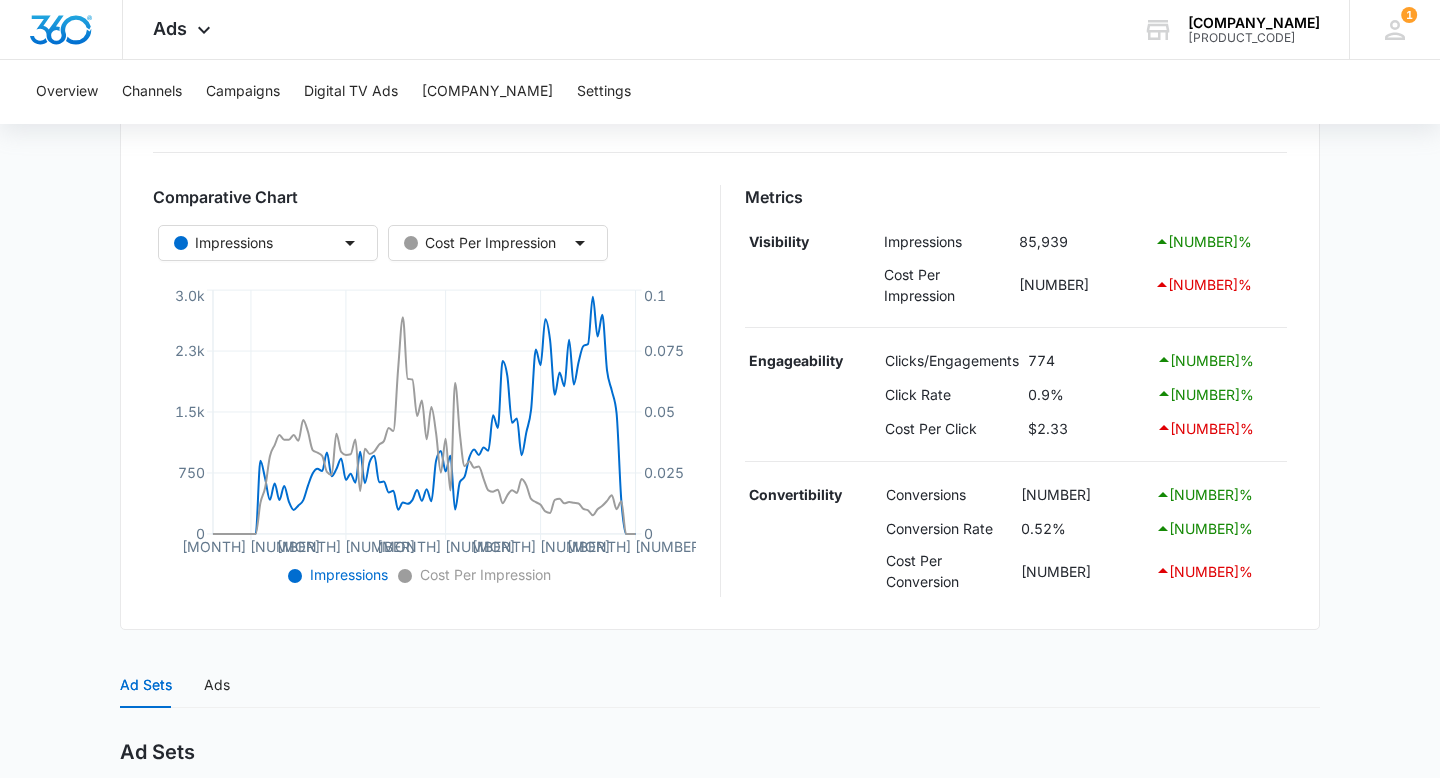 click on "[NUMBER]" at bounding box center (1082, 242) 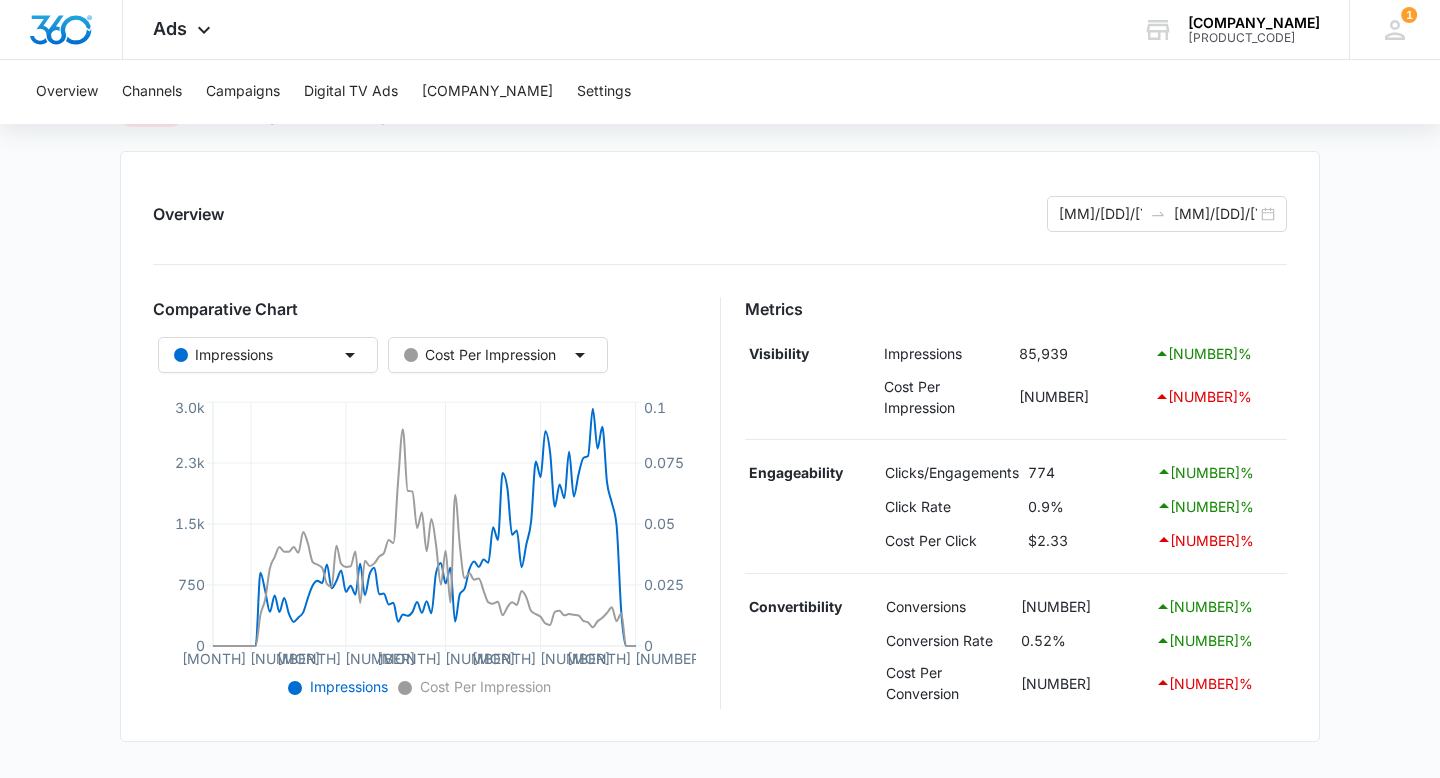 scroll, scrollTop: 0, scrollLeft: 0, axis: both 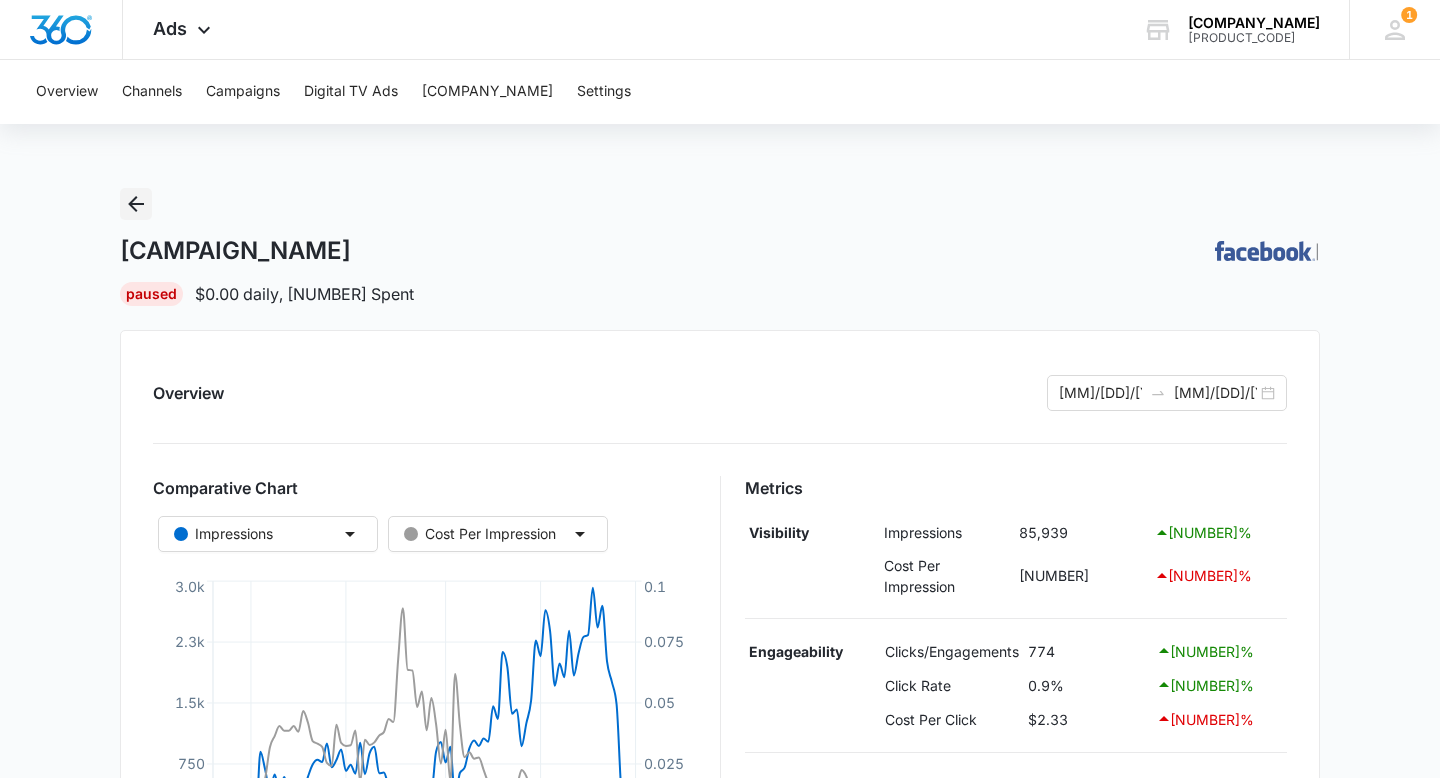 click at bounding box center (136, 204) 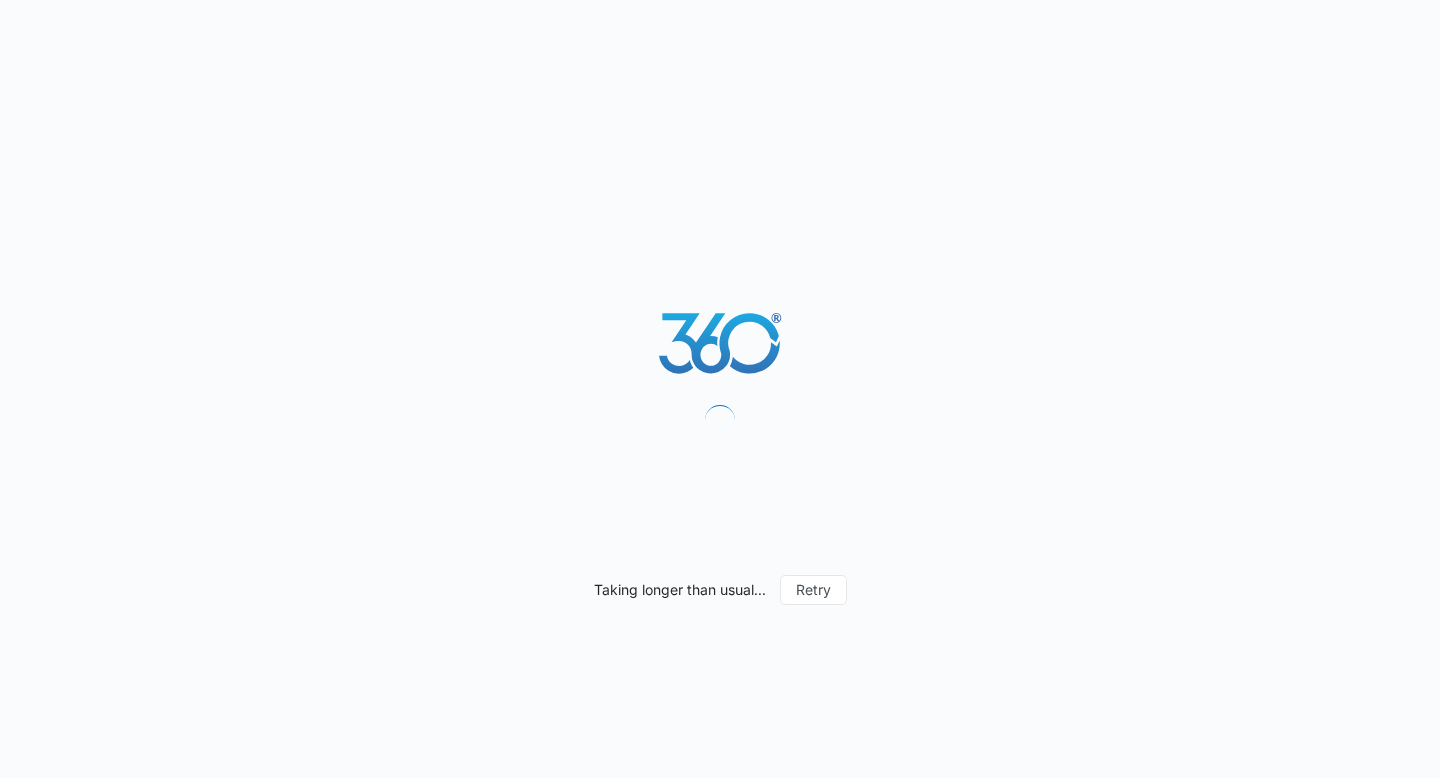 scroll, scrollTop: 0, scrollLeft: 0, axis: both 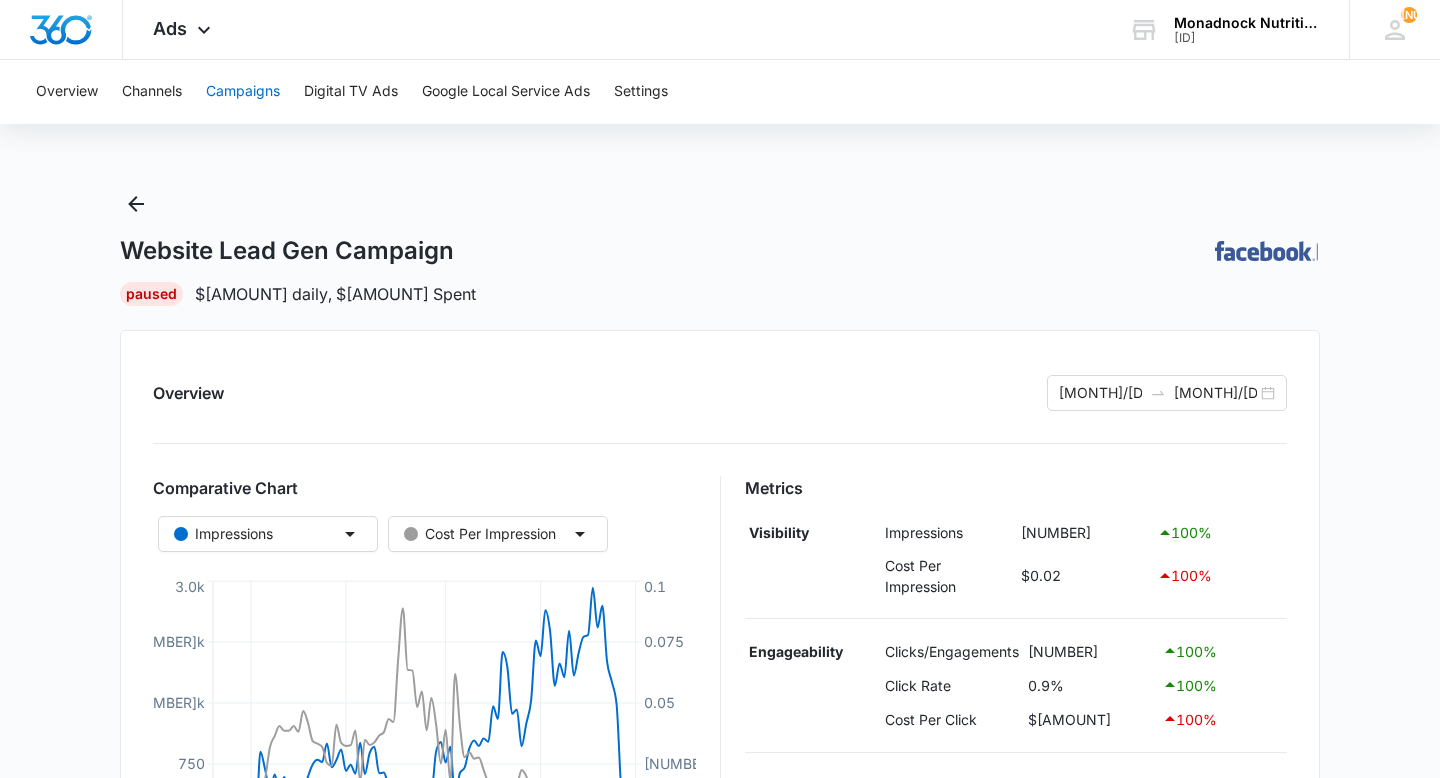 click on "Campaigns" at bounding box center [243, 92] 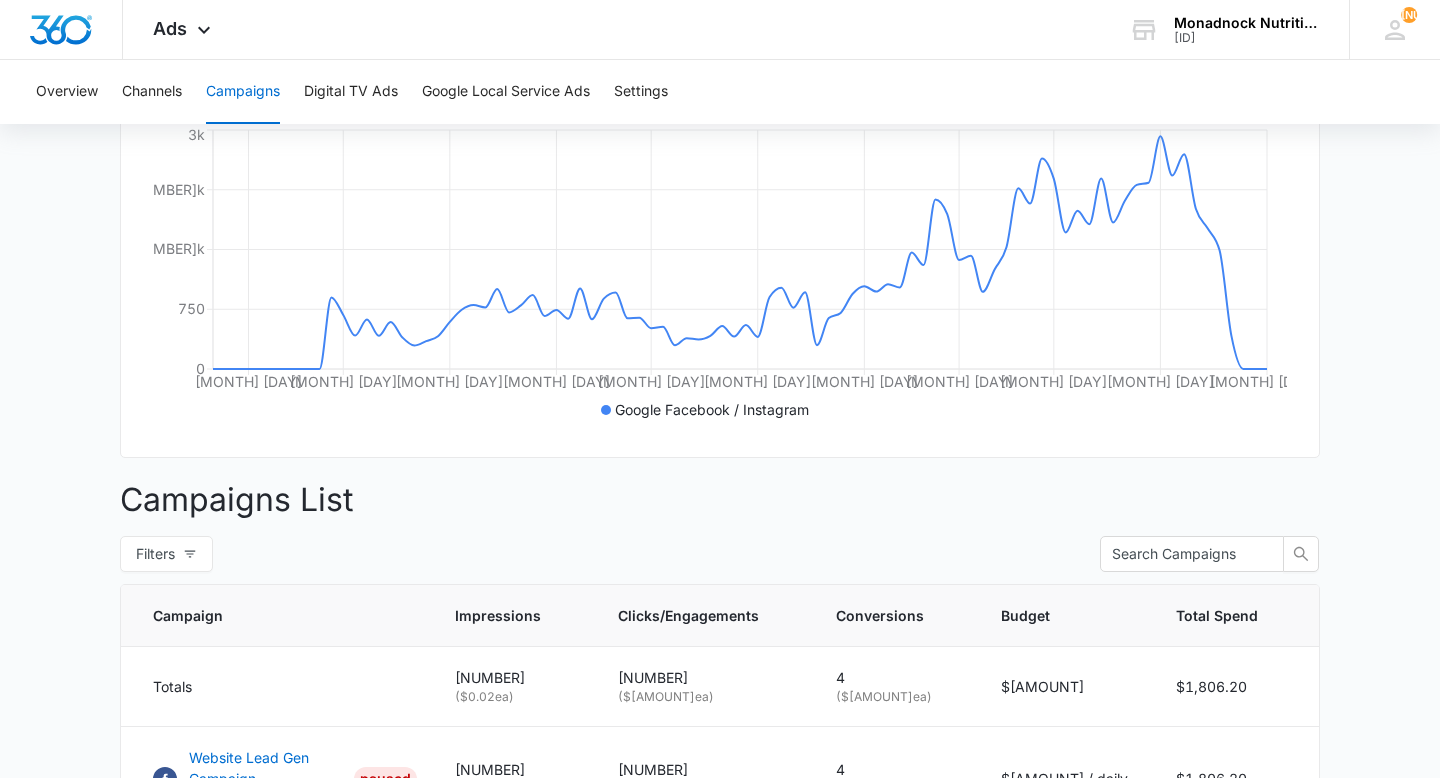 scroll, scrollTop: 0, scrollLeft: 0, axis: both 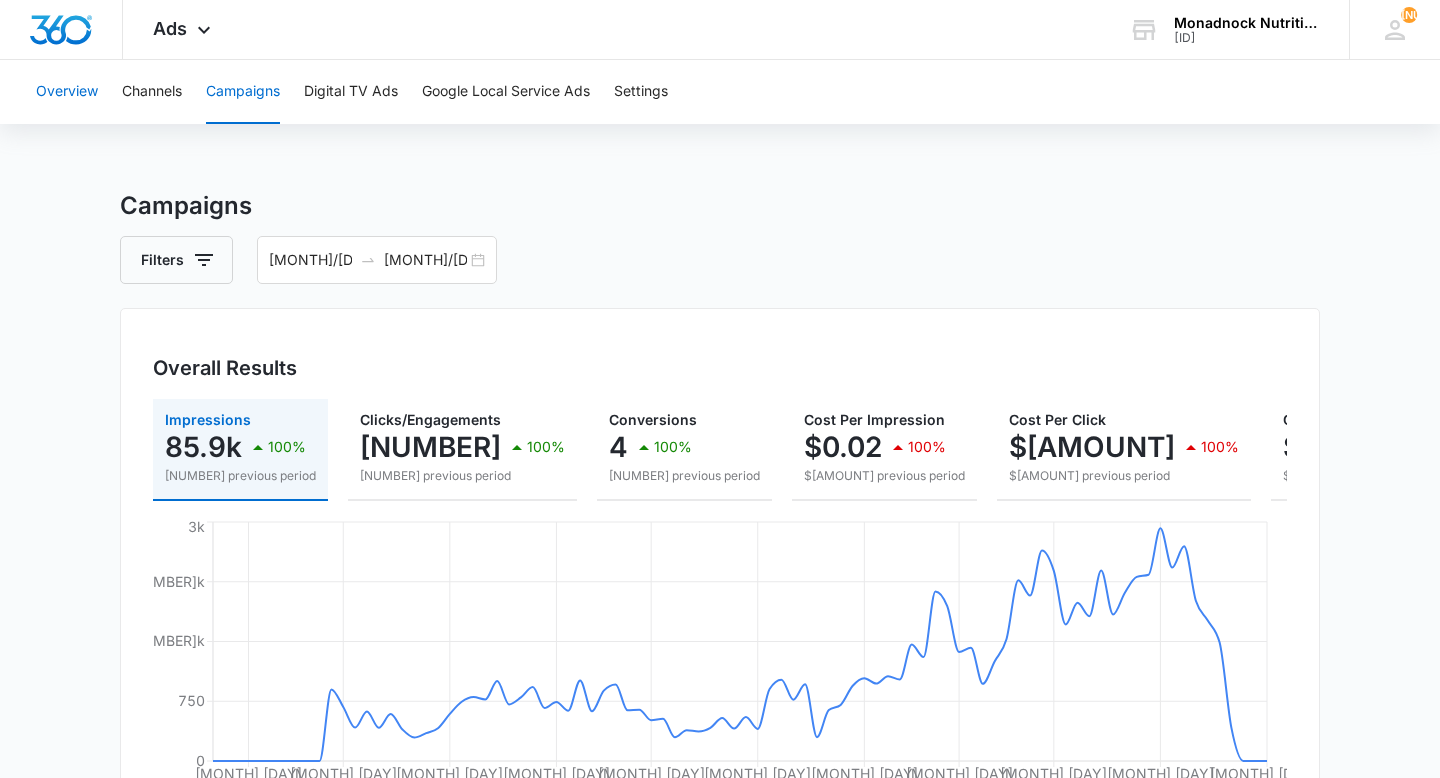 click on "Overview" at bounding box center (67, 92) 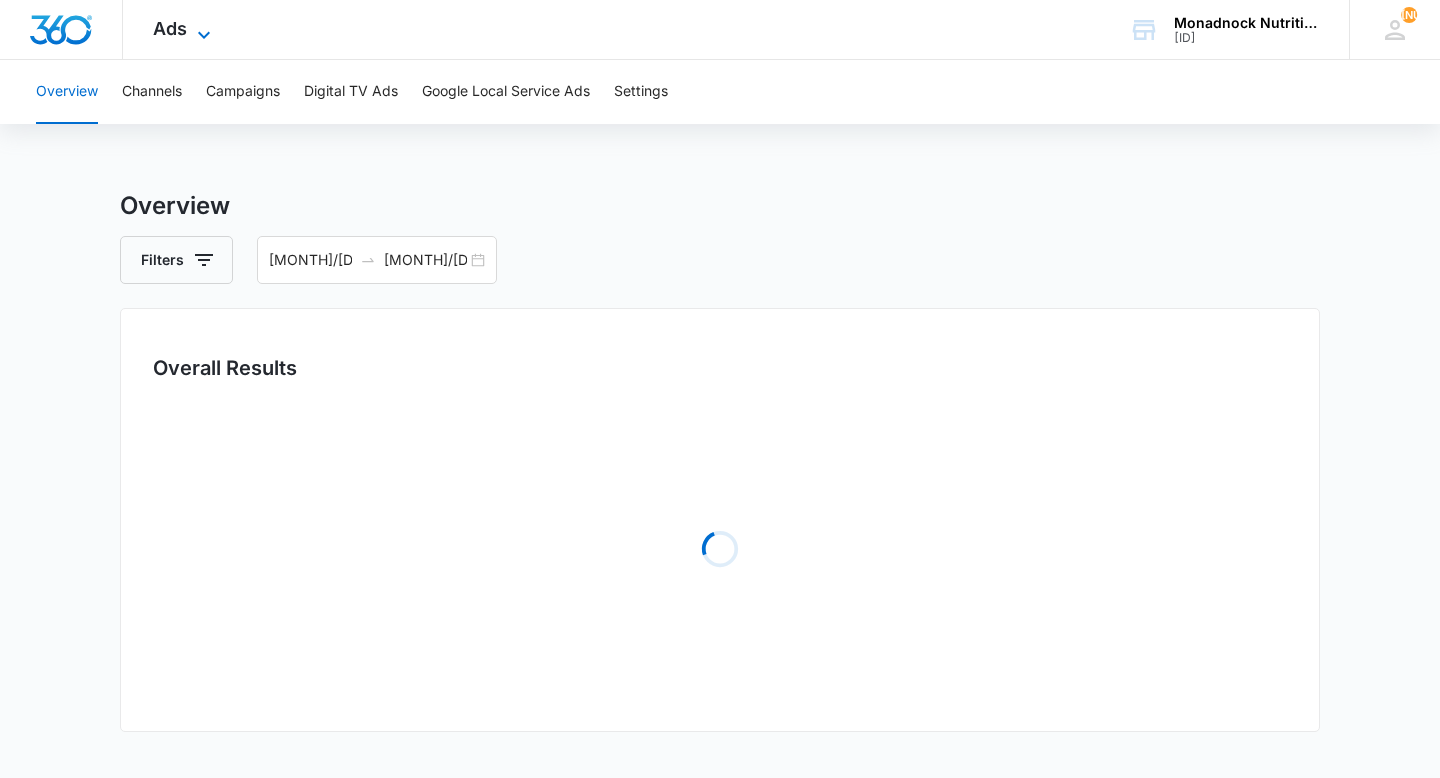 click at bounding box center [204, 35] 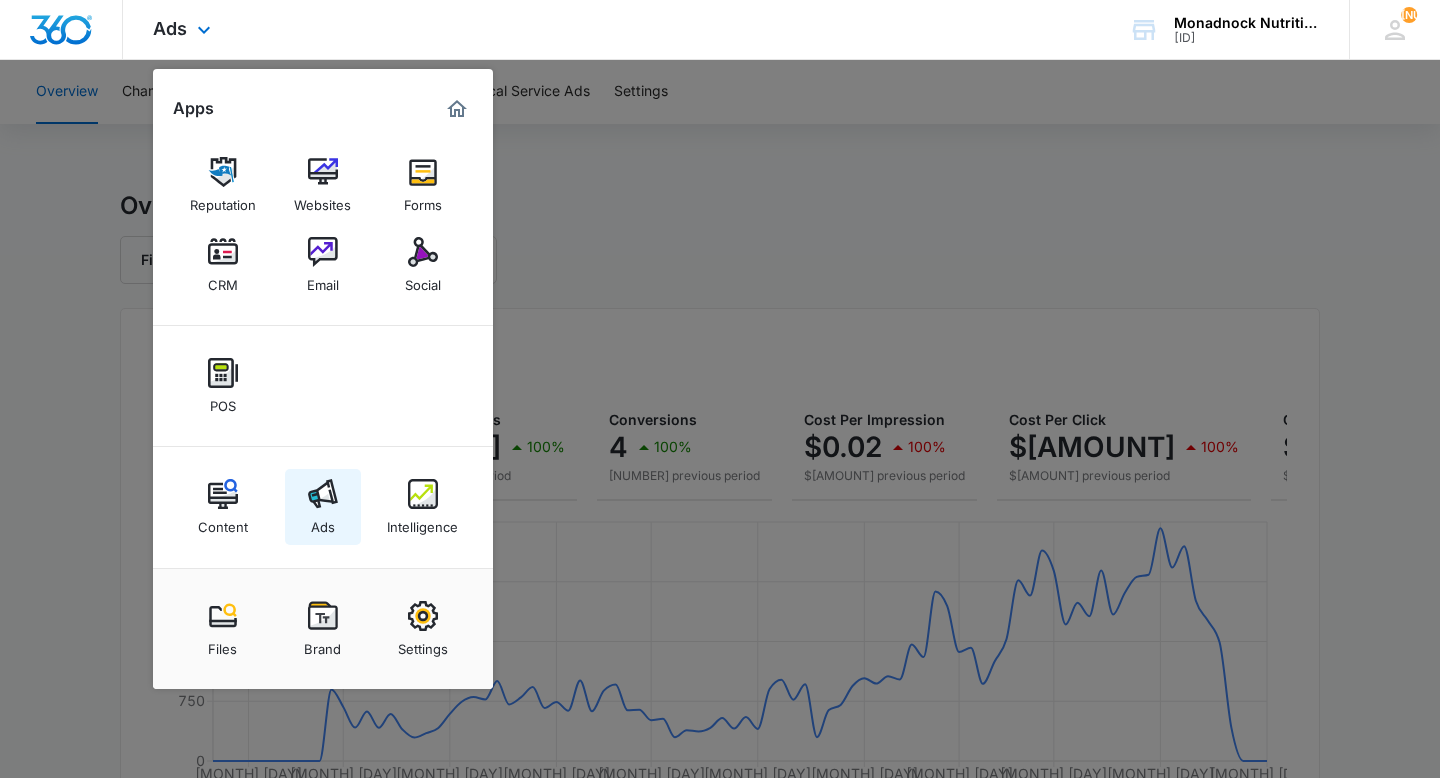 click at bounding box center [323, 494] 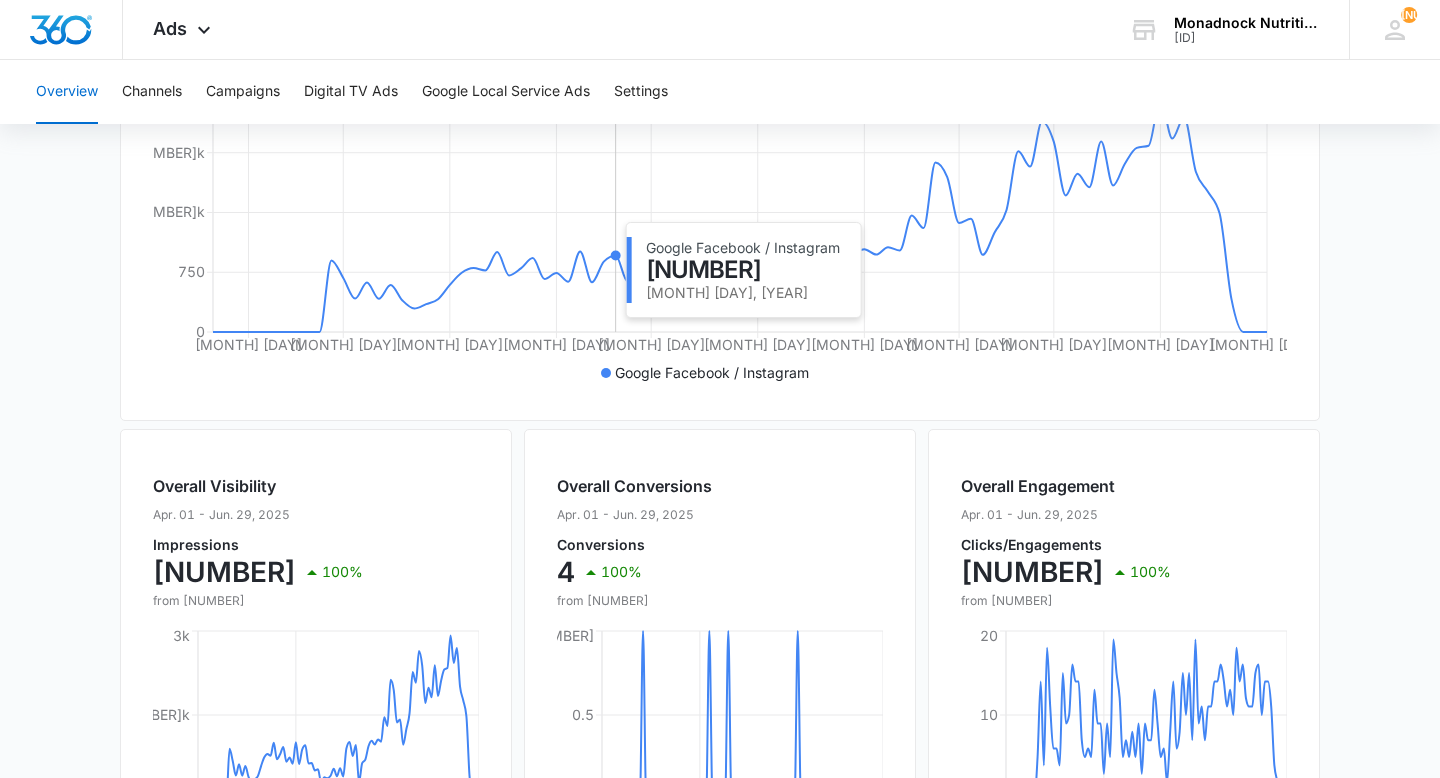 scroll, scrollTop: 0, scrollLeft: 0, axis: both 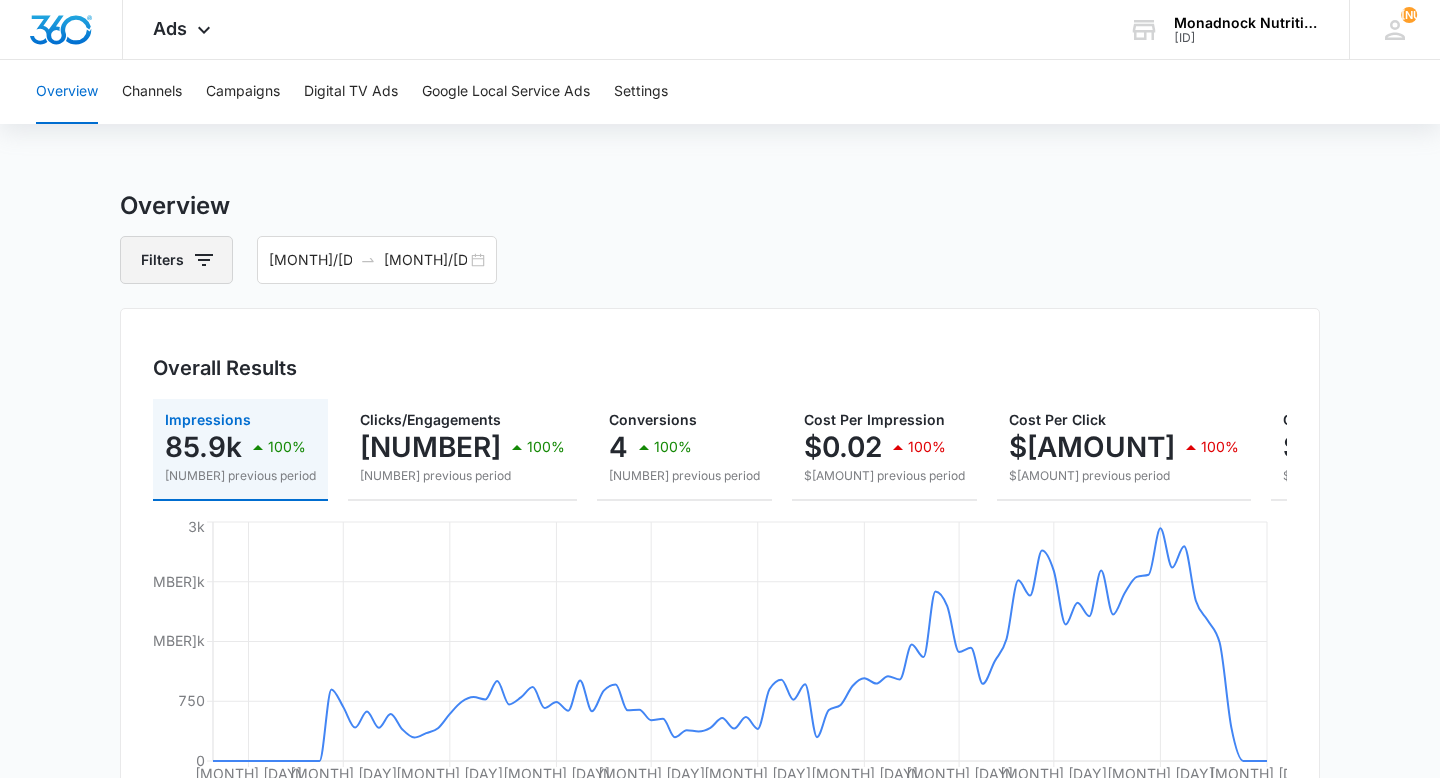 click at bounding box center [204, 260] 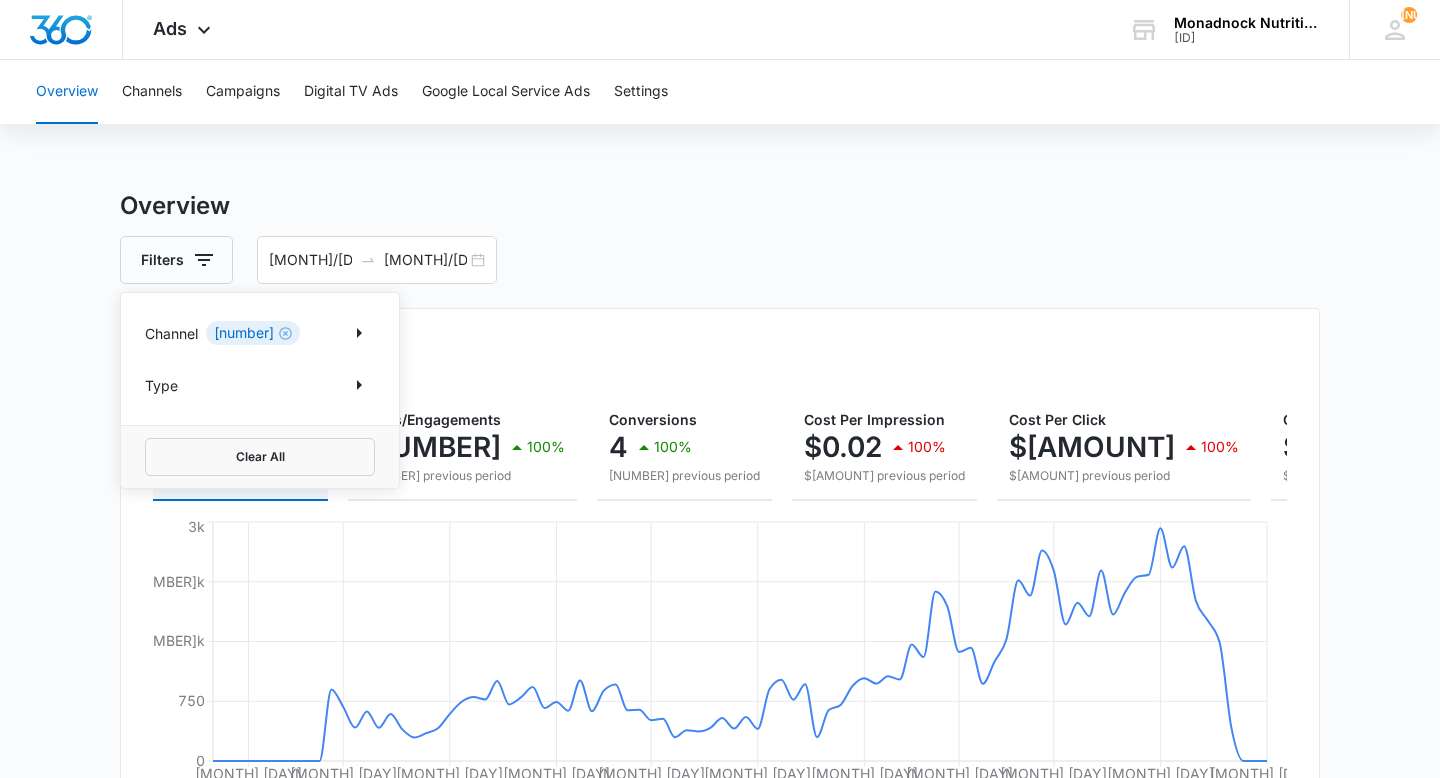 click on "Channel 1" at bounding box center (260, 333) 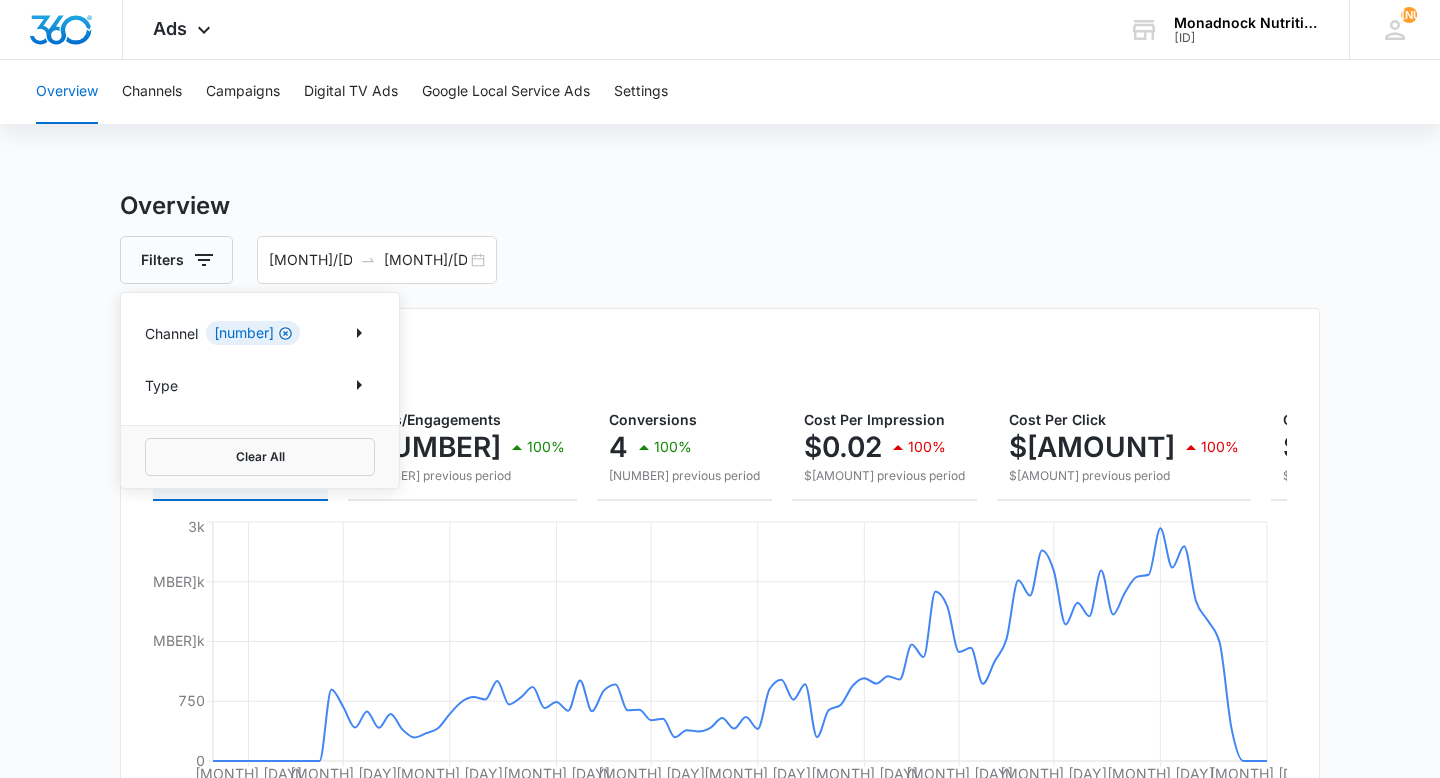 click at bounding box center [285, 333] 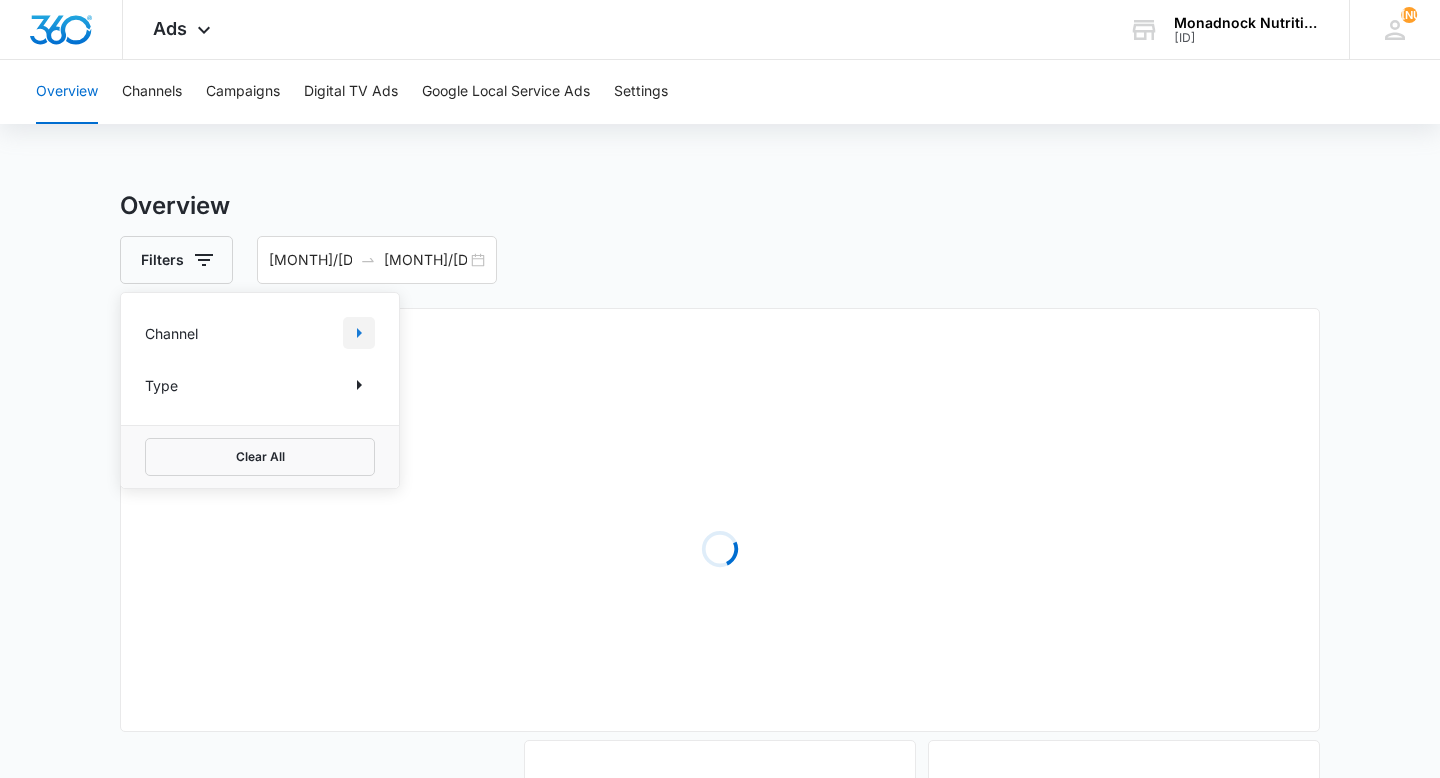 click at bounding box center (359, 333) 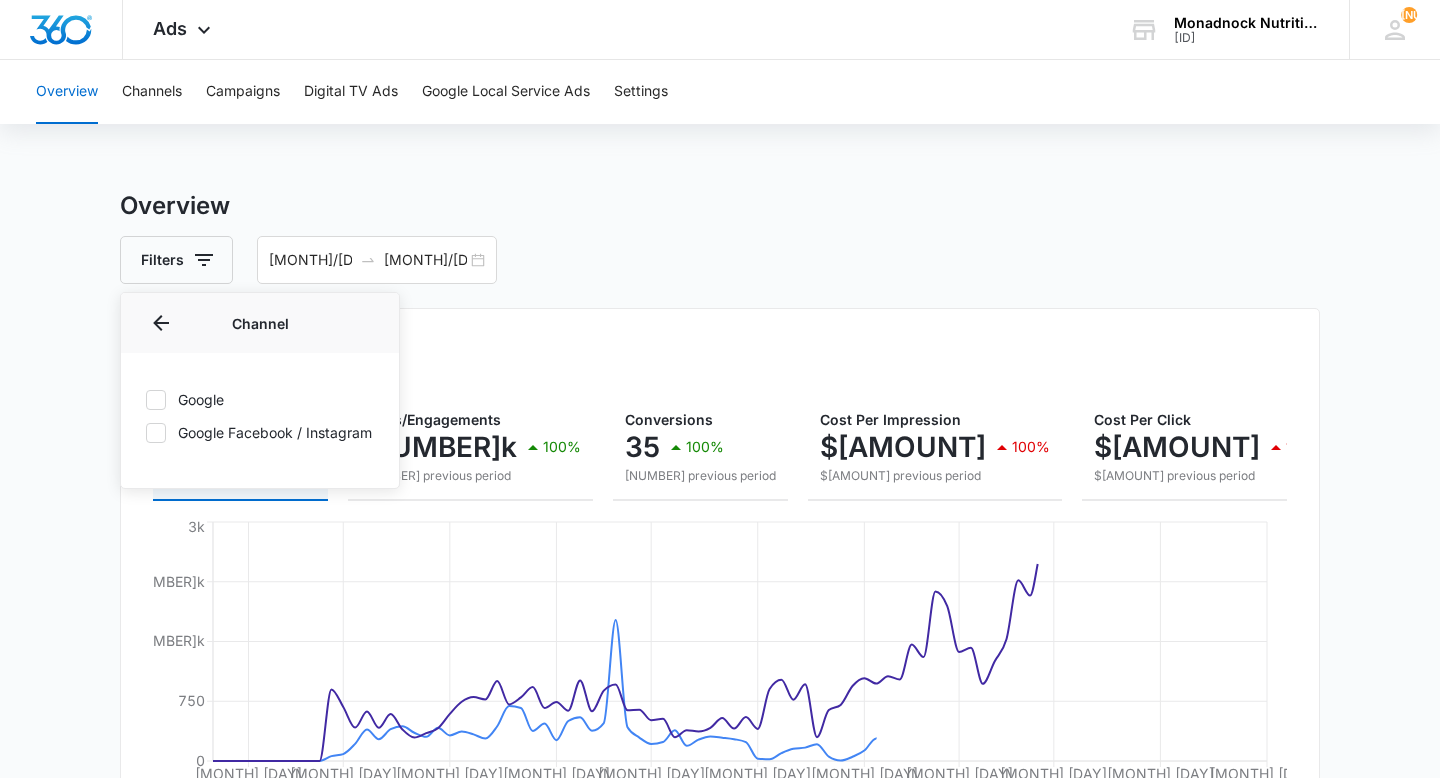 click at bounding box center (156, 400) 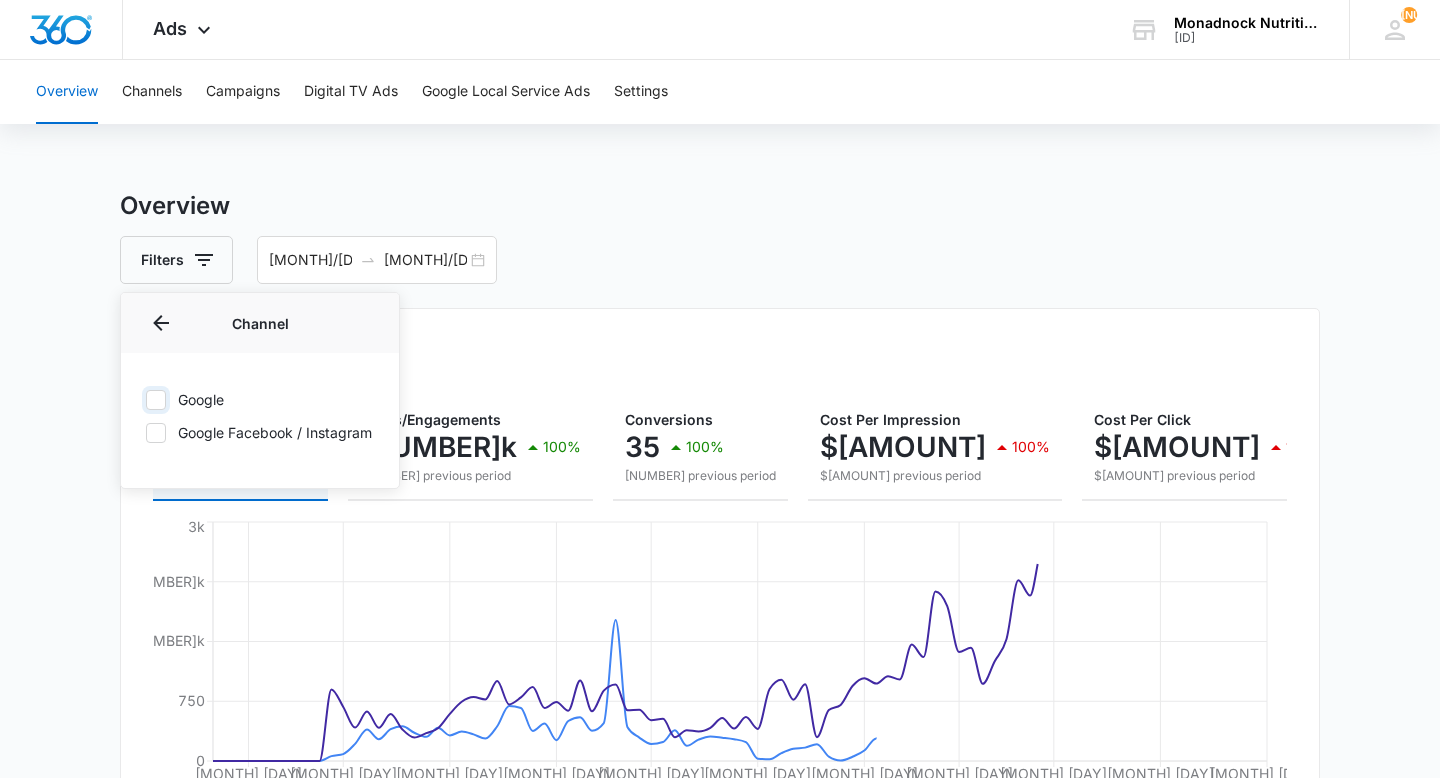 click on "Google" at bounding box center [145, 399] 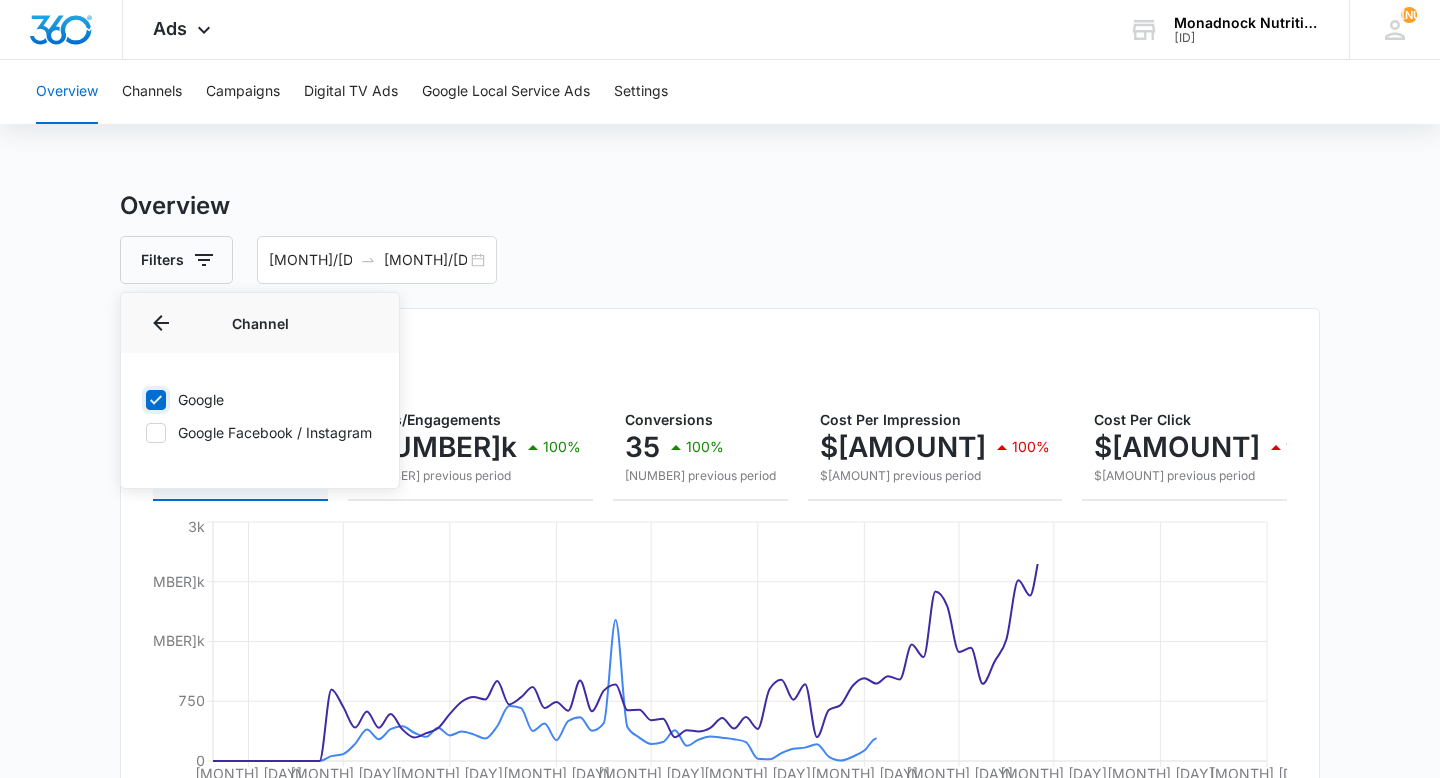 checkbox on "true" 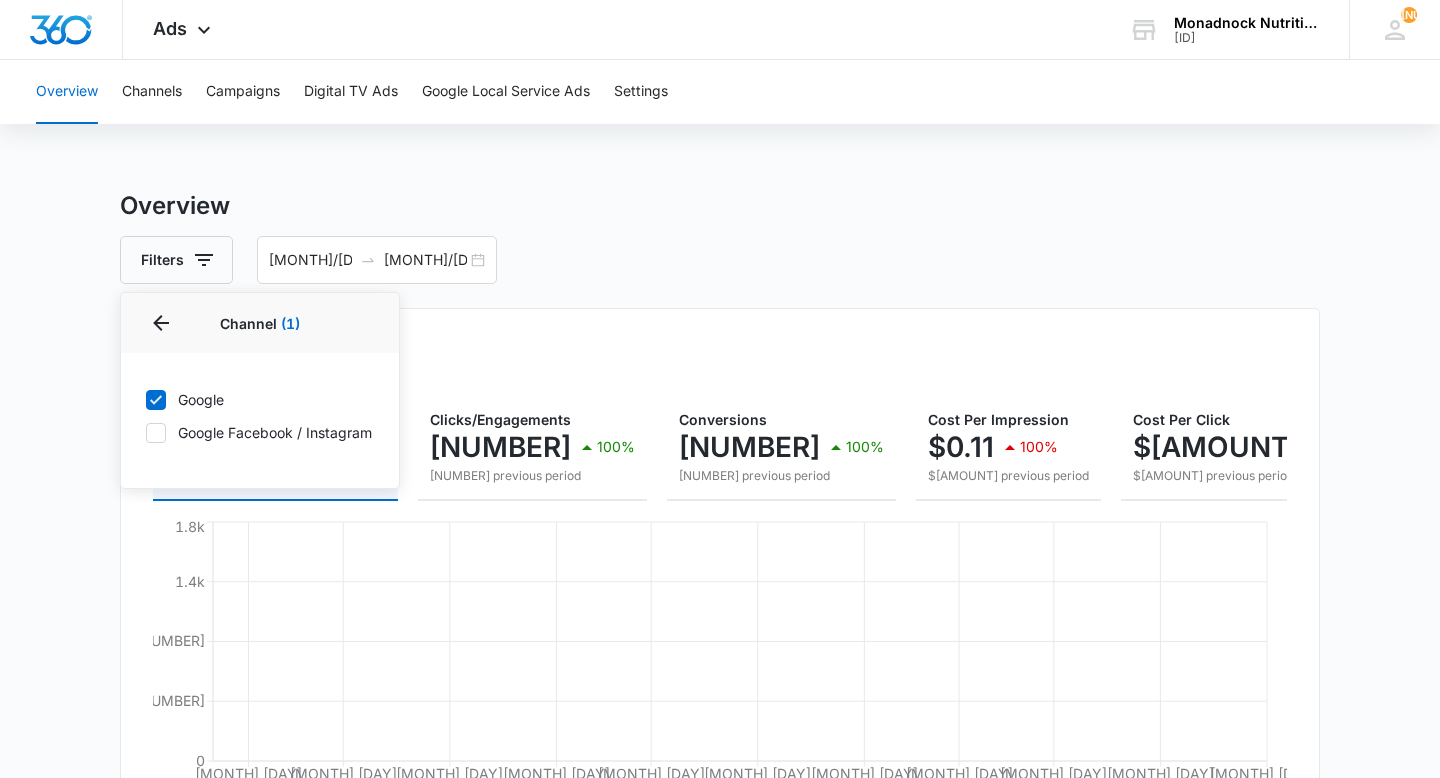 click on "Filters Channel 1 Channel (1) Google Facebook / Instagram Type Clear All 04/01/2025 06/29/2025" at bounding box center (720, 260) 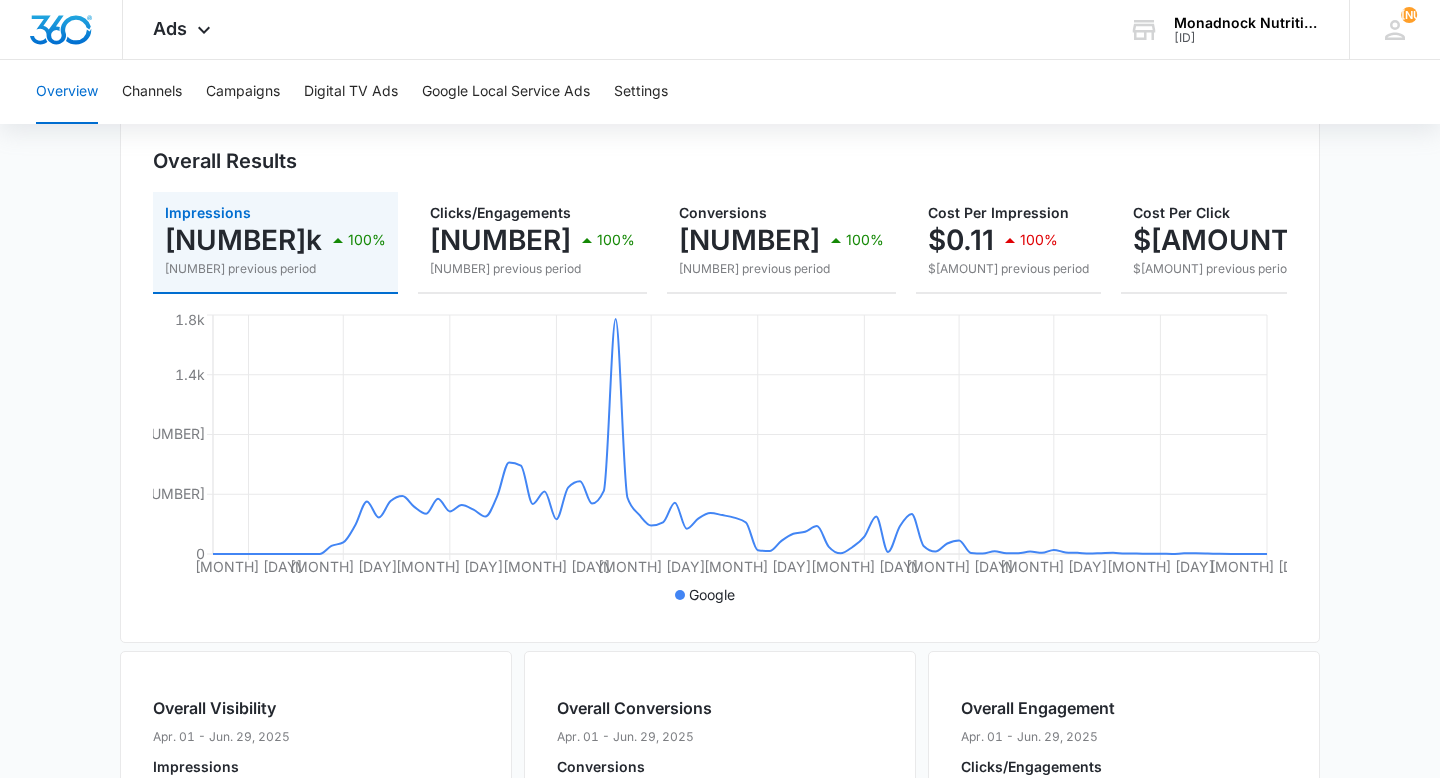 scroll, scrollTop: 205, scrollLeft: 0, axis: vertical 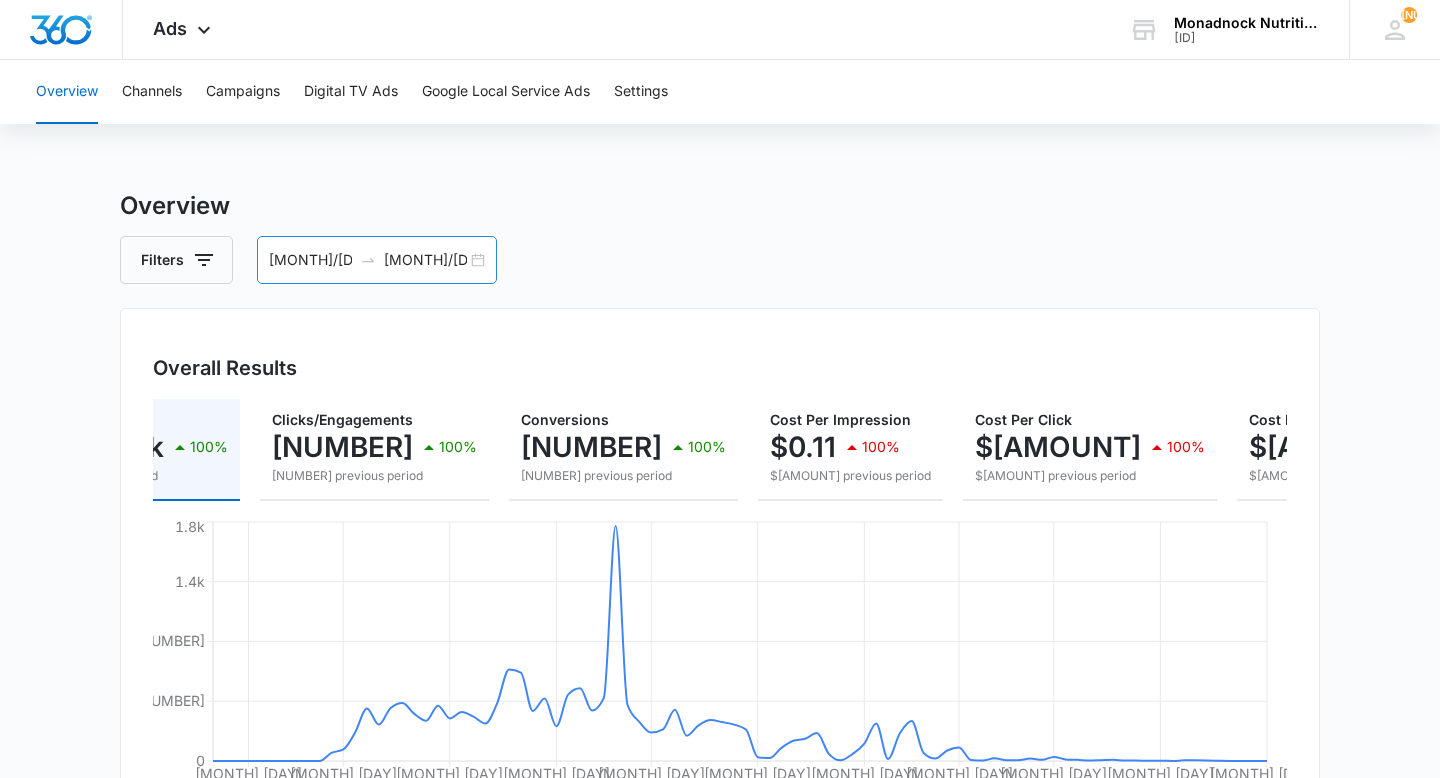 click on "04/01/2025 06/29/2025" at bounding box center [377, 260] 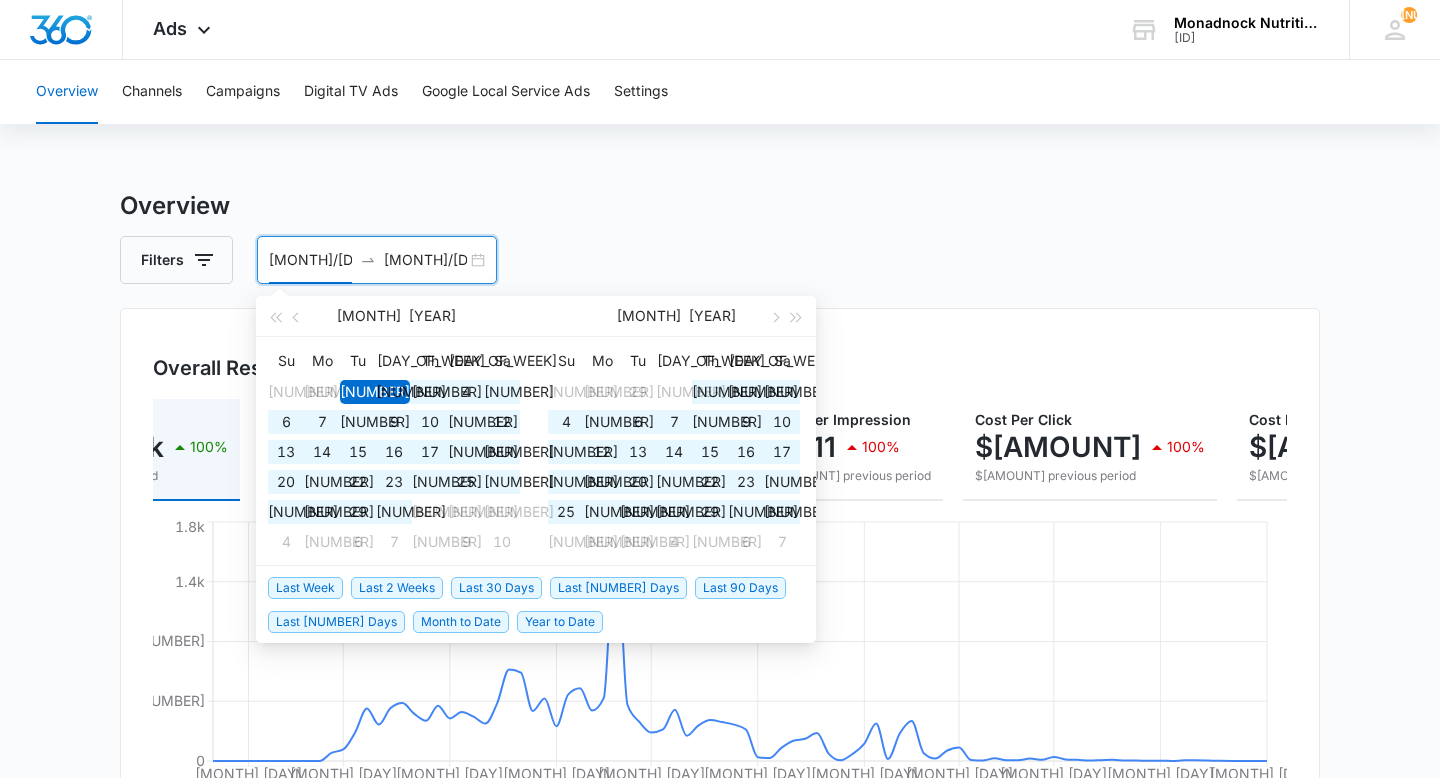 click on "Year to Date" at bounding box center [305, 588] 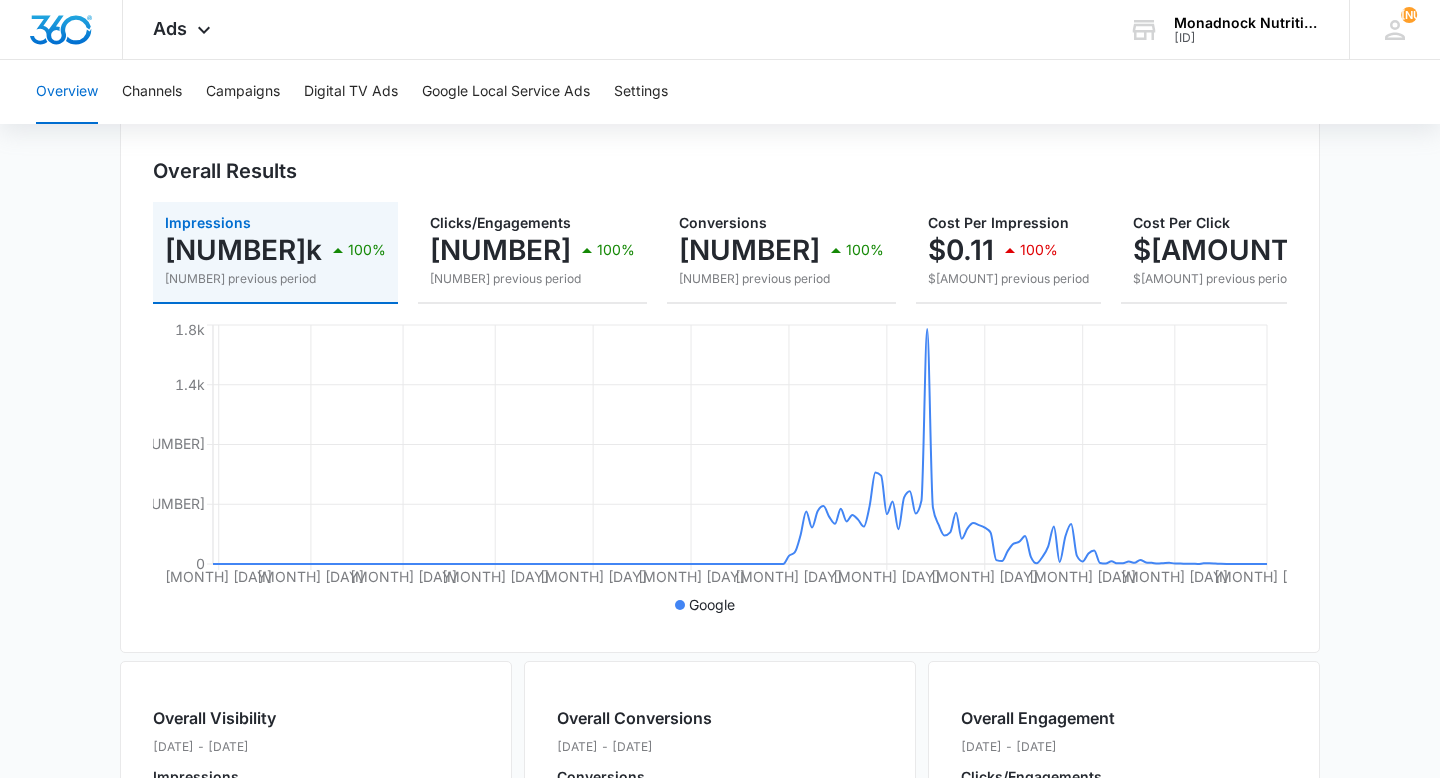 scroll, scrollTop: 213, scrollLeft: 0, axis: vertical 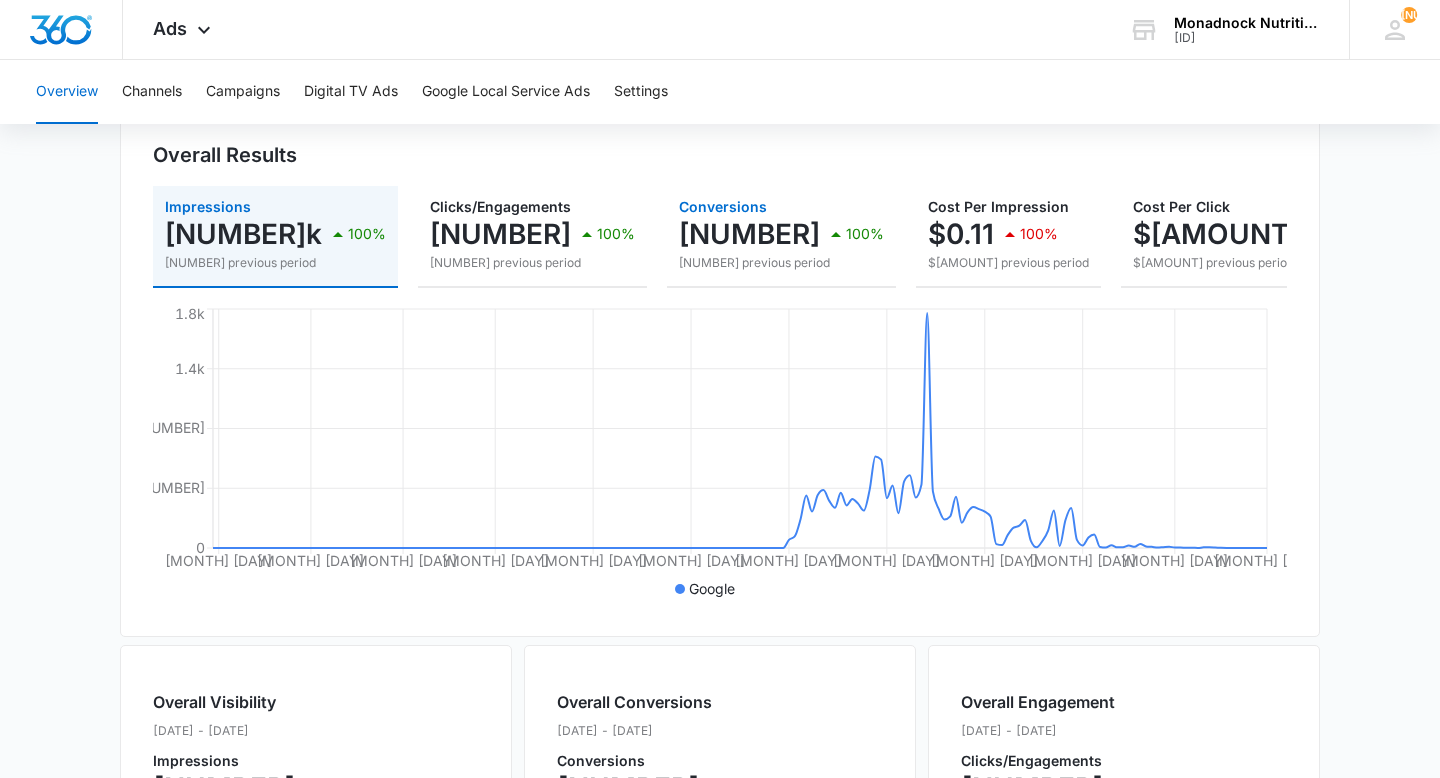 click on "31" at bounding box center (749, 234) 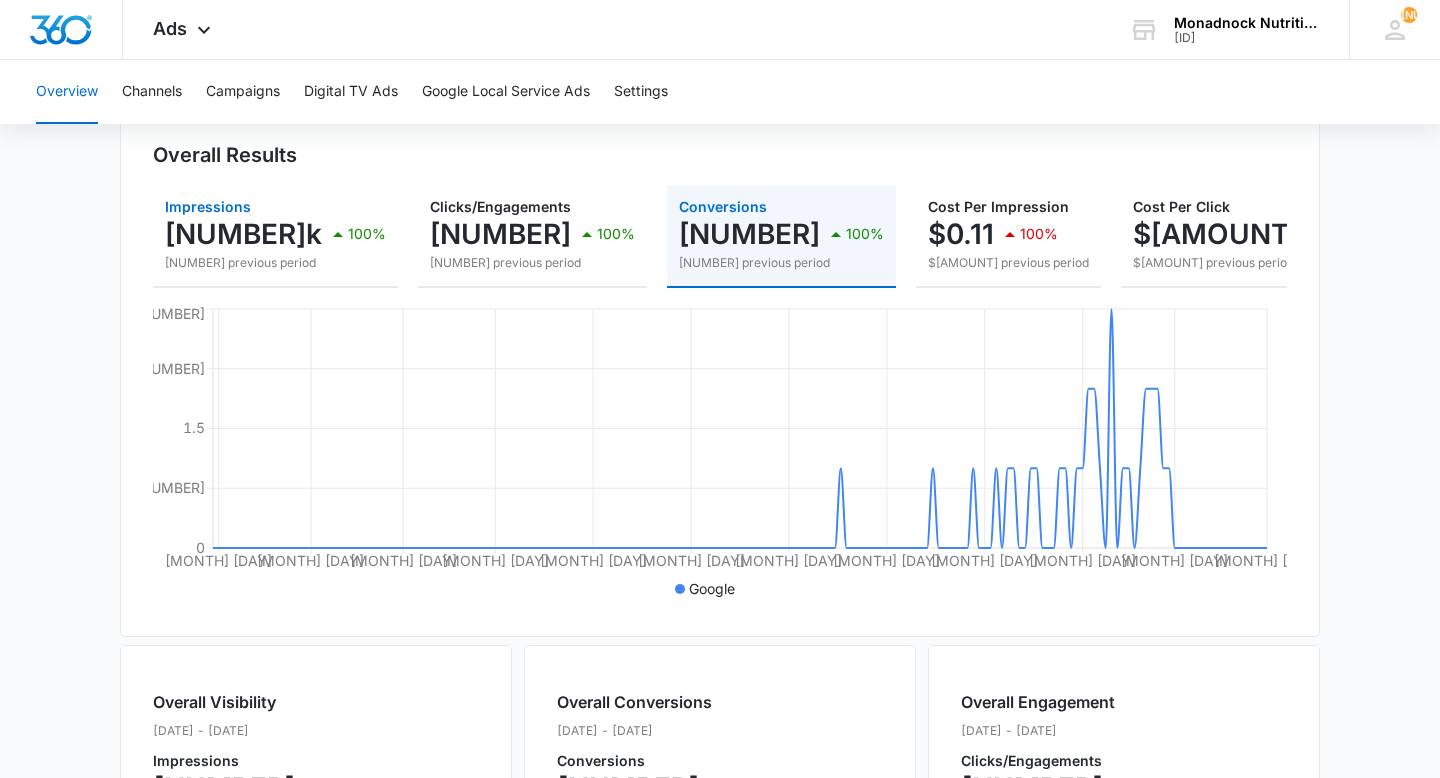 click on "16.1k" at bounding box center [243, 234] 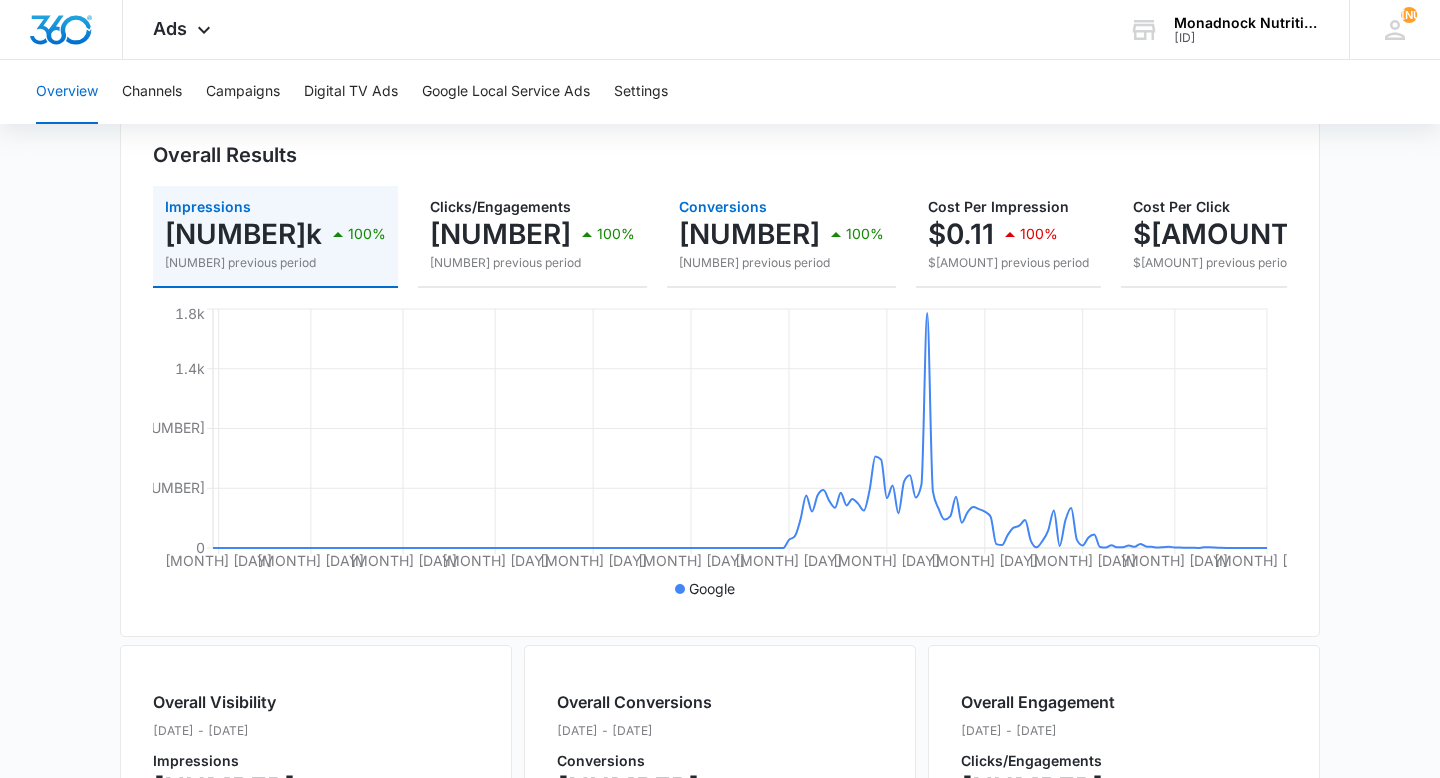 click at bounding box center (836, 234) 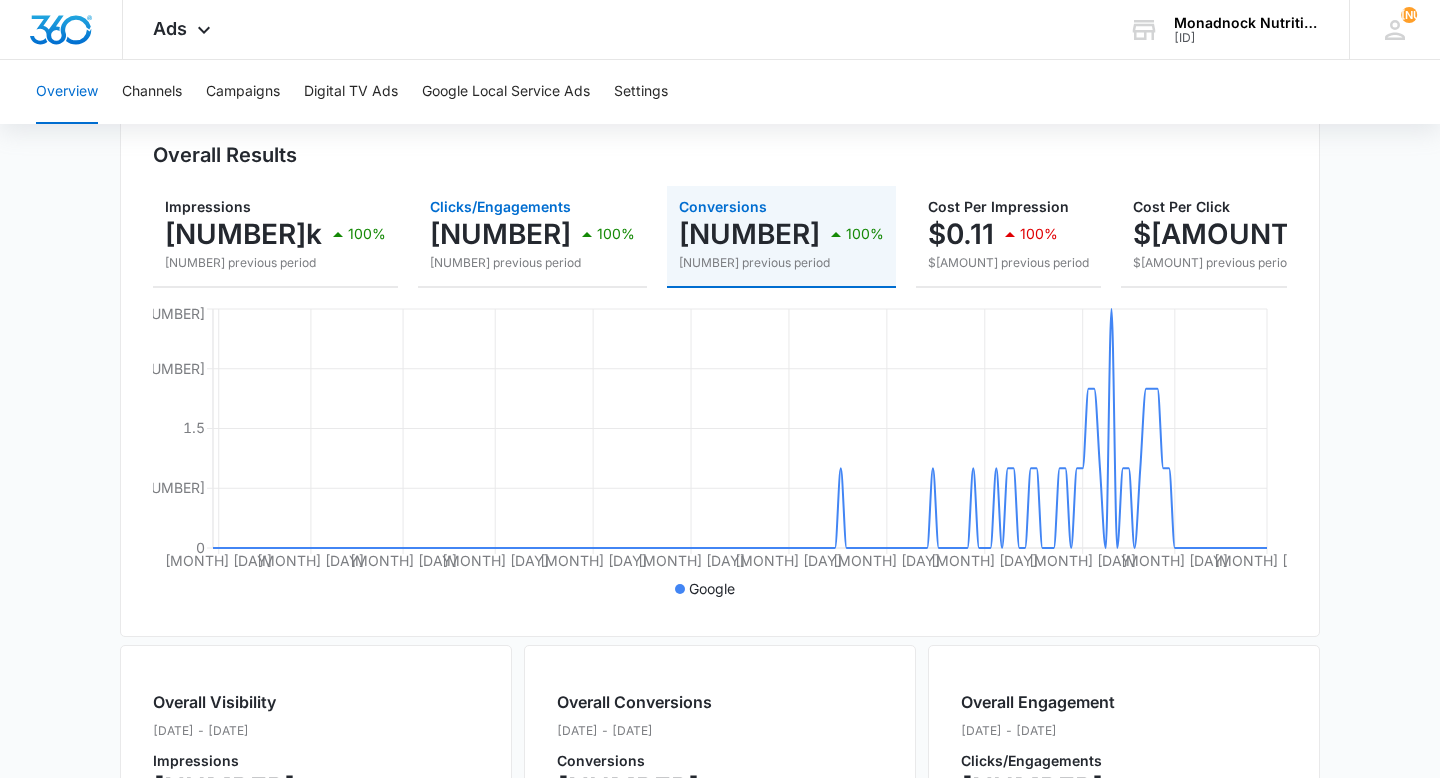 click on "706" at bounding box center [500, 234] 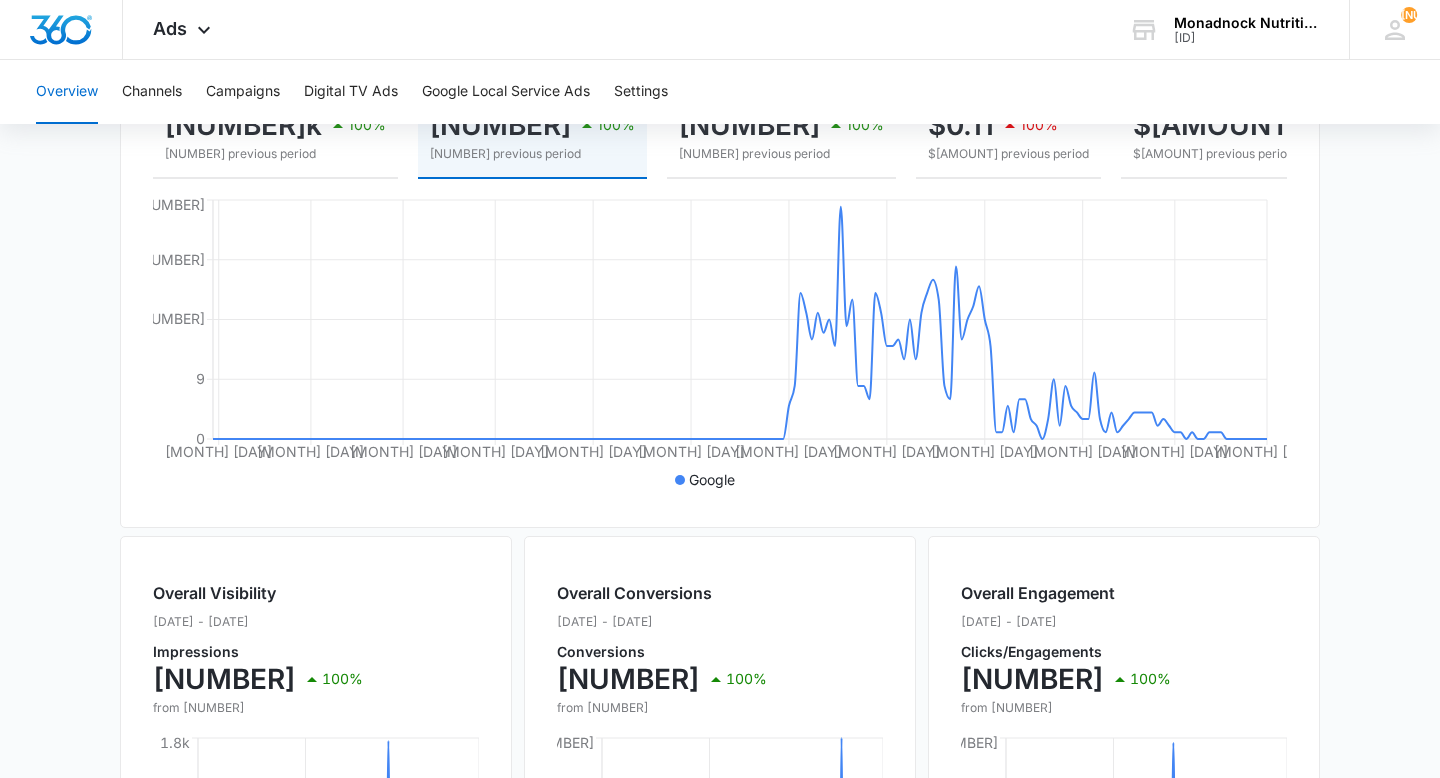 scroll, scrollTop: 0, scrollLeft: 0, axis: both 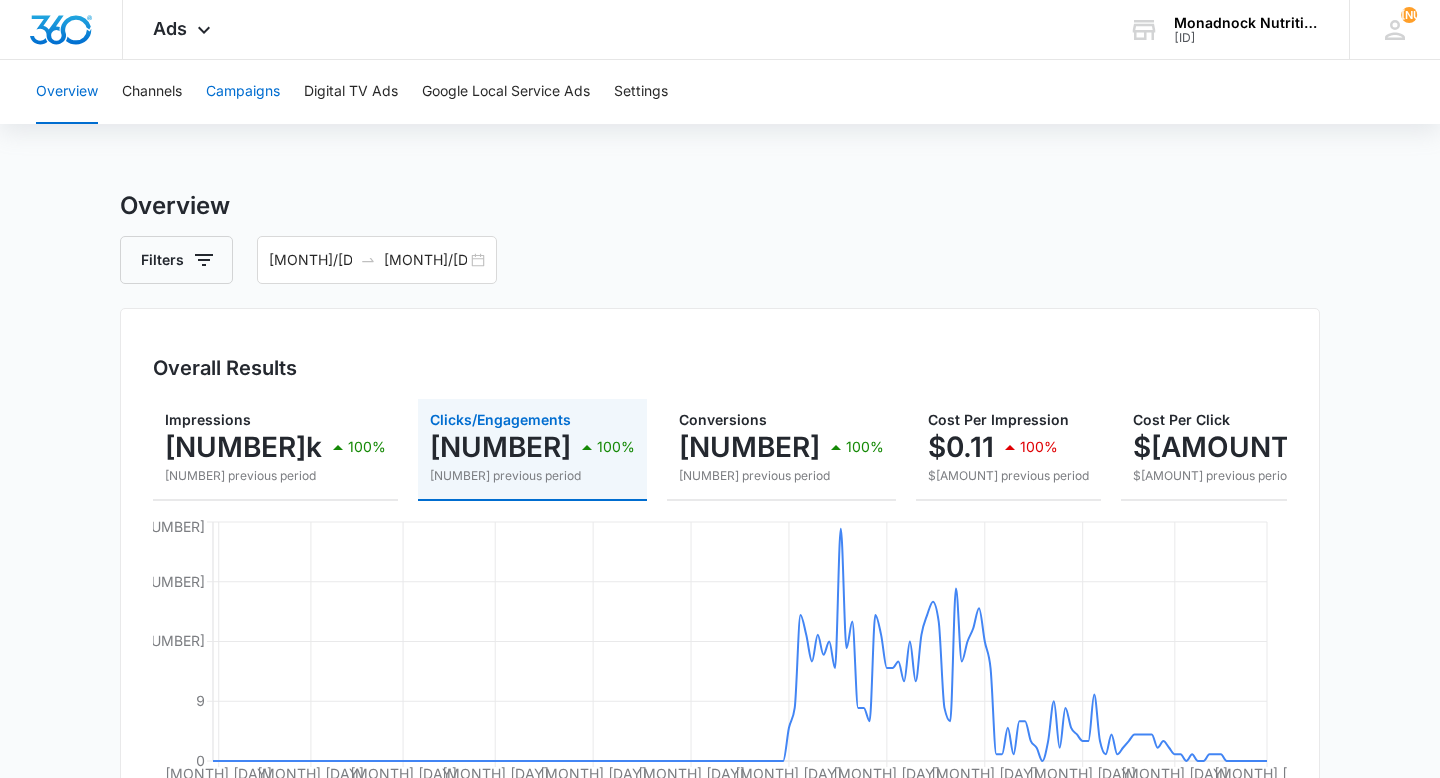 click on "Campaigns" at bounding box center (243, 92) 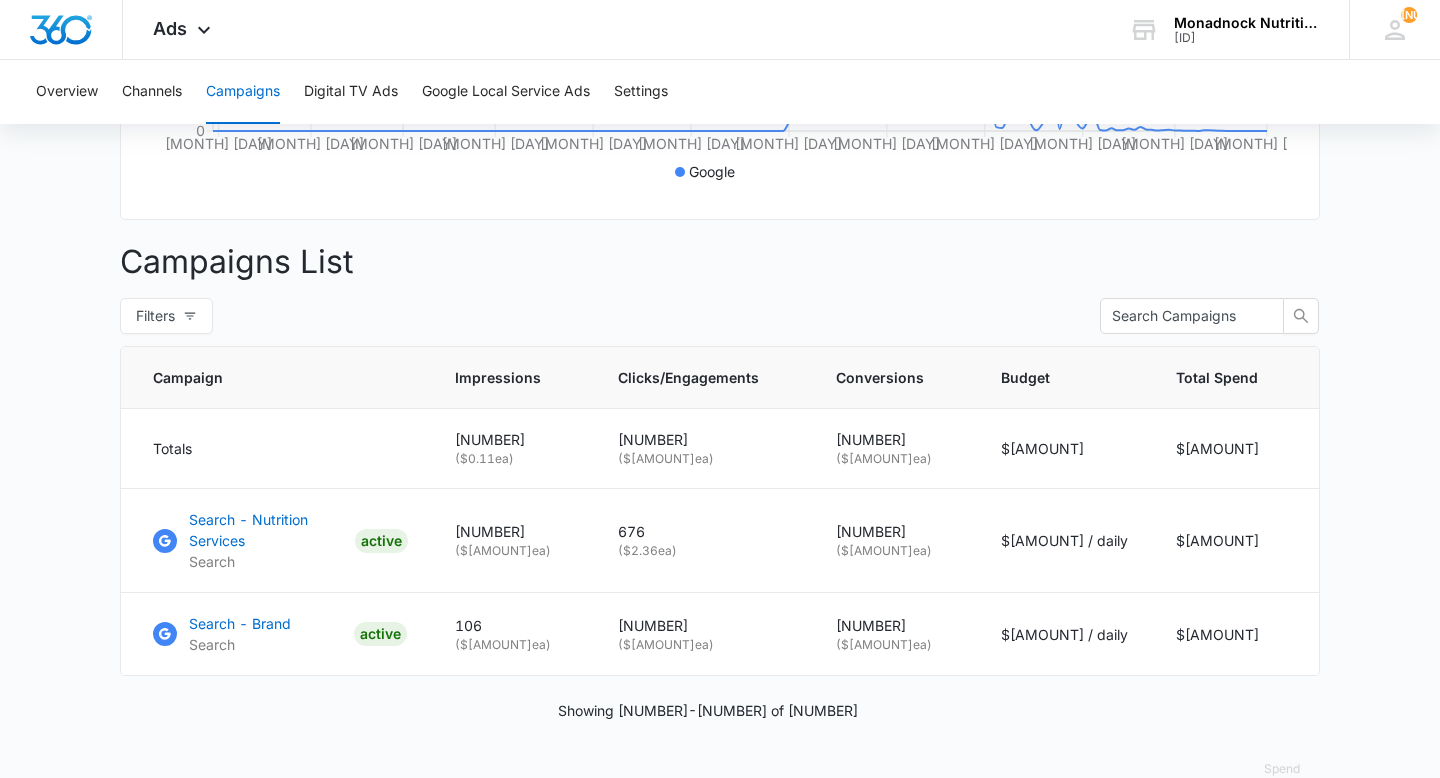 scroll, scrollTop: 648, scrollLeft: 0, axis: vertical 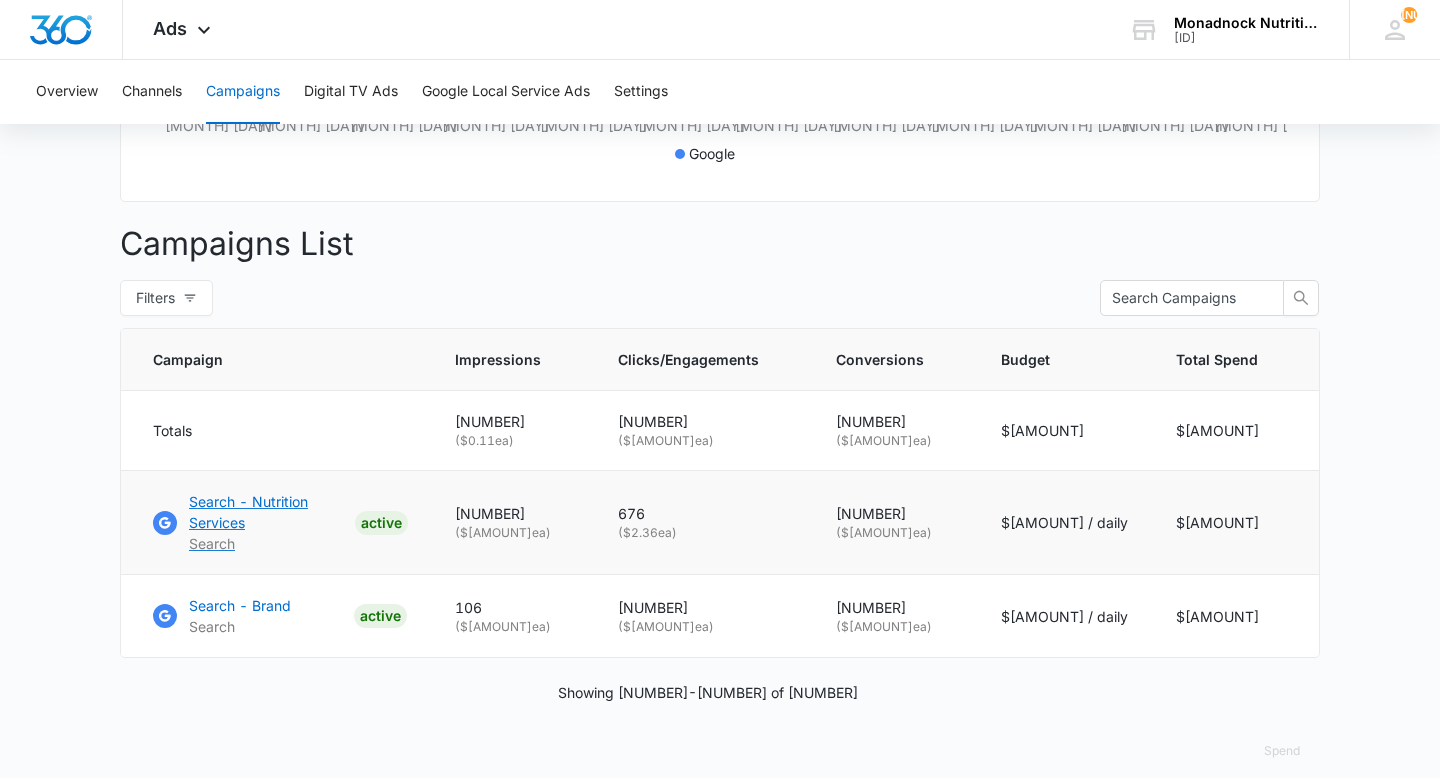 click on "Search - Nutrition Services" at bounding box center [268, 512] 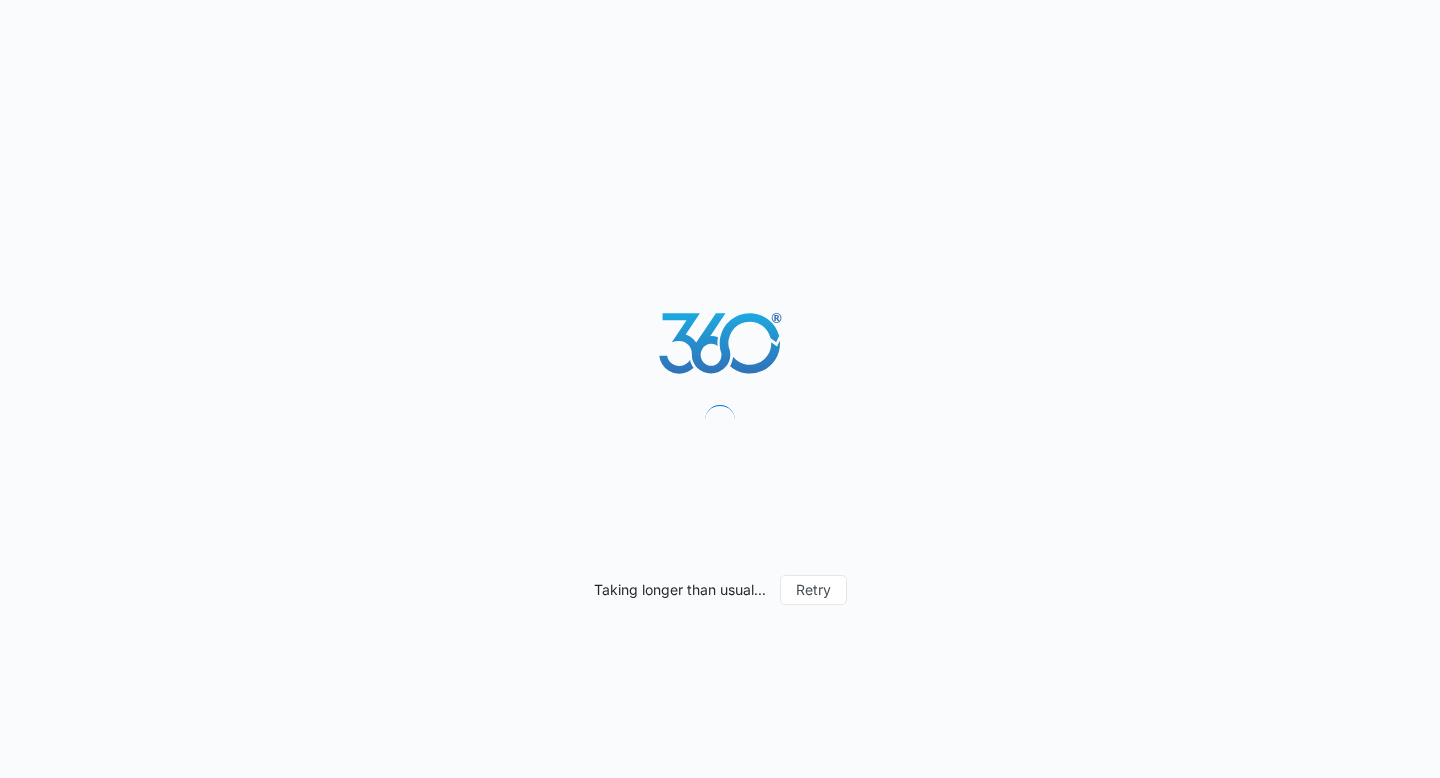 scroll, scrollTop: 0, scrollLeft: 0, axis: both 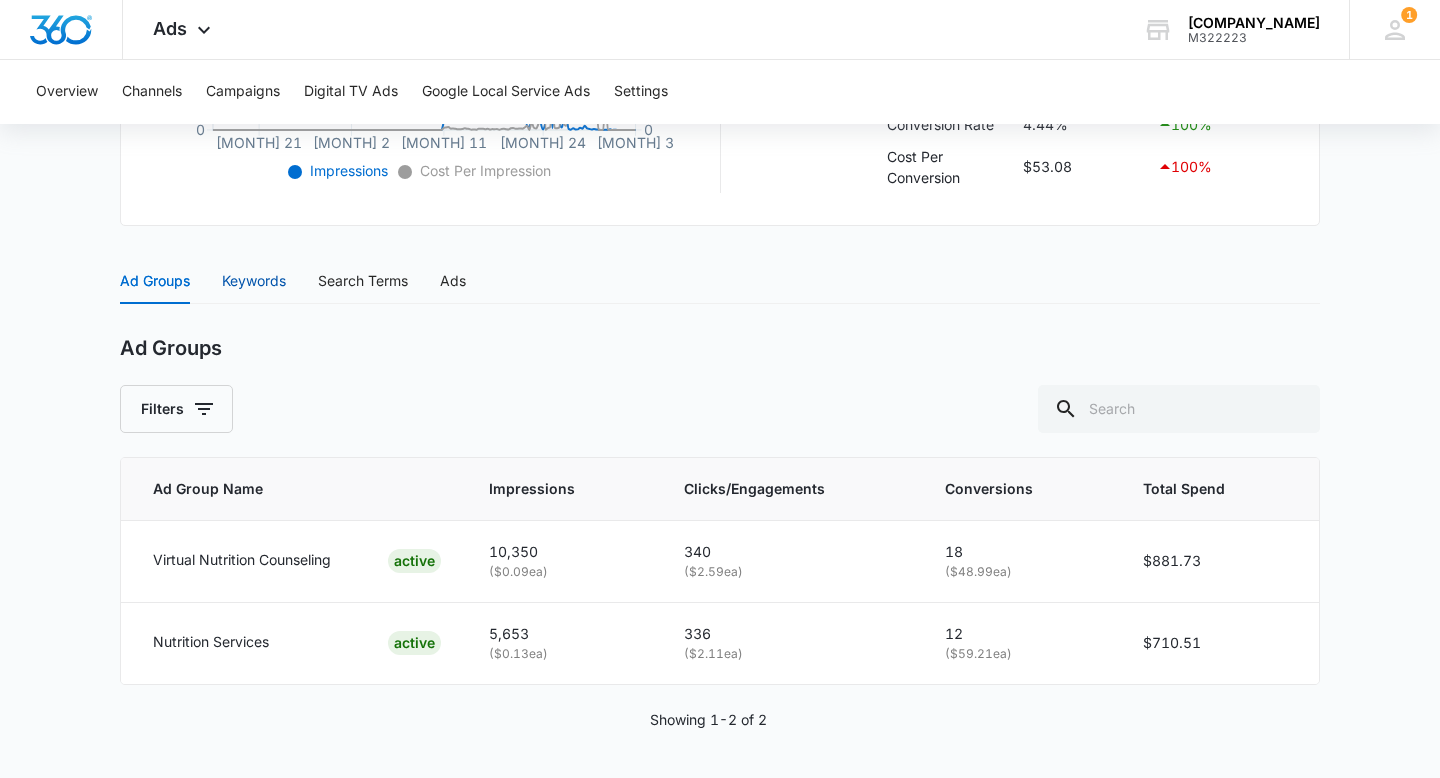 click on "Keywords" at bounding box center (254, 281) 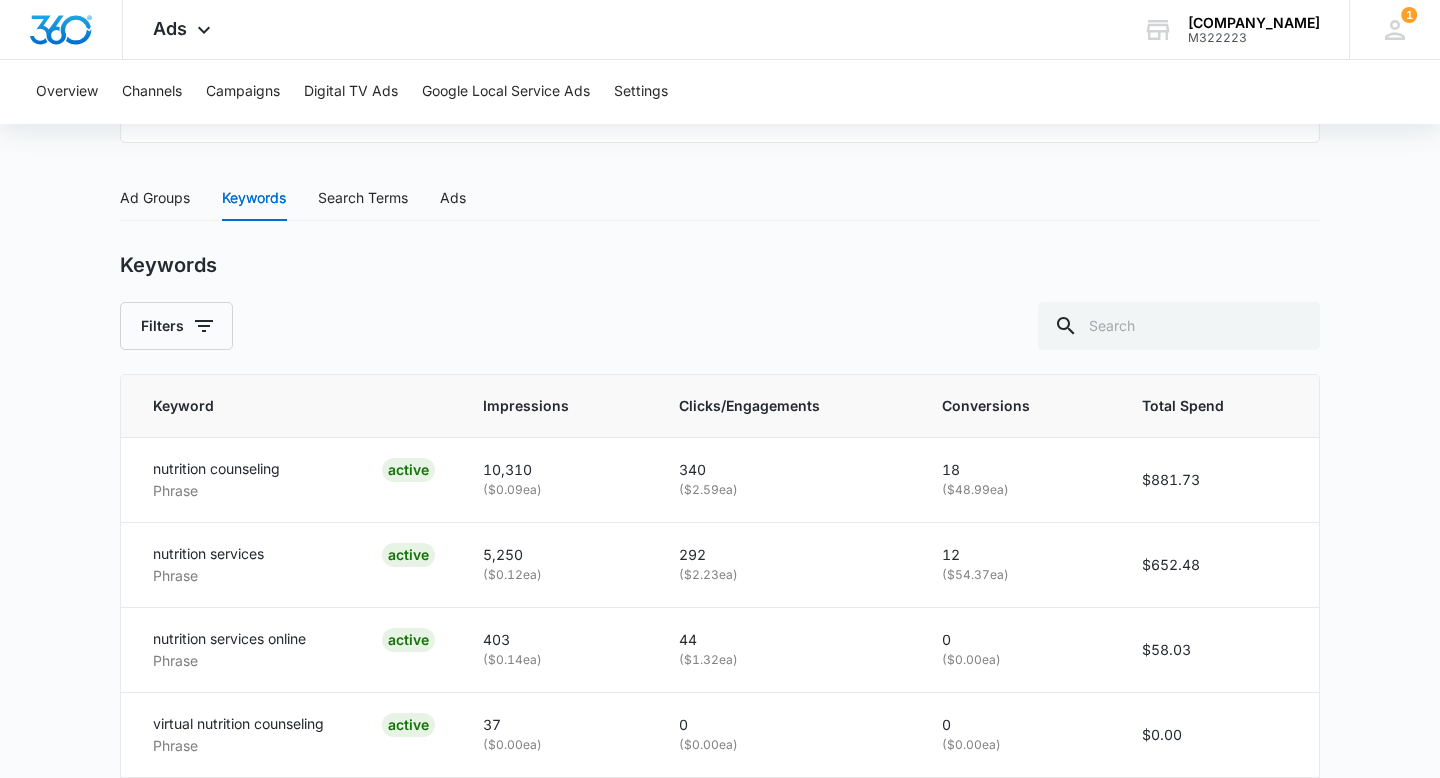 scroll, scrollTop: 776, scrollLeft: 0, axis: vertical 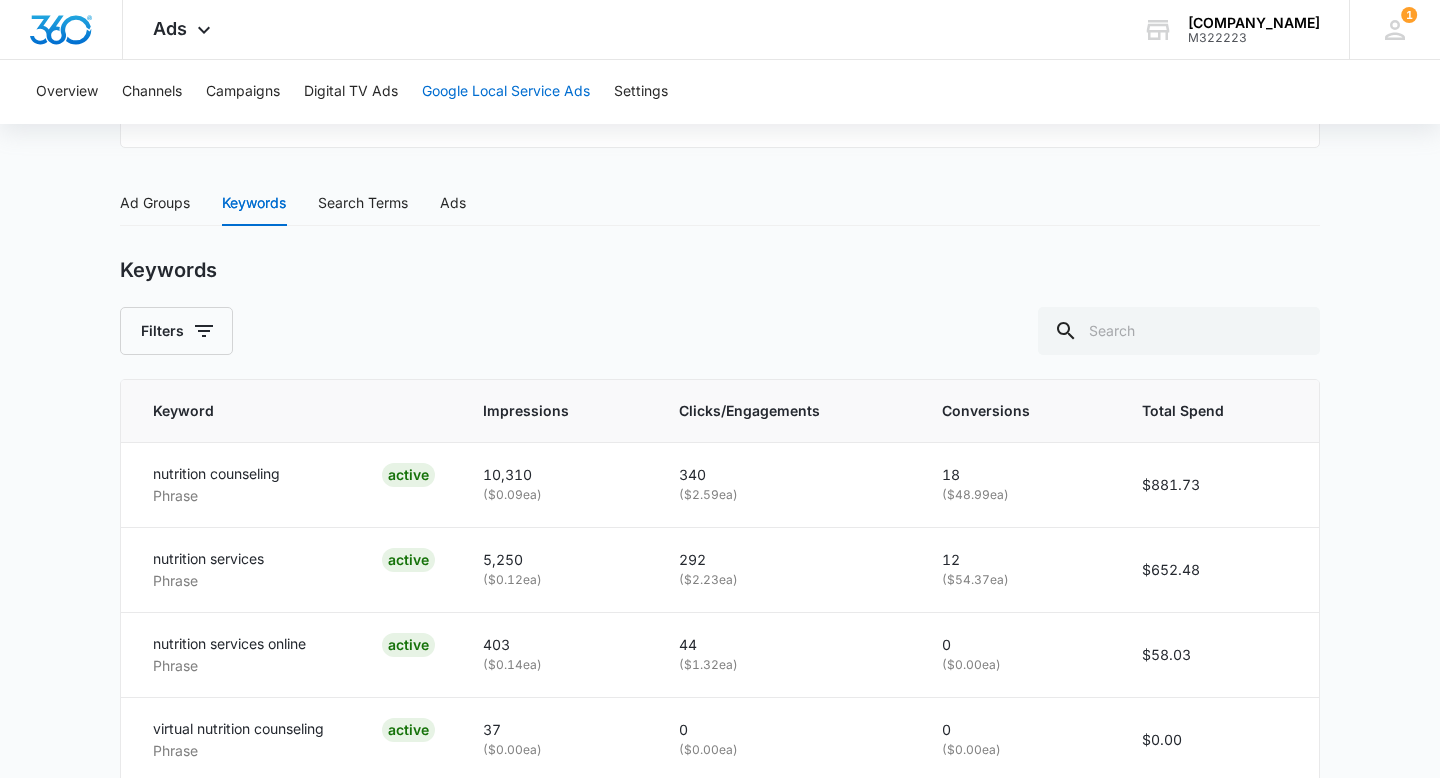 click on "Google Local Service Ads" at bounding box center [506, 92] 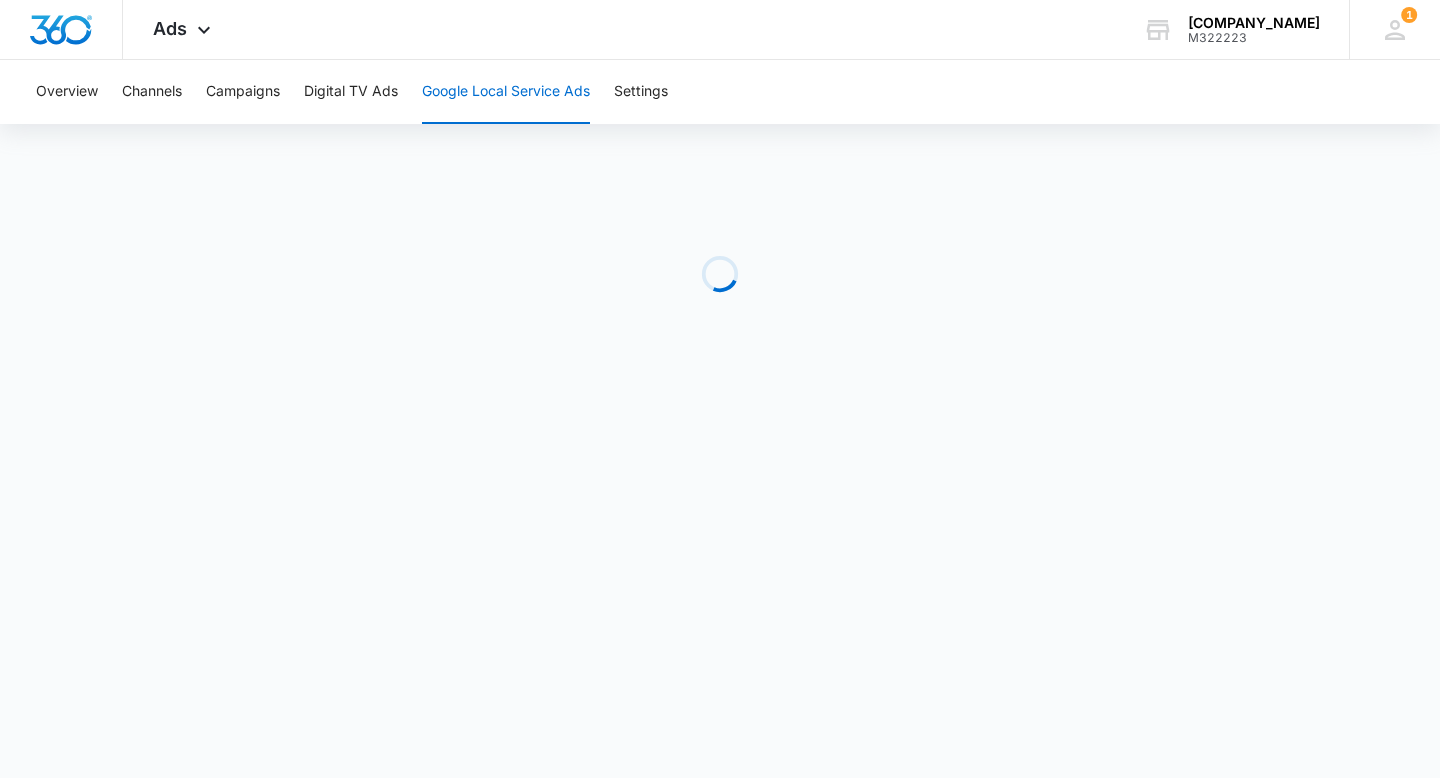 scroll, scrollTop: 0, scrollLeft: 0, axis: both 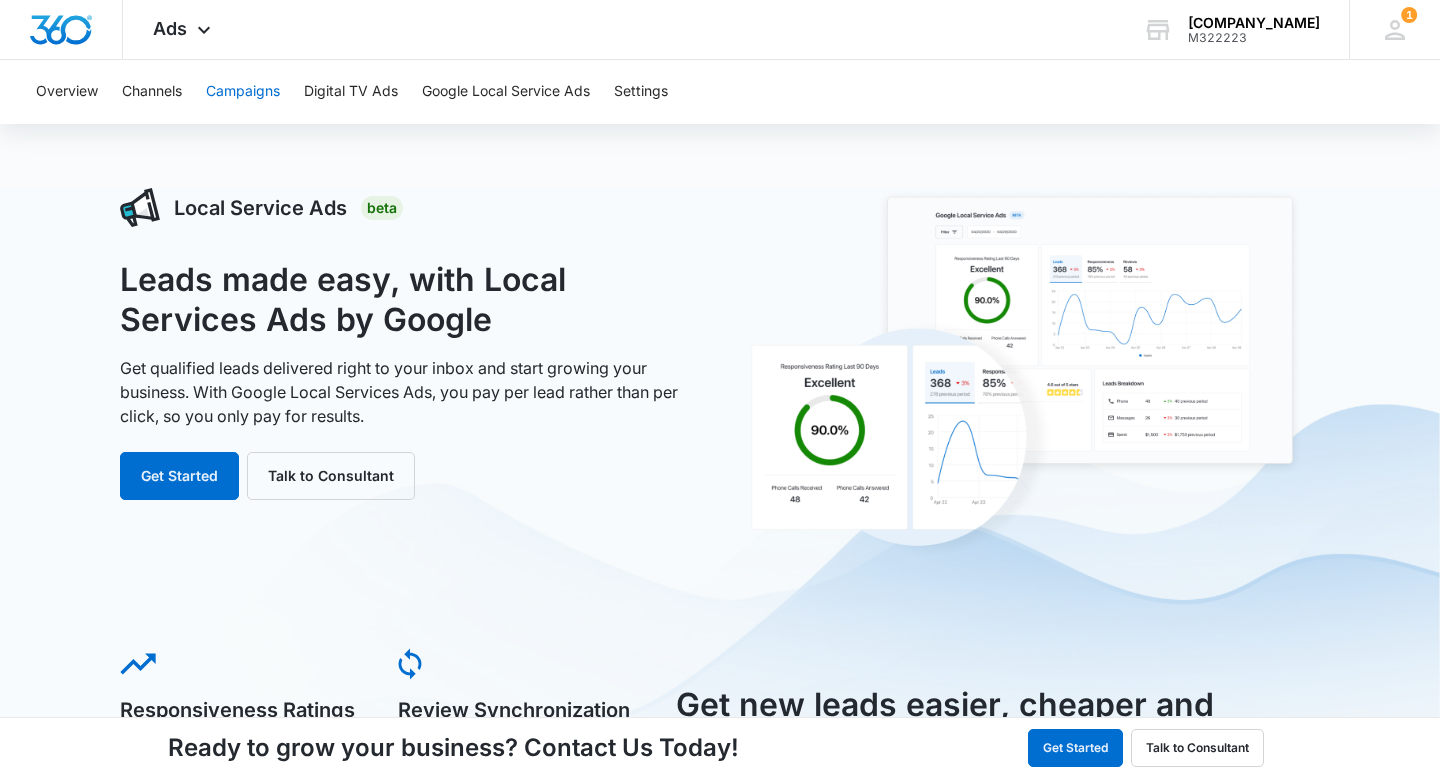 click on "Campaigns" at bounding box center [243, 92] 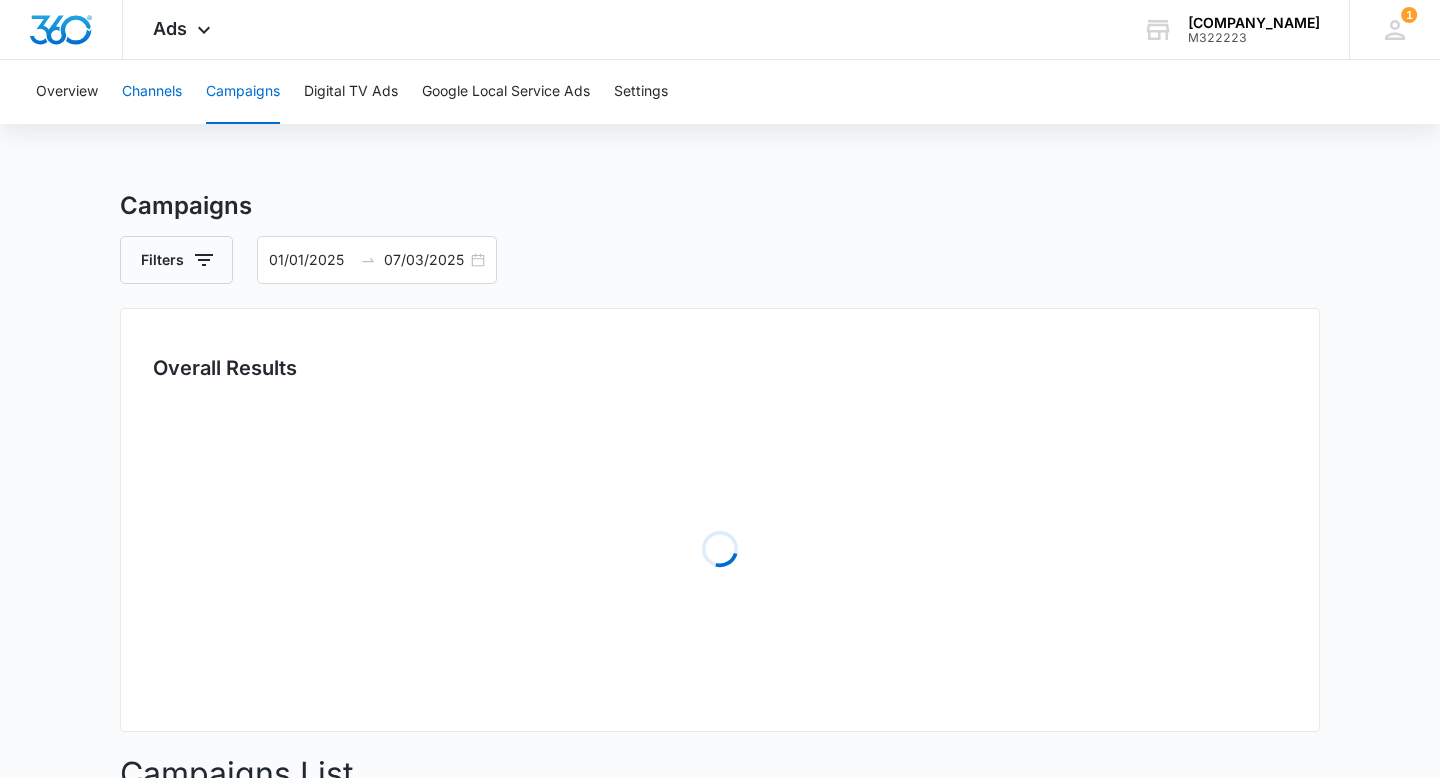 click on "Channels" at bounding box center (152, 92) 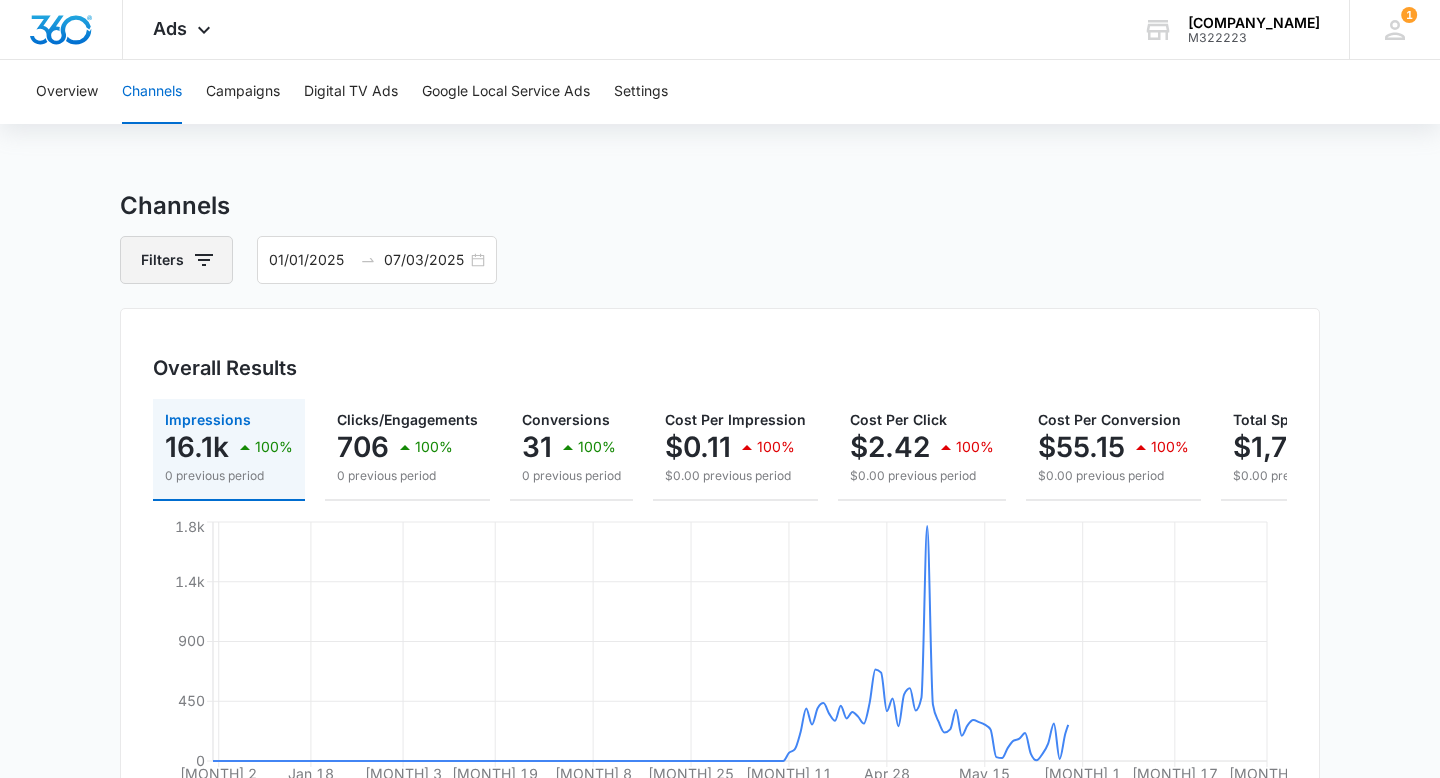 click at bounding box center (204, 260) 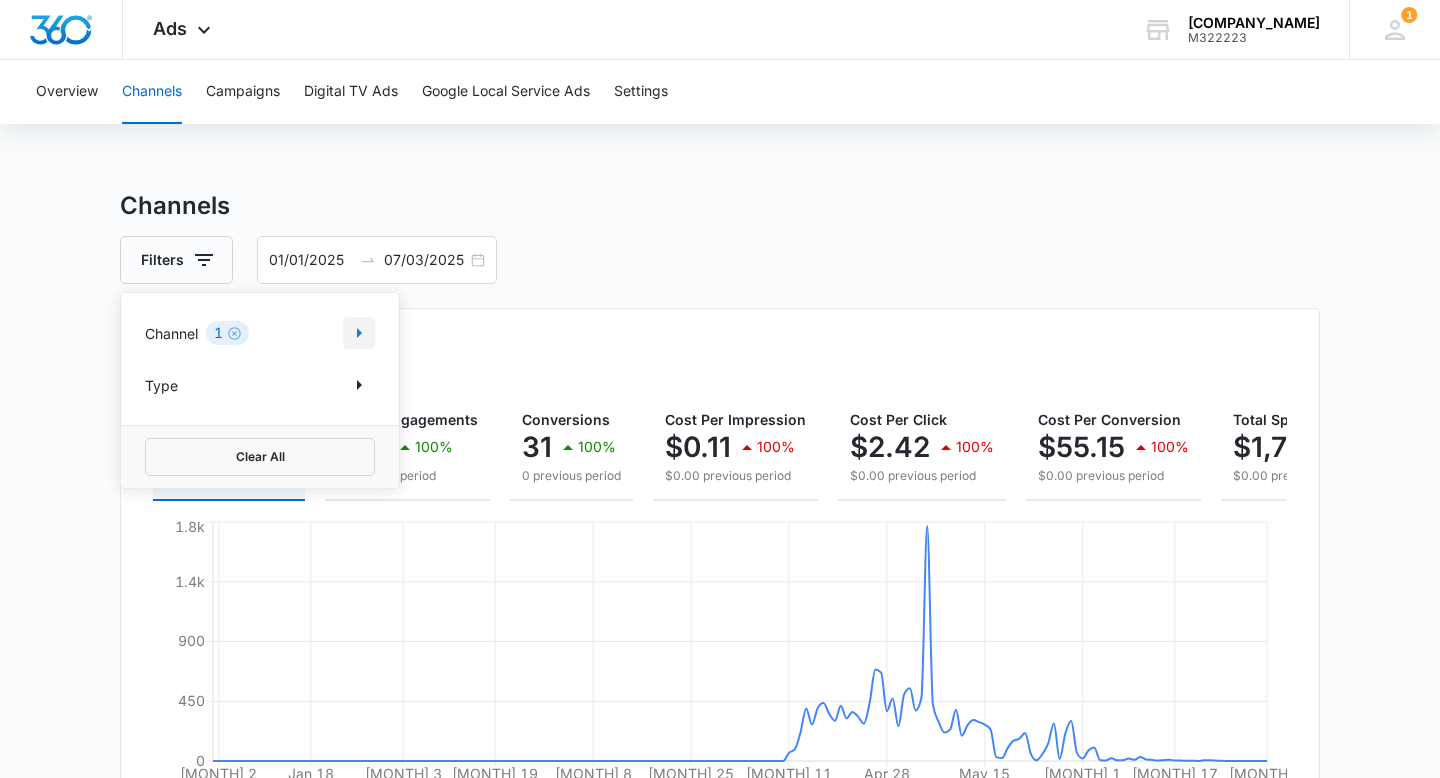 click at bounding box center [359, 333] 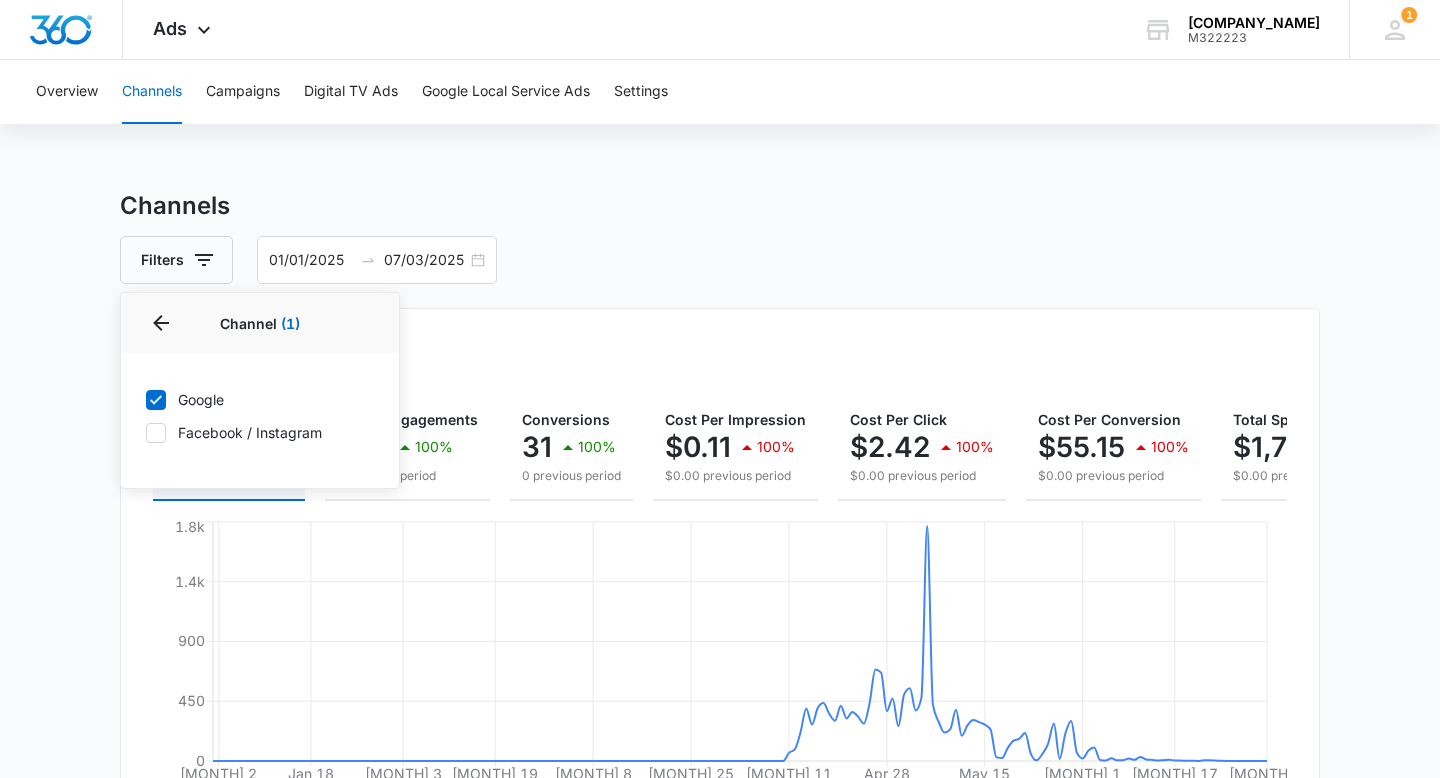 click at bounding box center (156, 400) 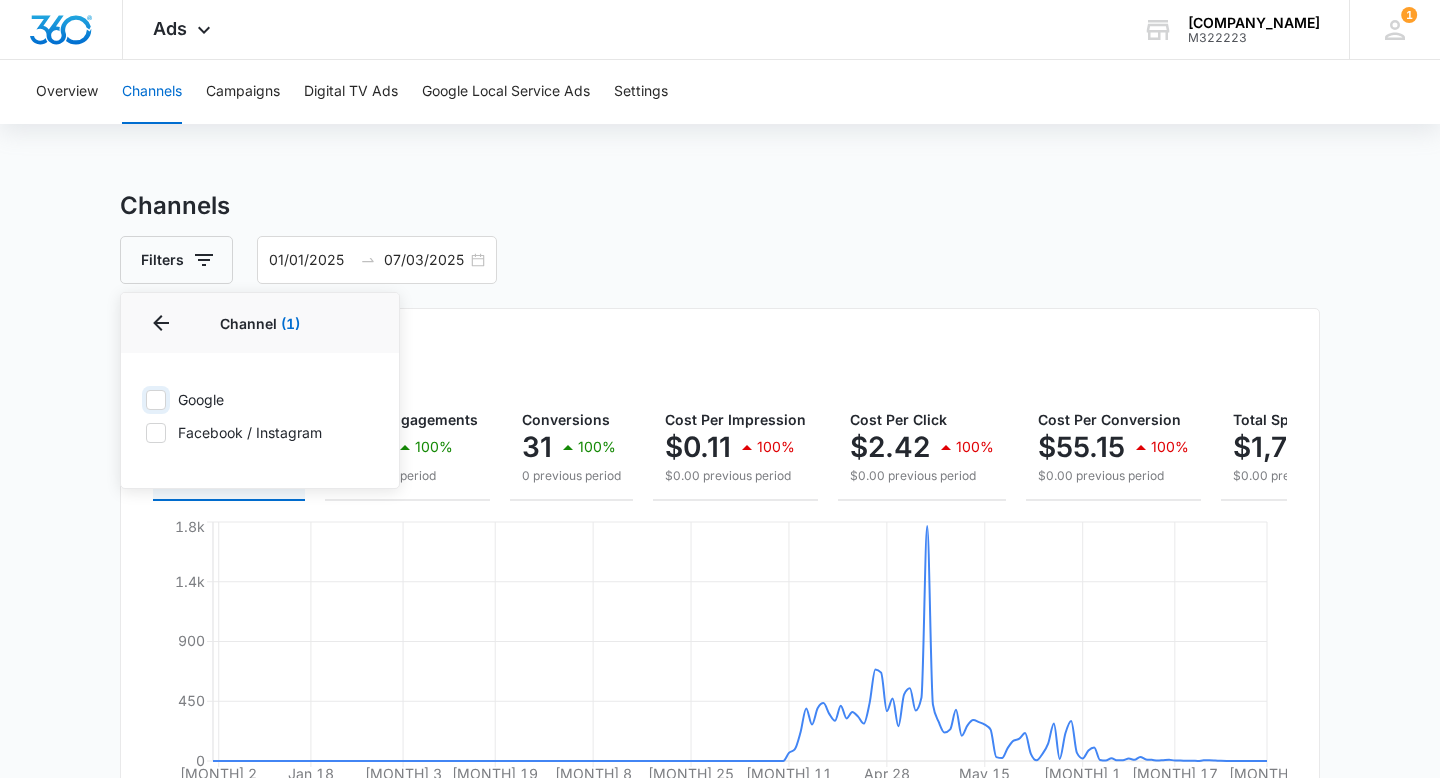 checkbox on "false" 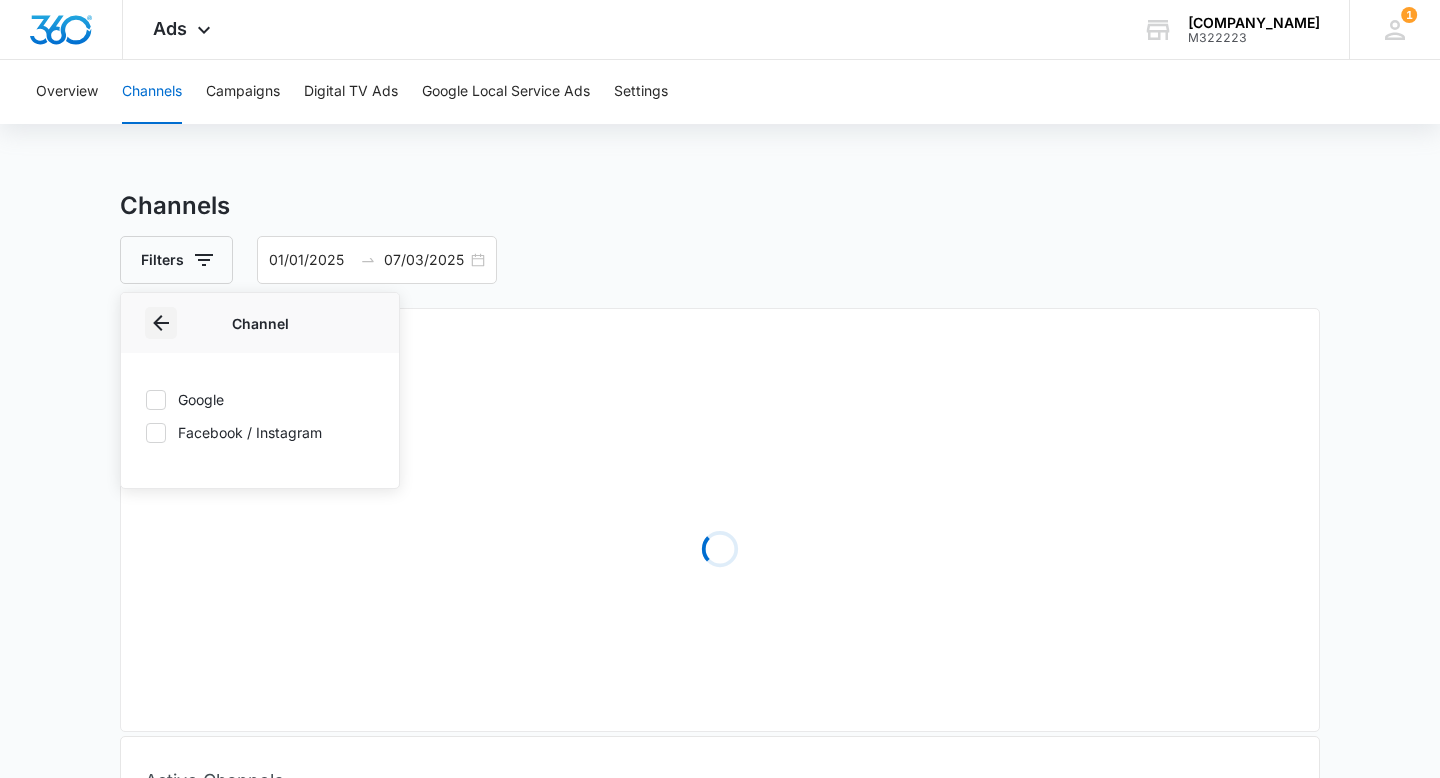 click at bounding box center [161, 323] 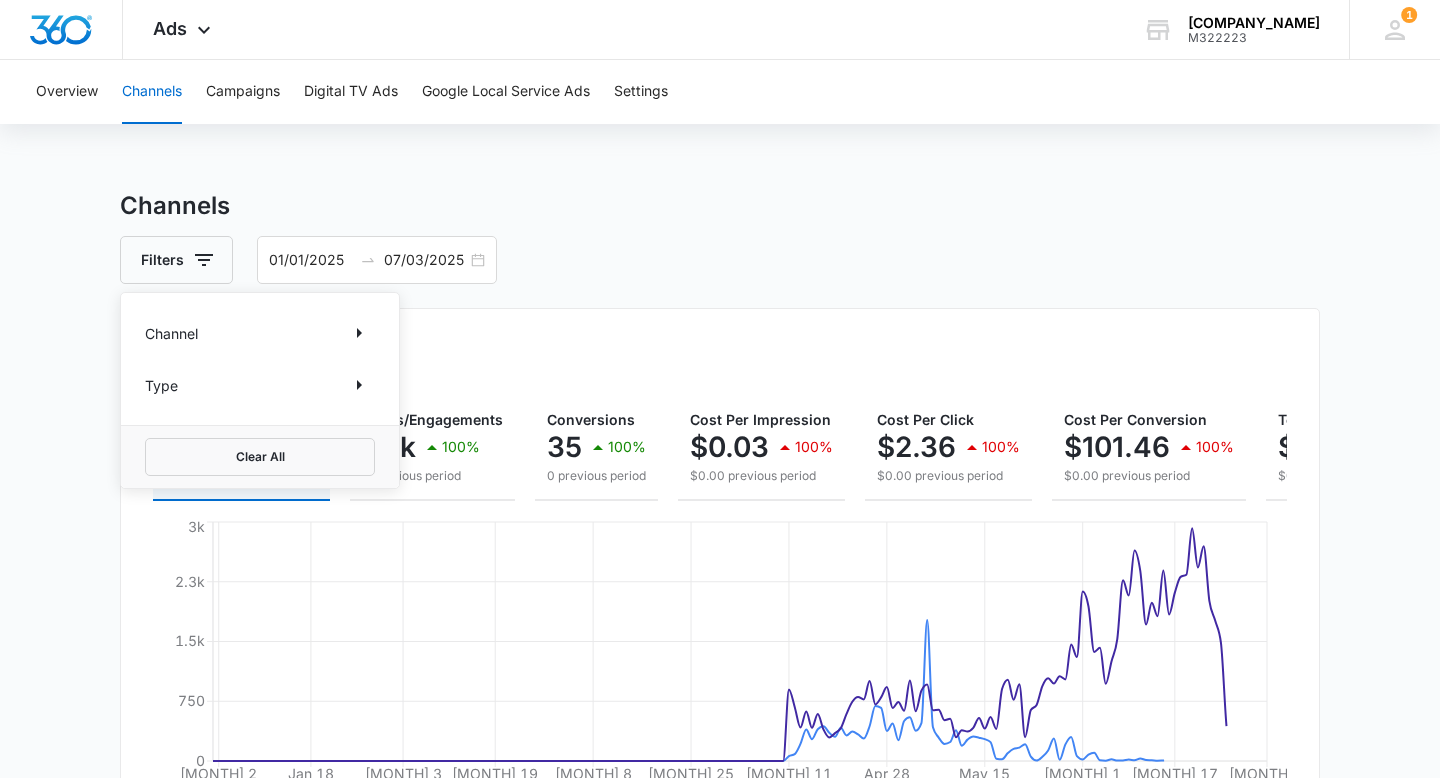 click on "Overall Results Impressions 102.8k 100%  0 previous period Clicks/Engagements 1.5k 100%  0 previous period Conversions 35 100%  0 previous period Cost Per Impression $0.03 100%  $0.00 previous period Cost Per Click $2.36 100%  $0.00 previous period Cost Per Conversion $101.46 100%  $0.00 previous period Total Spend $3,551.20 100%  $0.00 previous period [MONTH] 2 [MONTH] 18 [MONTH] 3 [MONTH] 19 [MONTH] 8 [MONTH] 25 [MONTH] 11 [MONTH] 28 [MONTH] 15 [MONTH] 1 [MONTH] 17 [MONTH] 3 0 750 1.5k 2.3k 3k Google Facebook / Instagram" at bounding box center (720, 579) 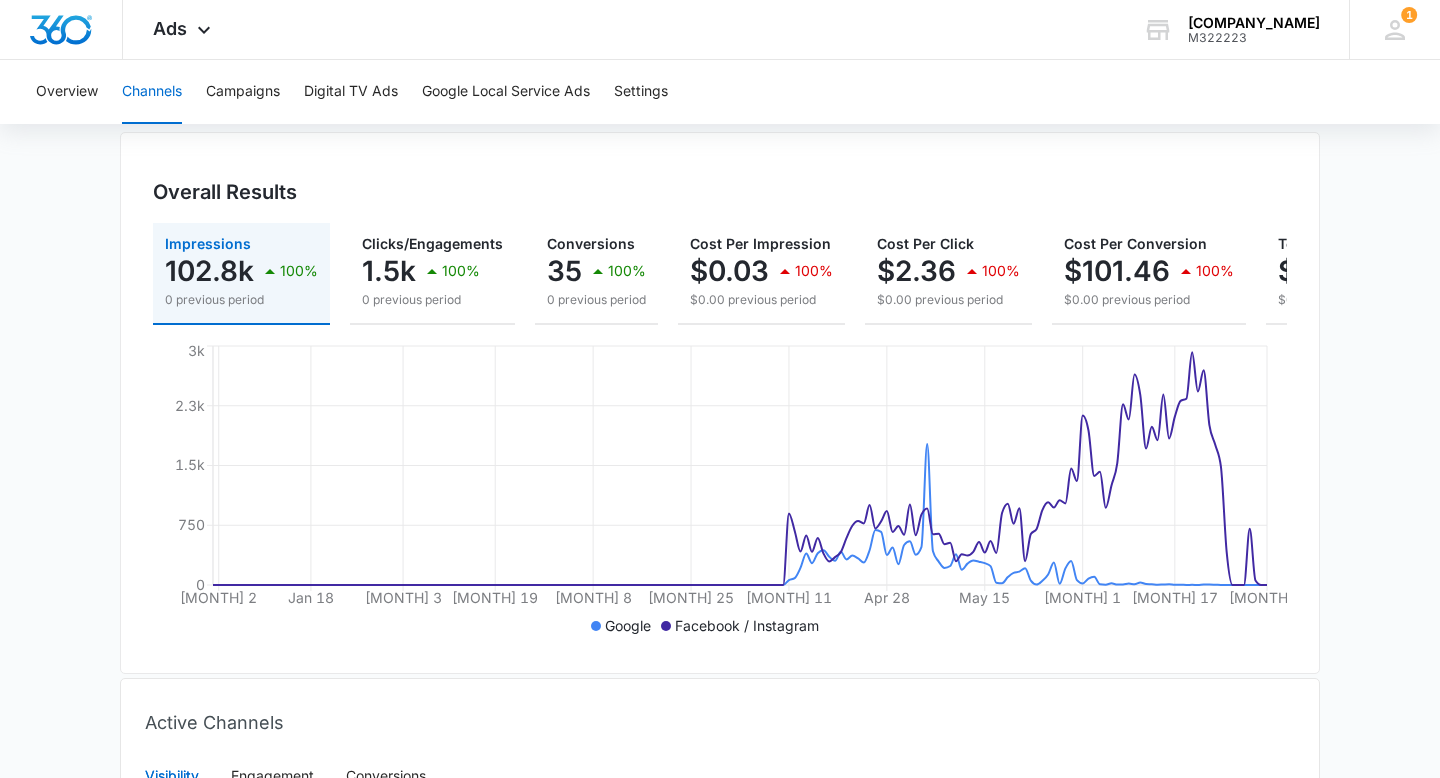 scroll, scrollTop: 175, scrollLeft: 0, axis: vertical 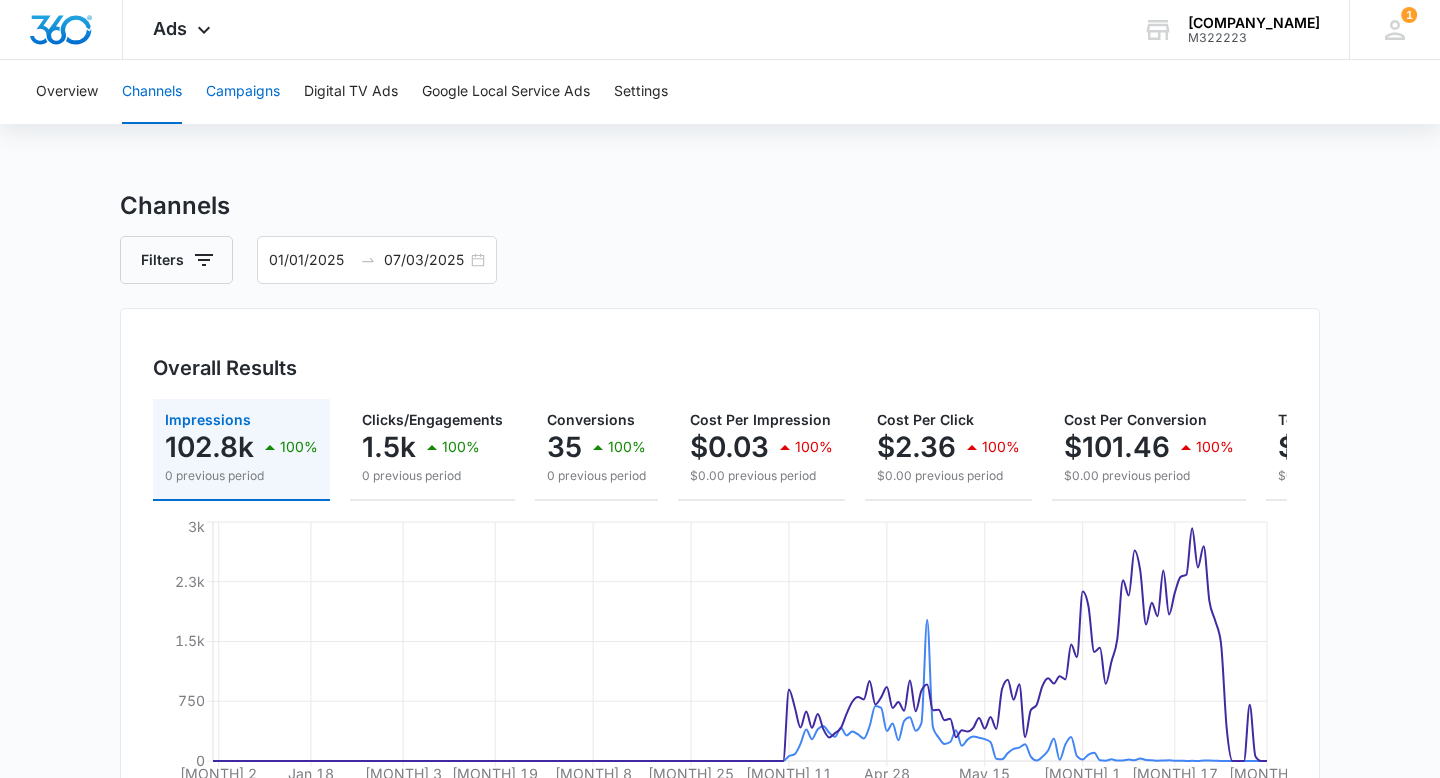 click on "Campaigns" at bounding box center (243, 92) 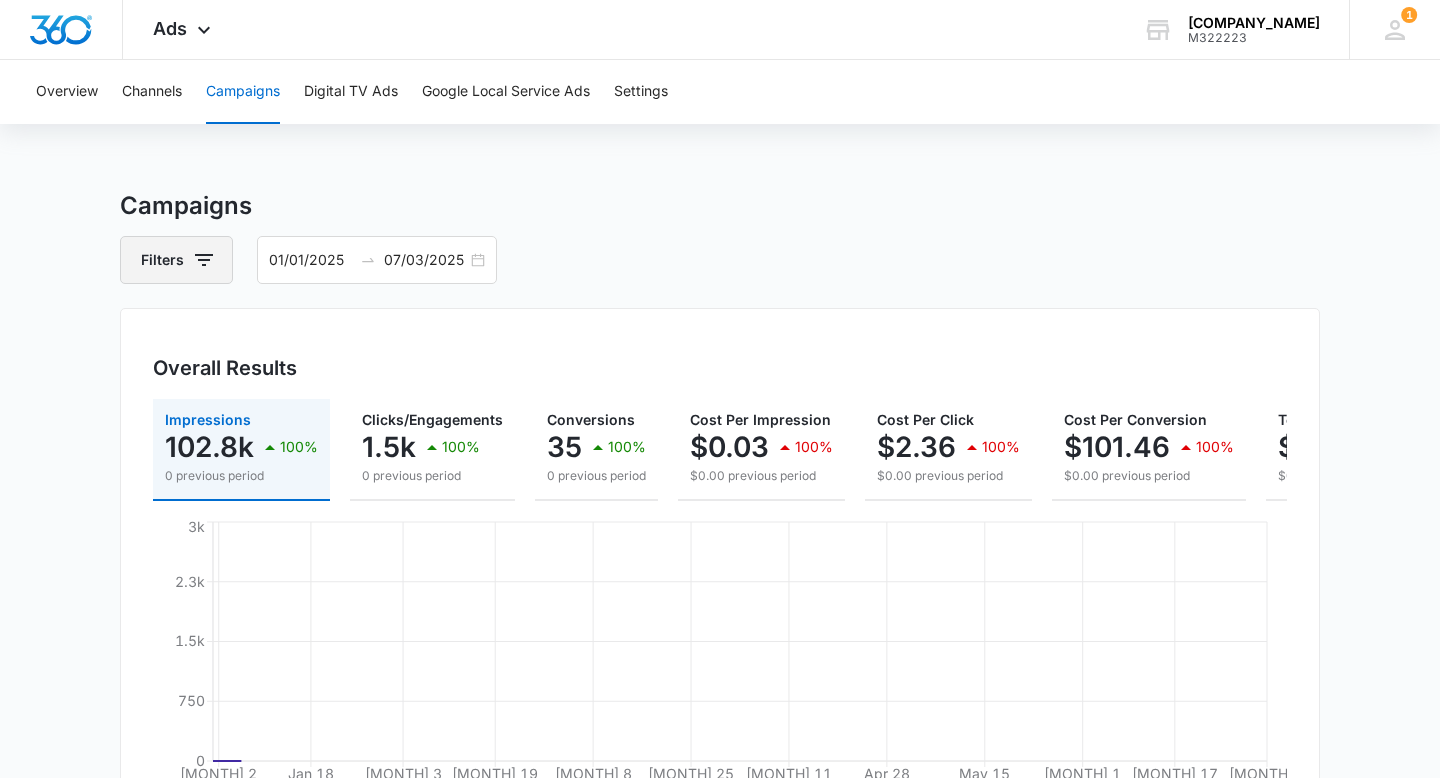 click on "Filters" at bounding box center (176, 260) 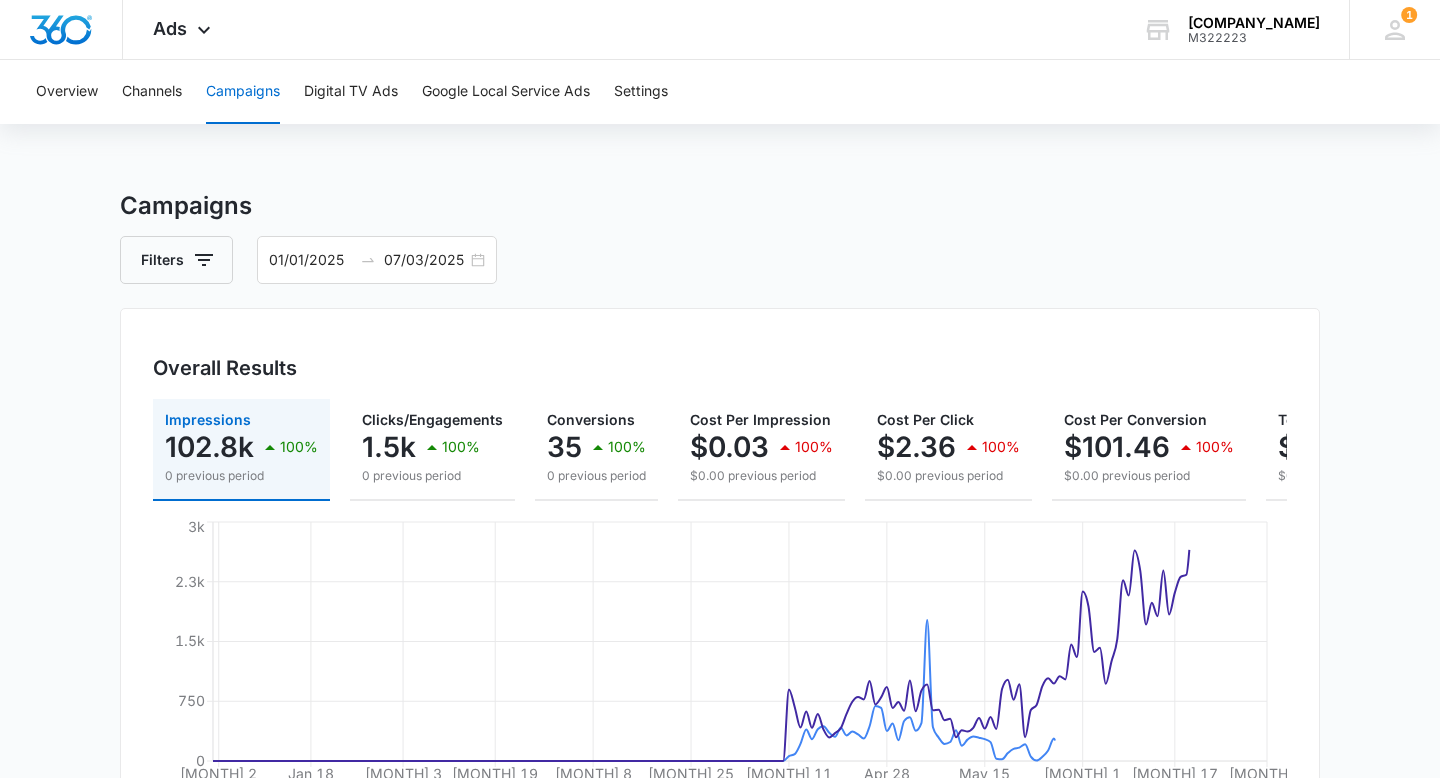 click on "Campaigns" at bounding box center (720, 206) 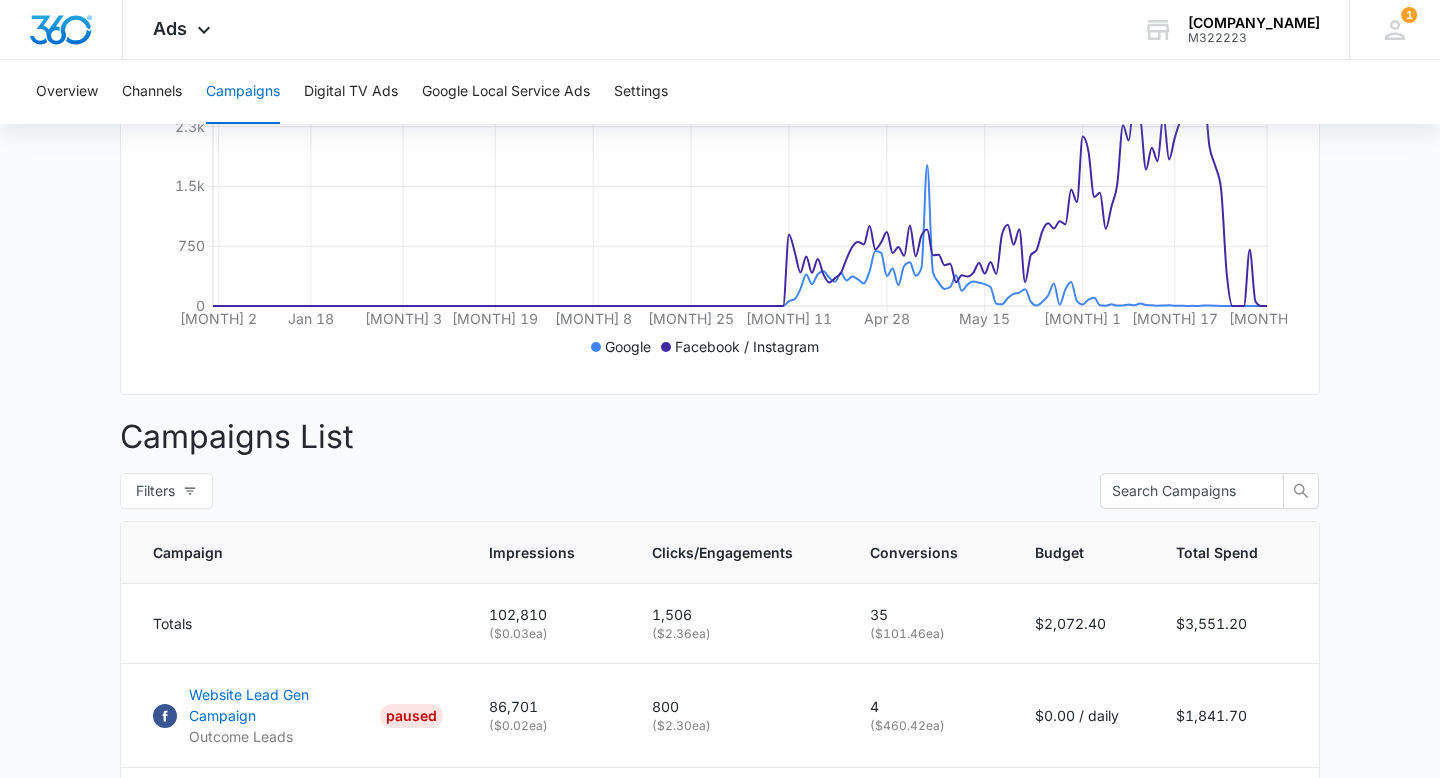 scroll, scrollTop: 752, scrollLeft: 0, axis: vertical 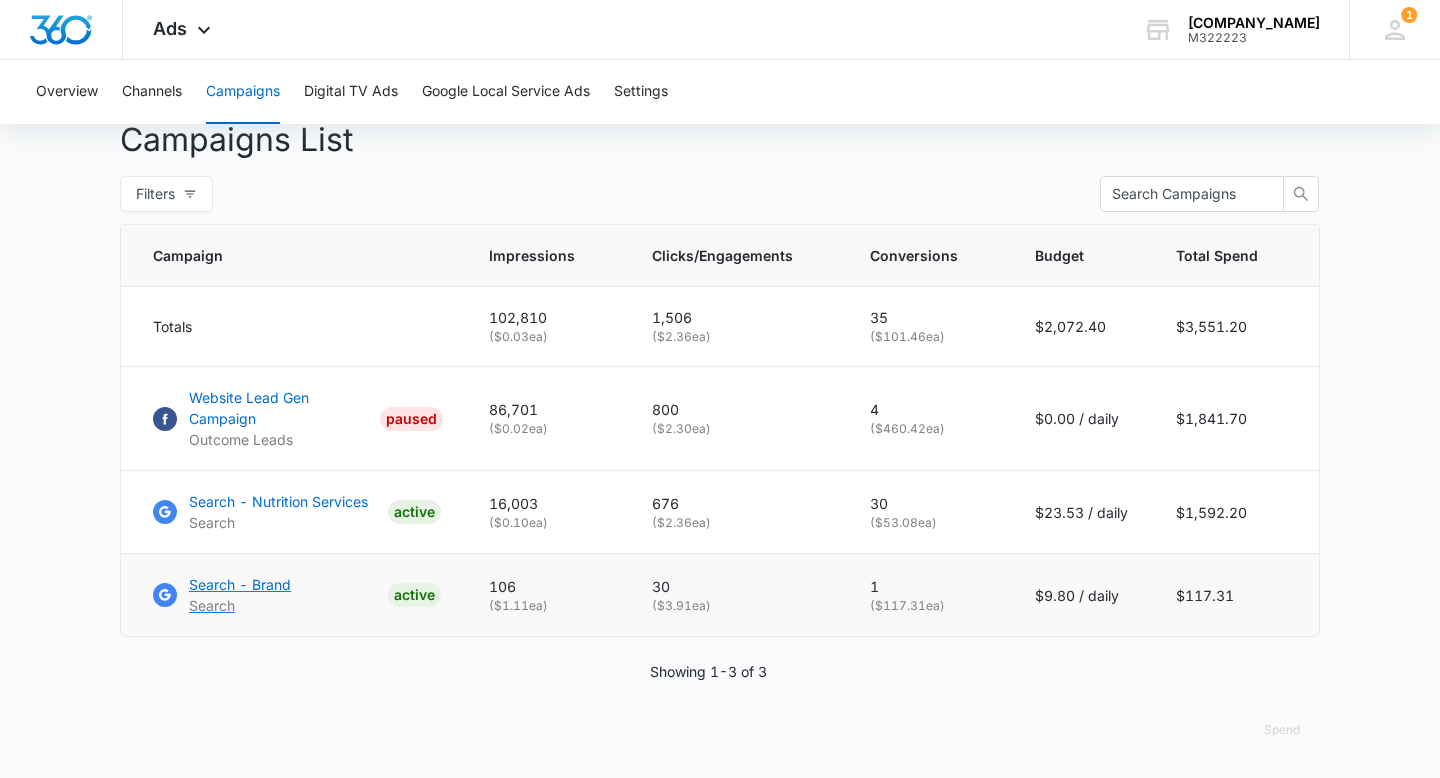 click on "Search - Brand" at bounding box center [240, 584] 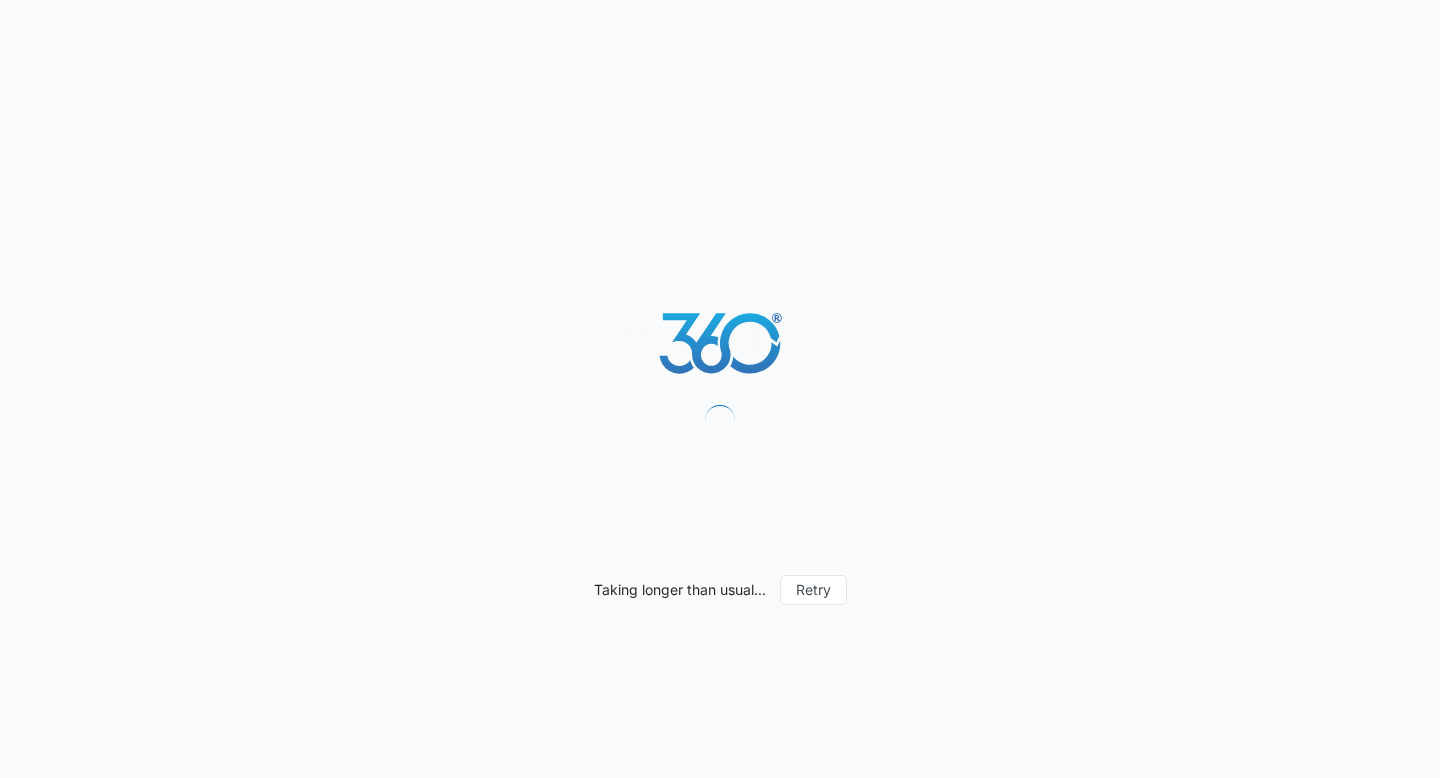 scroll, scrollTop: 0, scrollLeft: 0, axis: both 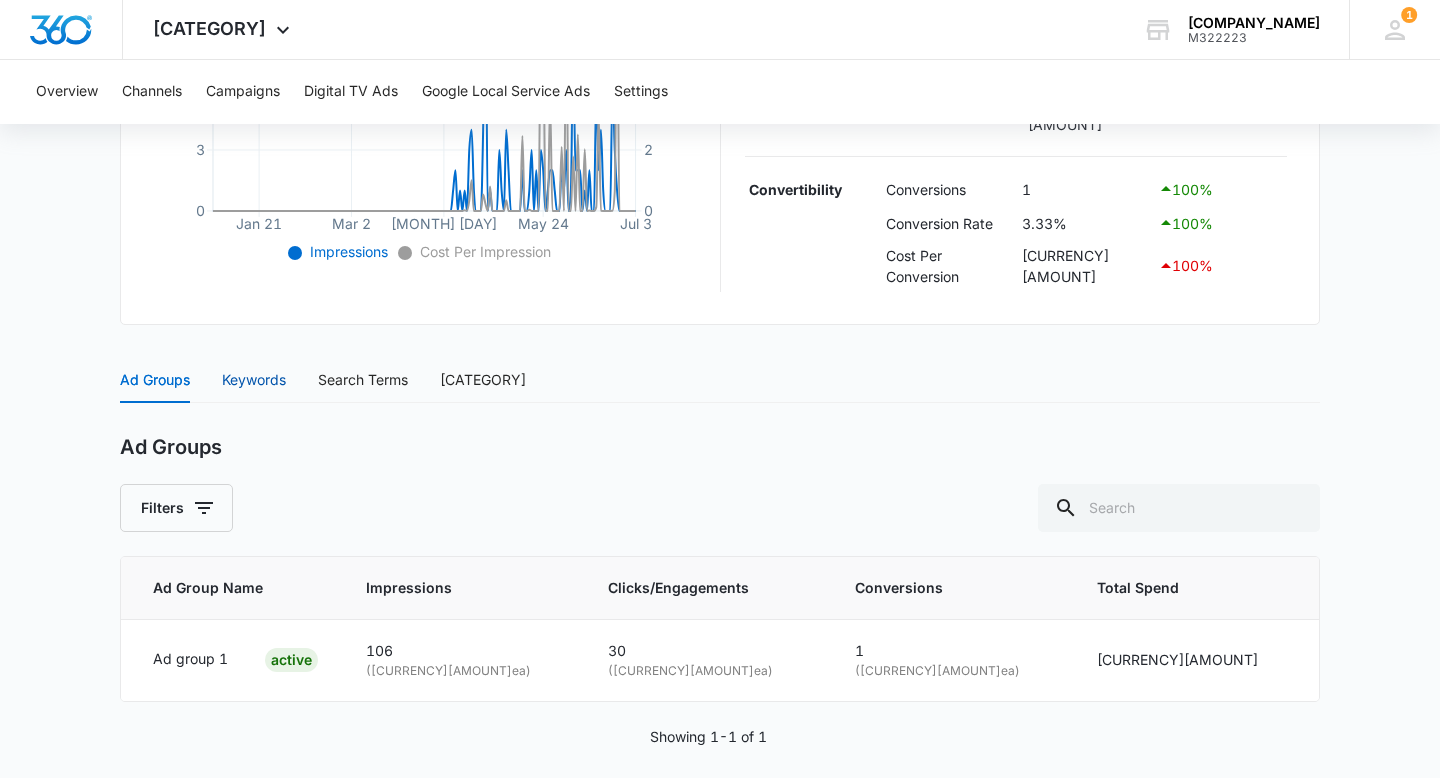 click on "Keywords" at bounding box center (254, 380) 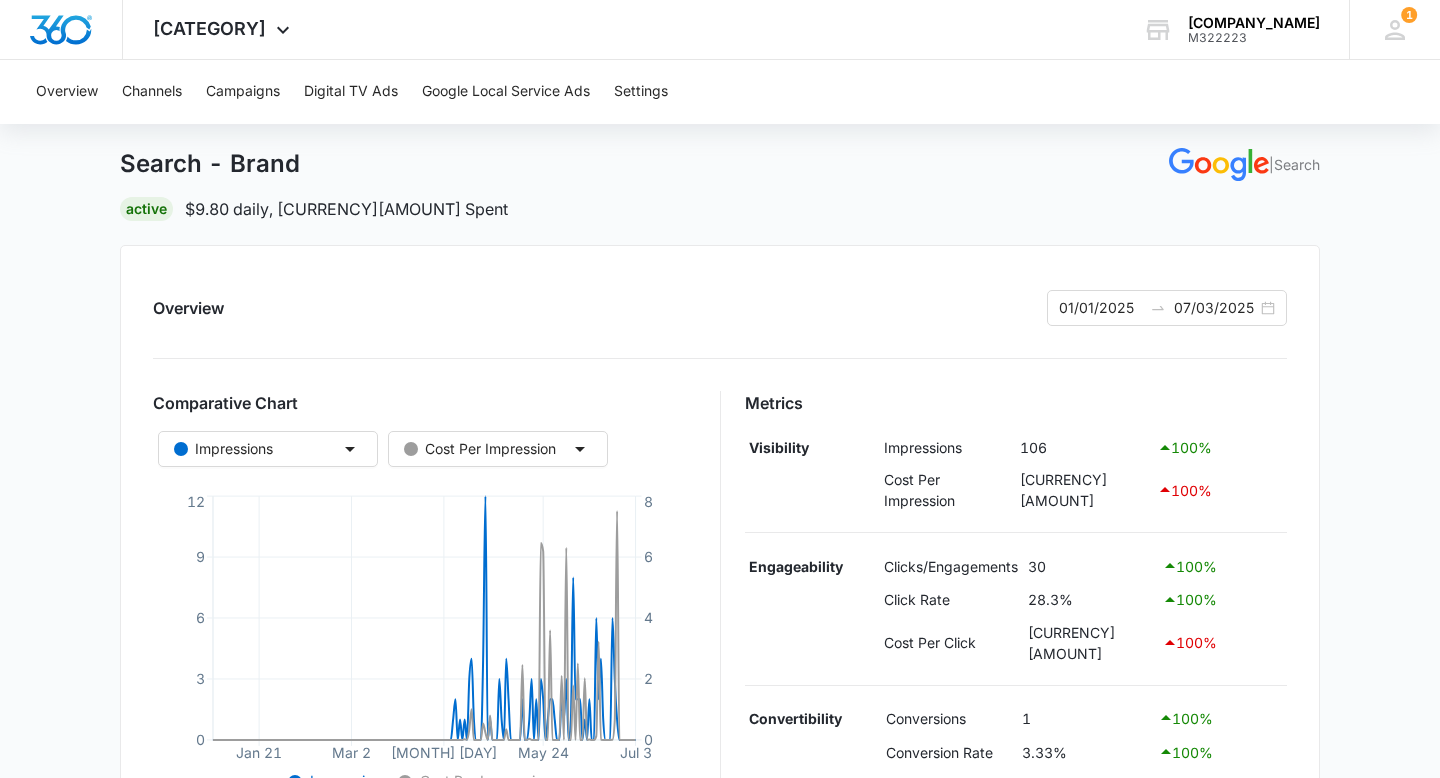 scroll, scrollTop: 0, scrollLeft: 0, axis: both 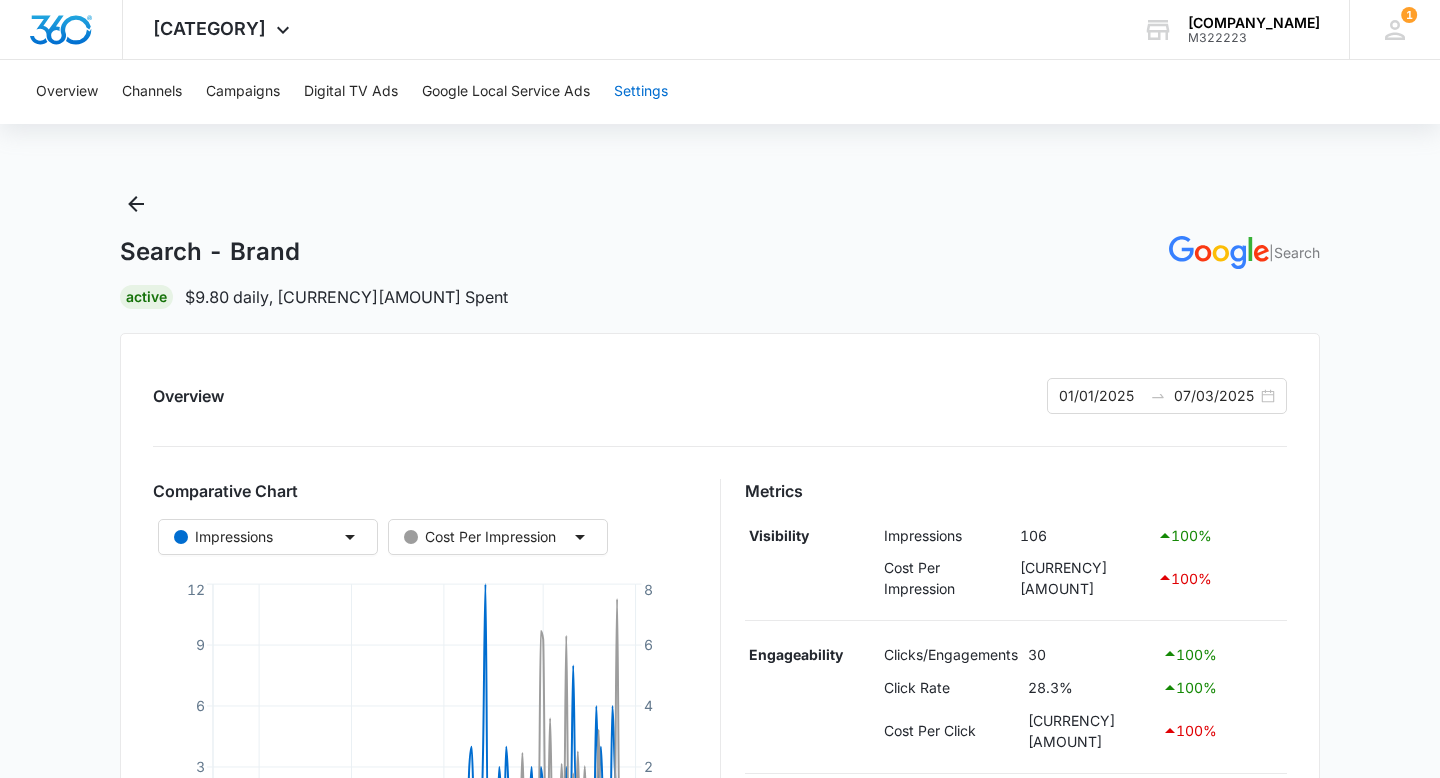 click on "Settings" at bounding box center [641, 92] 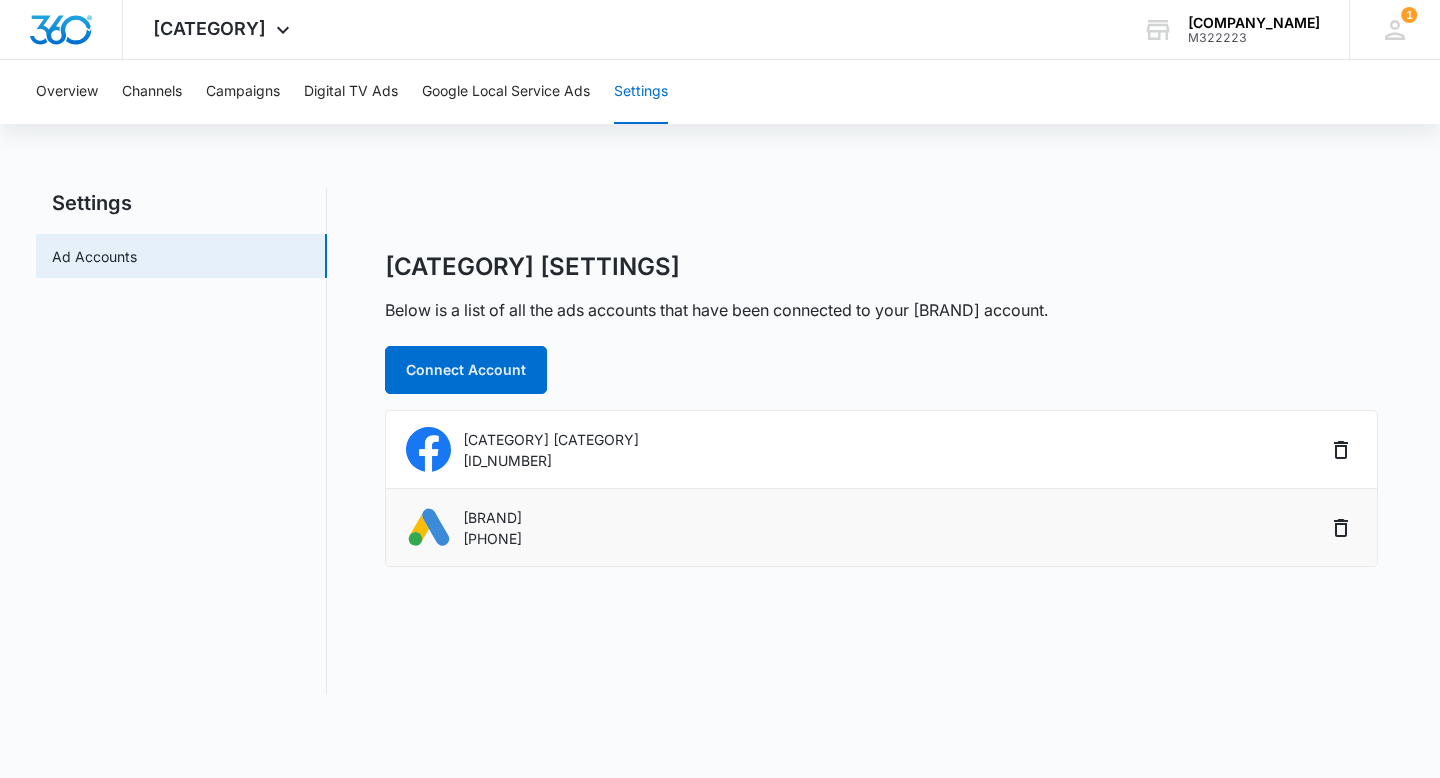 click on "Google" at bounding box center [492, 517] 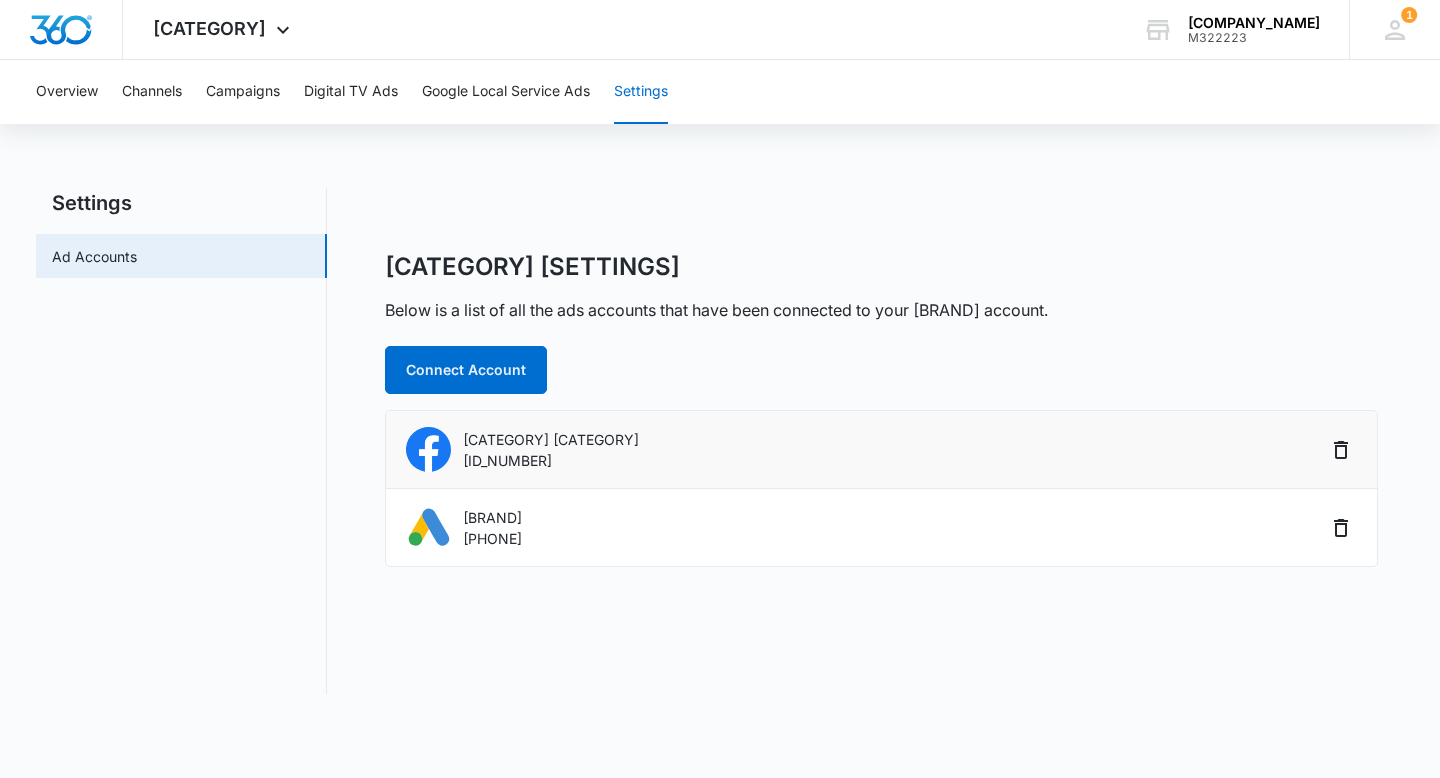 click on "1193913415820004" at bounding box center [551, 460] 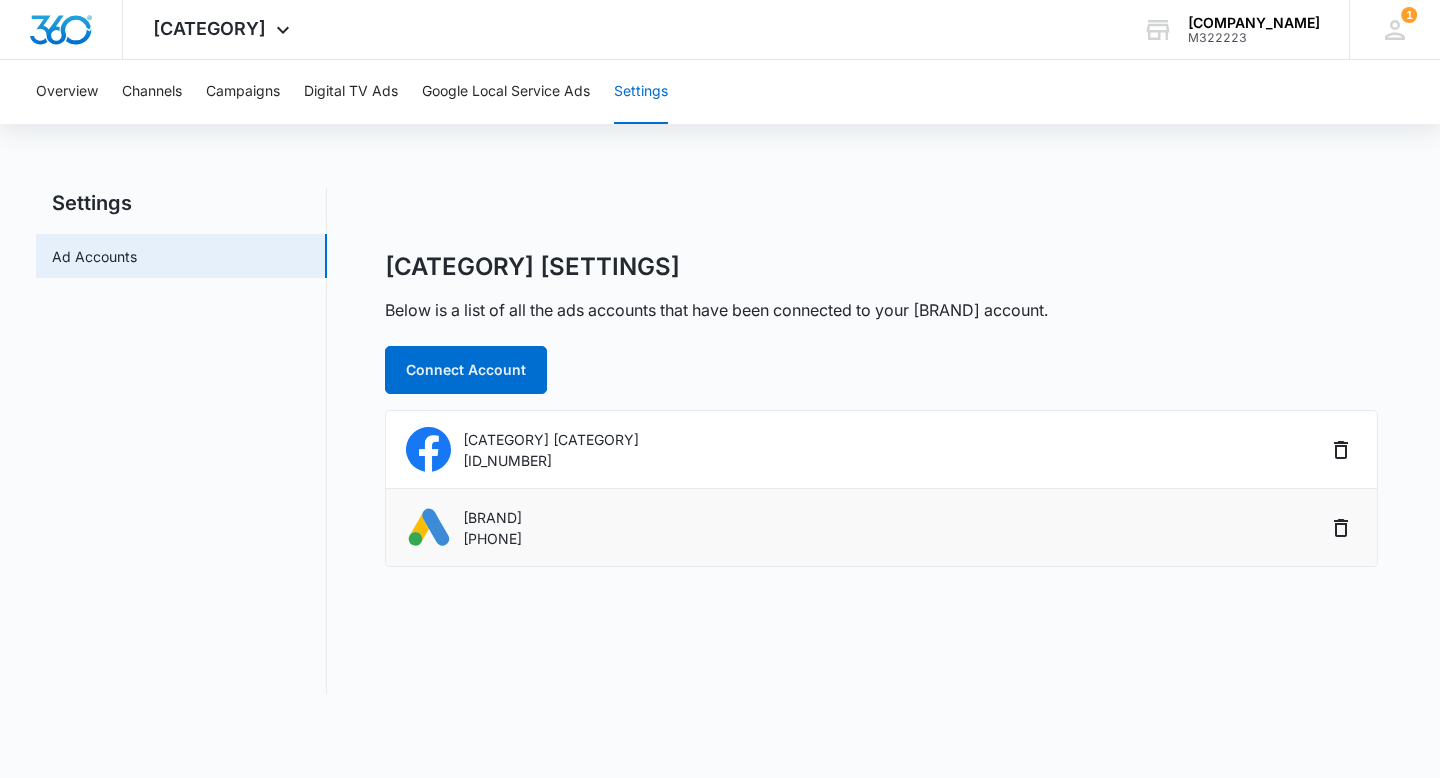 drag, startPoint x: 475, startPoint y: 535, endPoint x: 611, endPoint y: 535, distance: 136 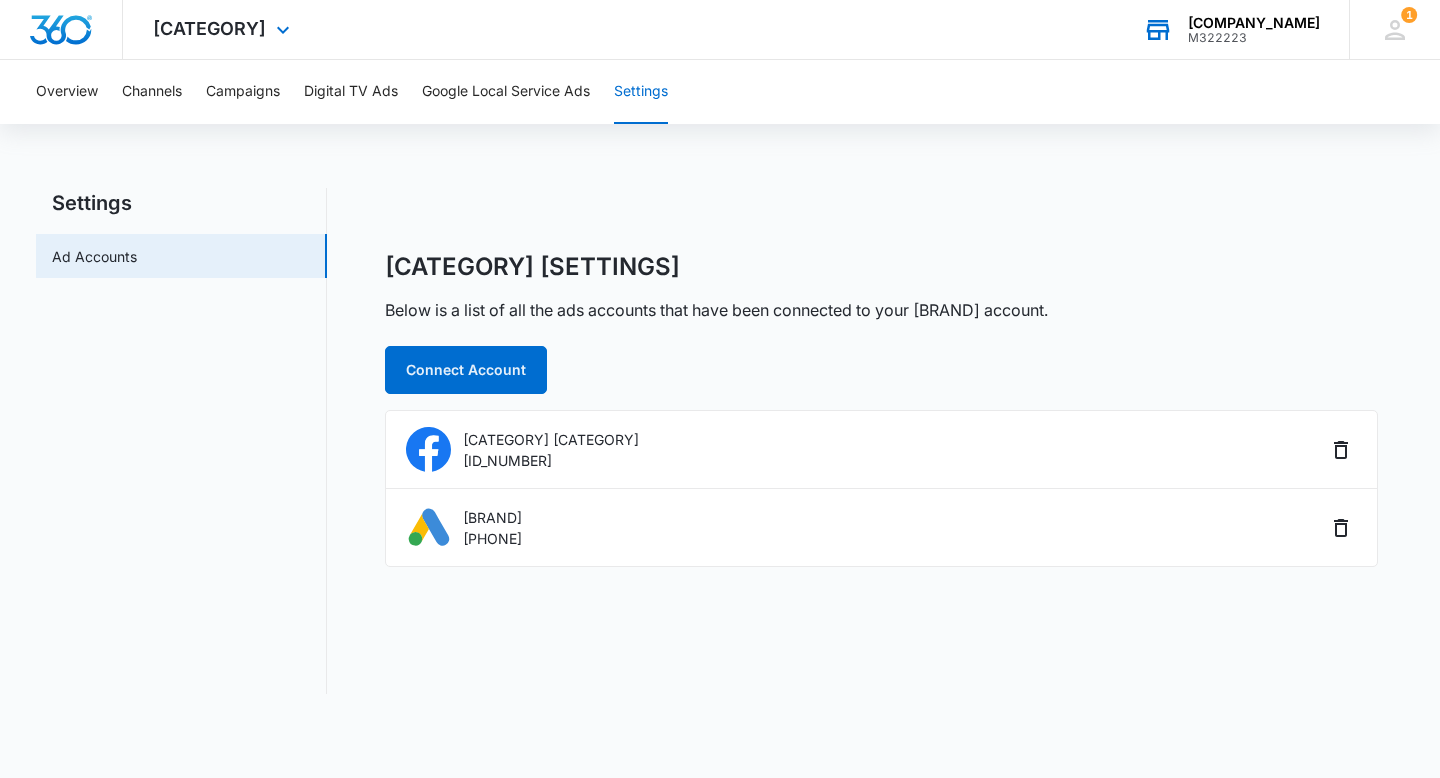 click on "M322223" at bounding box center [1254, 38] 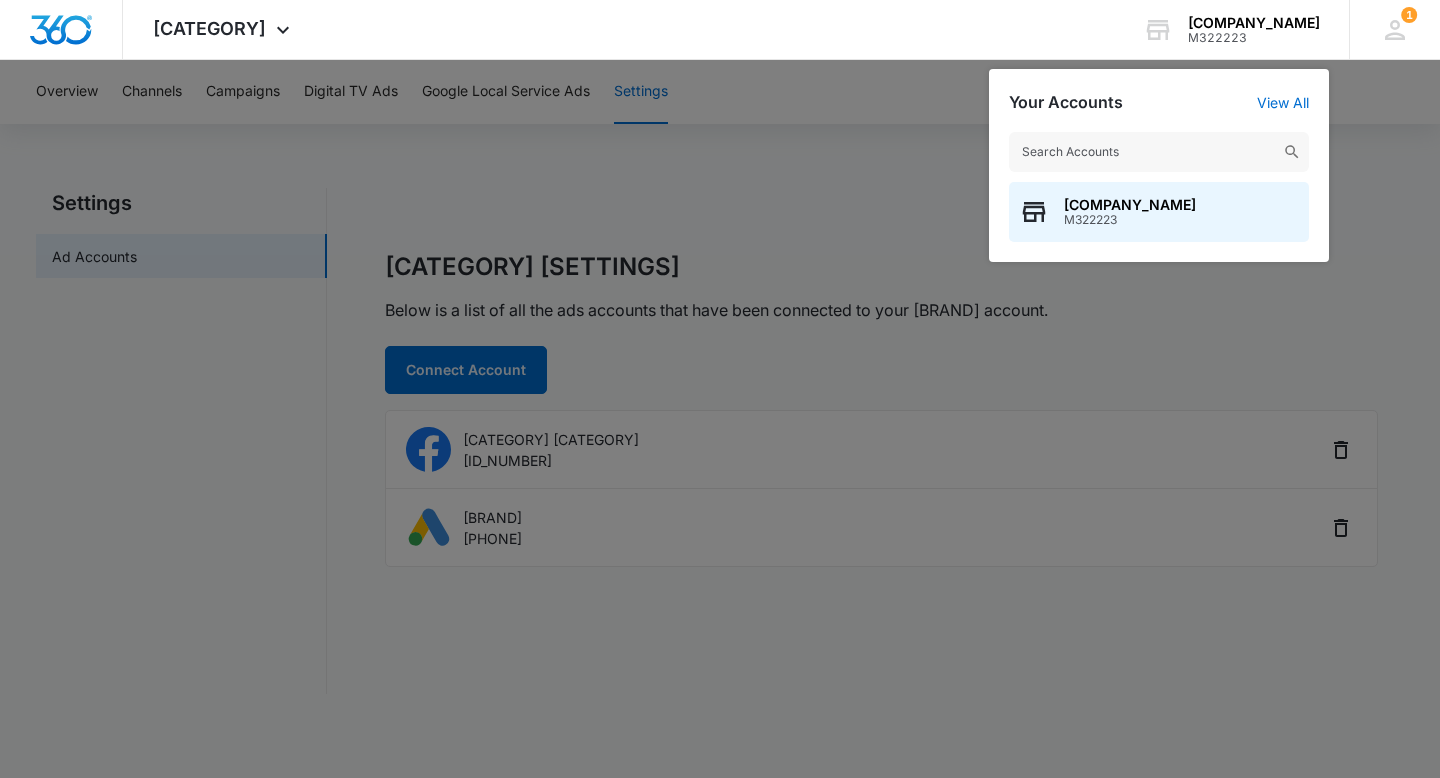 click at bounding box center [720, 389] 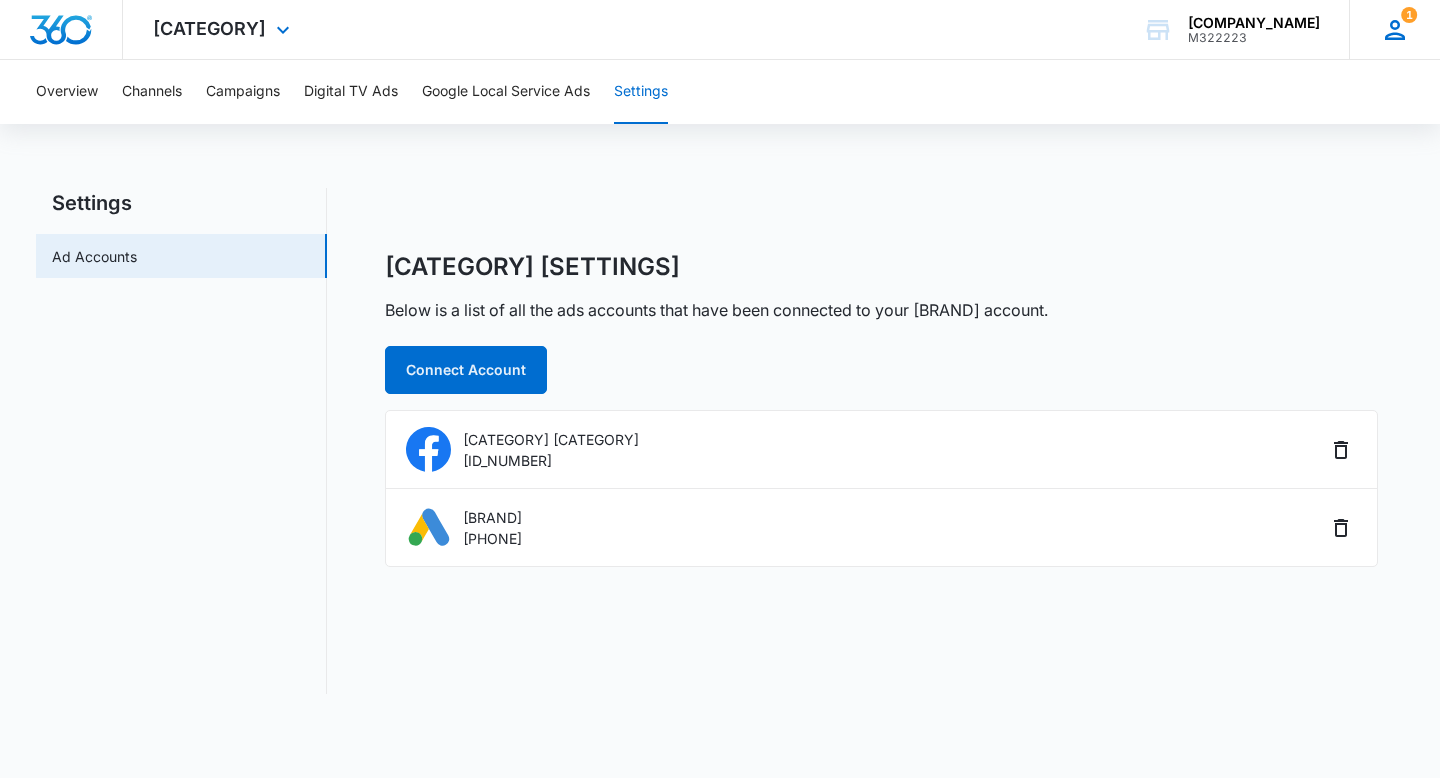 click on "1 CS Christin Saucier hello@monadnocknutritionservices.com My Profile 1 Notifications Support Logout Terms & Conditions   •   Privacy Policy" at bounding box center [1394, 29] 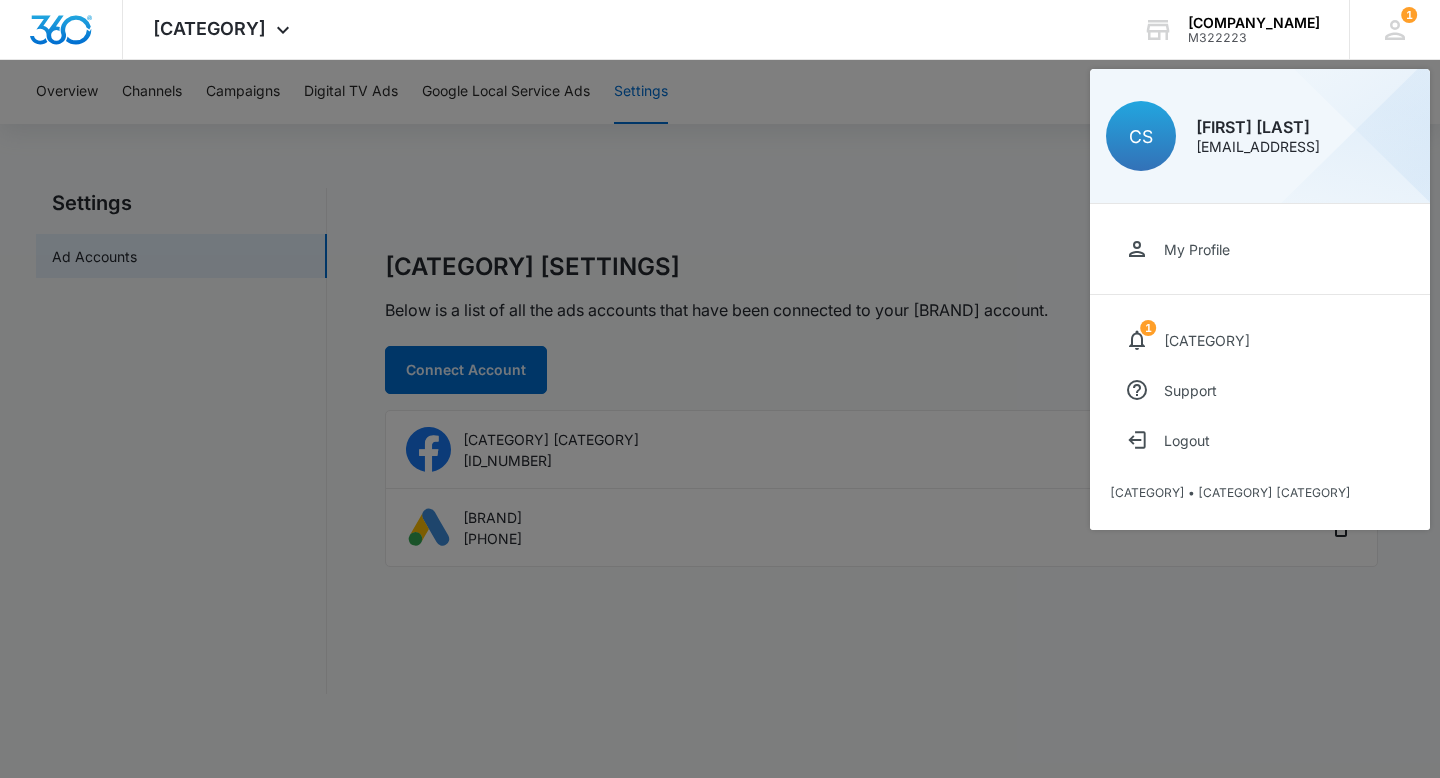 click at bounding box center [720, 389] 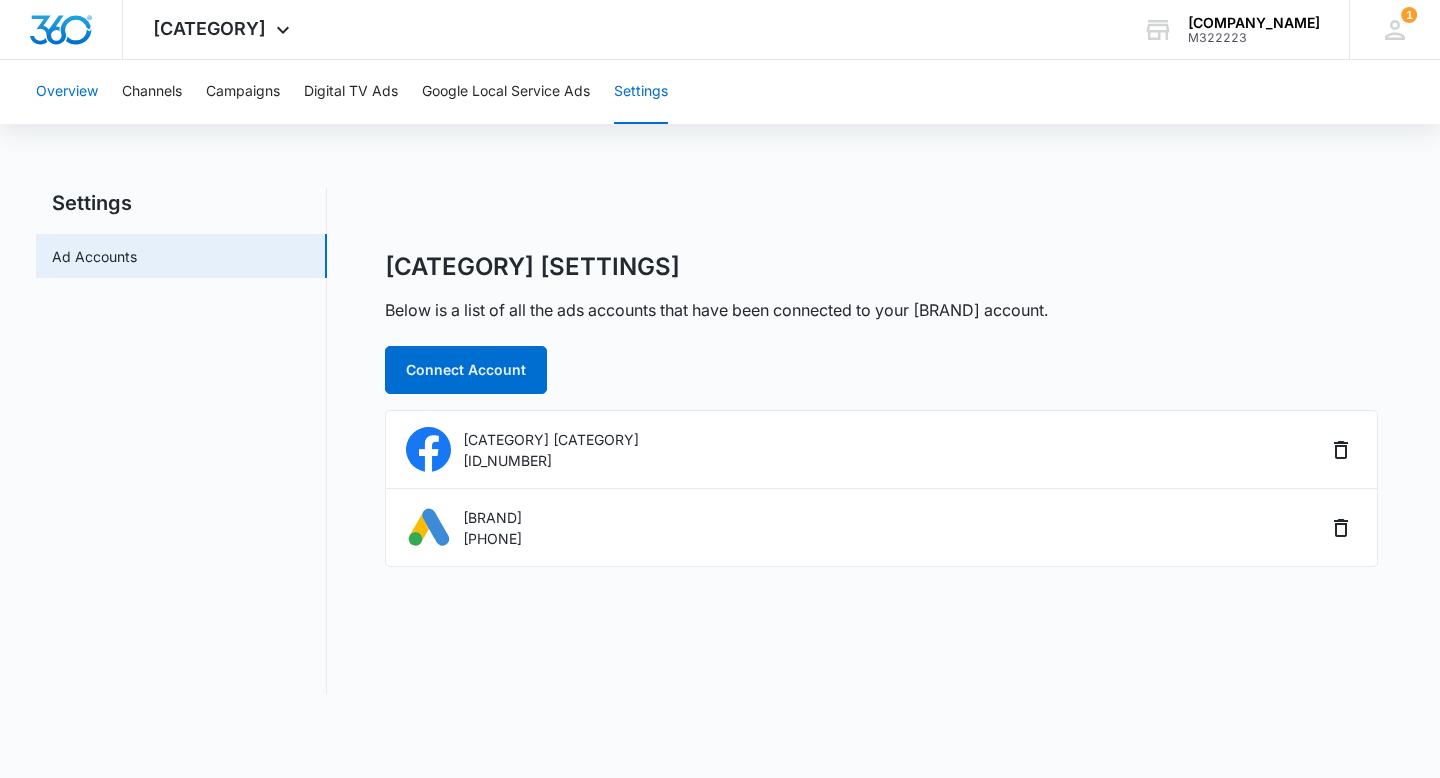 click on "Overview" at bounding box center [67, 92] 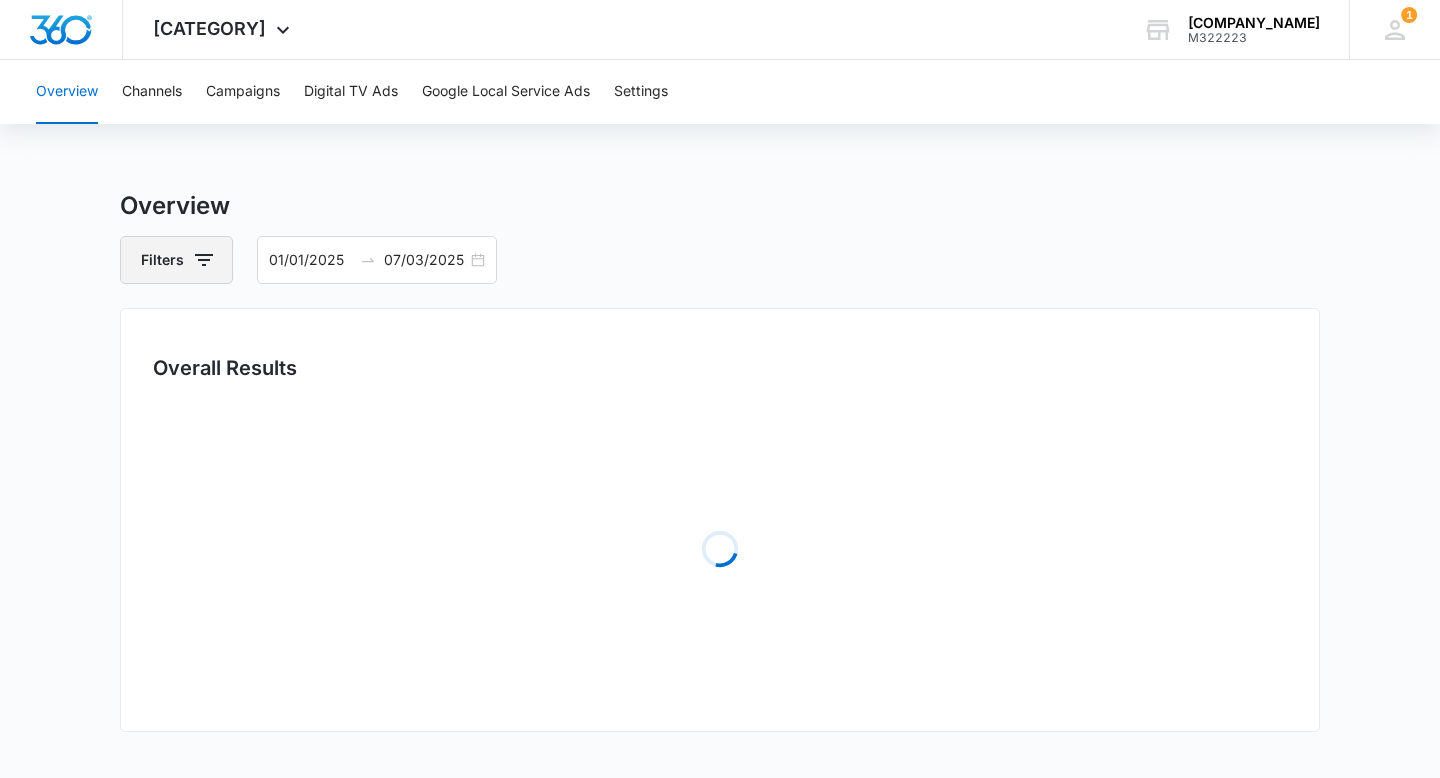 click on "Filters" at bounding box center [176, 260] 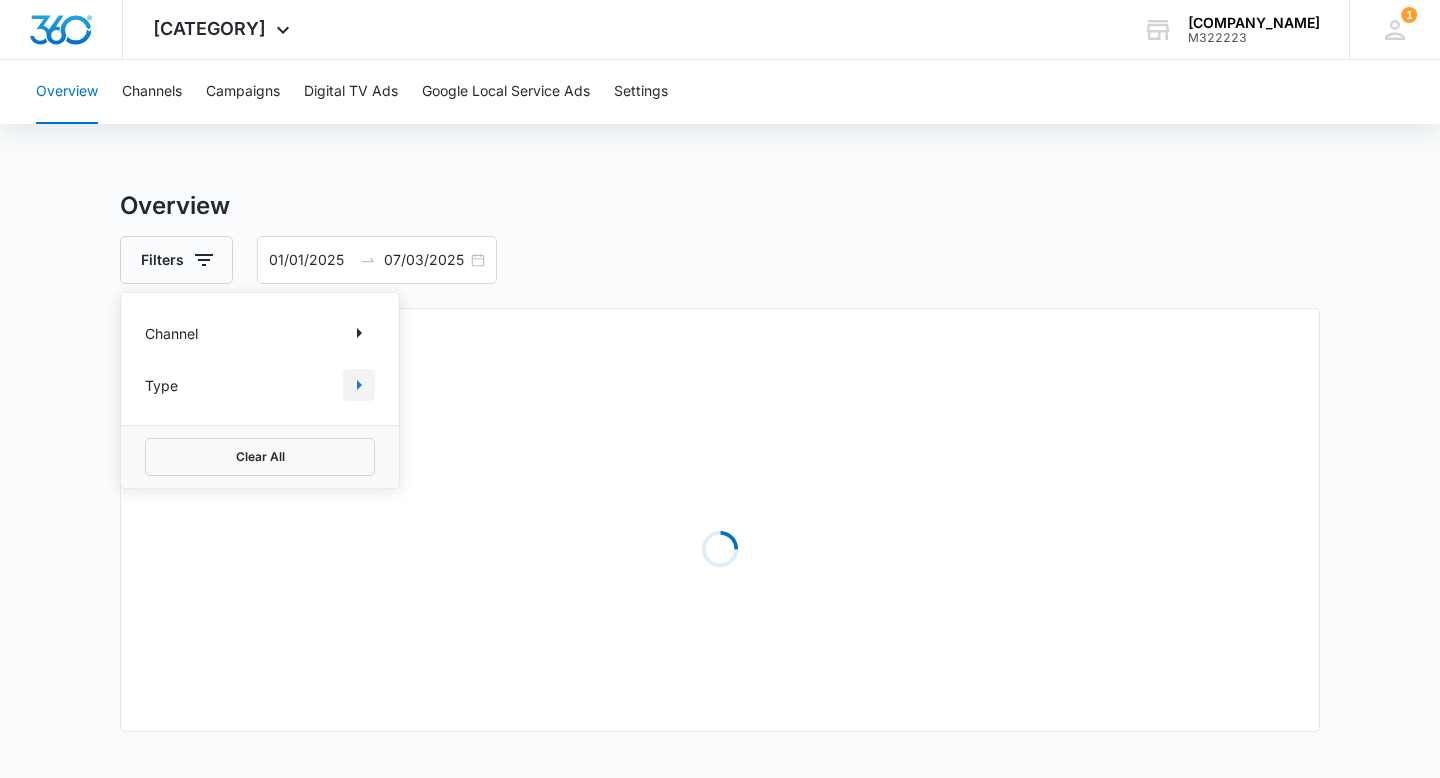 click at bounding box center [359, 385] 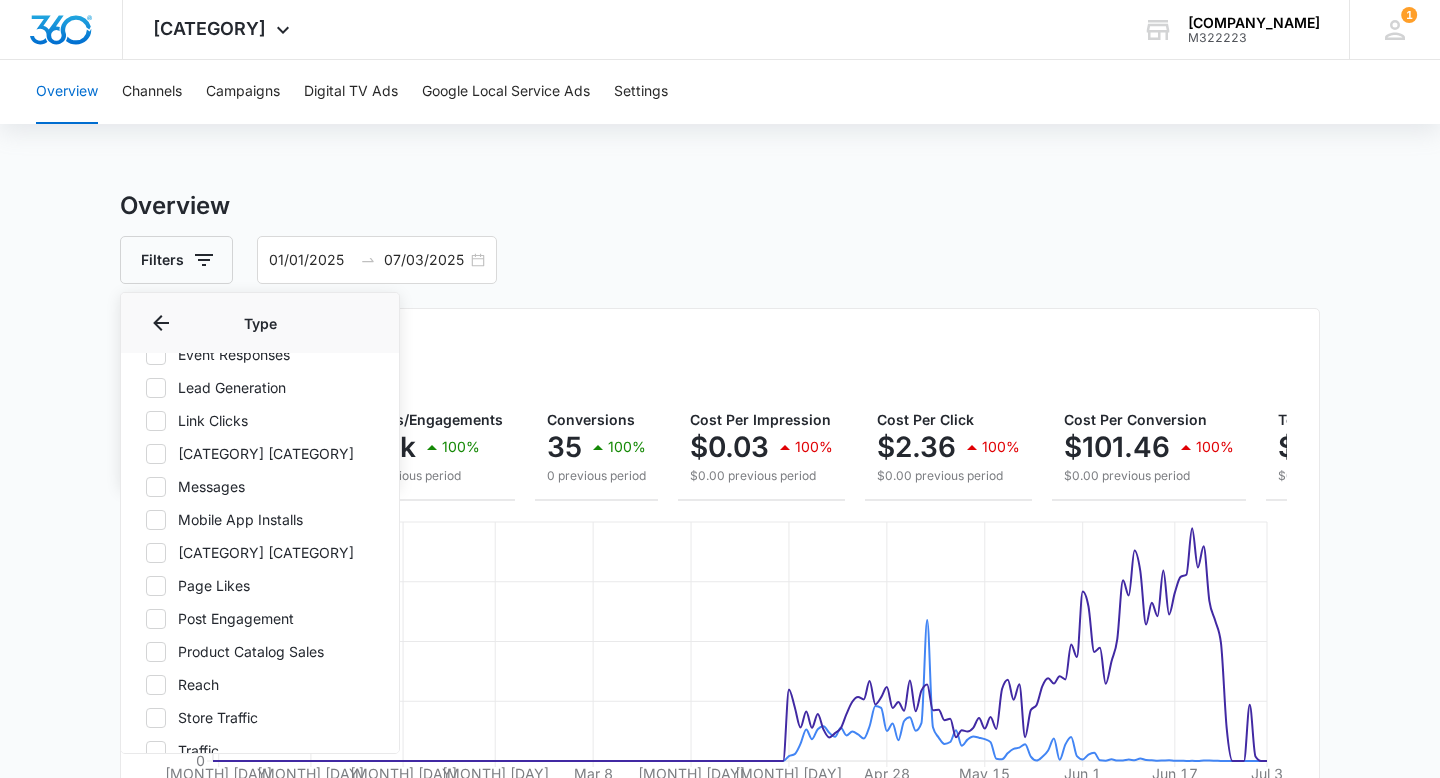 scroll, scrollTop: 386, scrollLeft: 0, axis: vertical 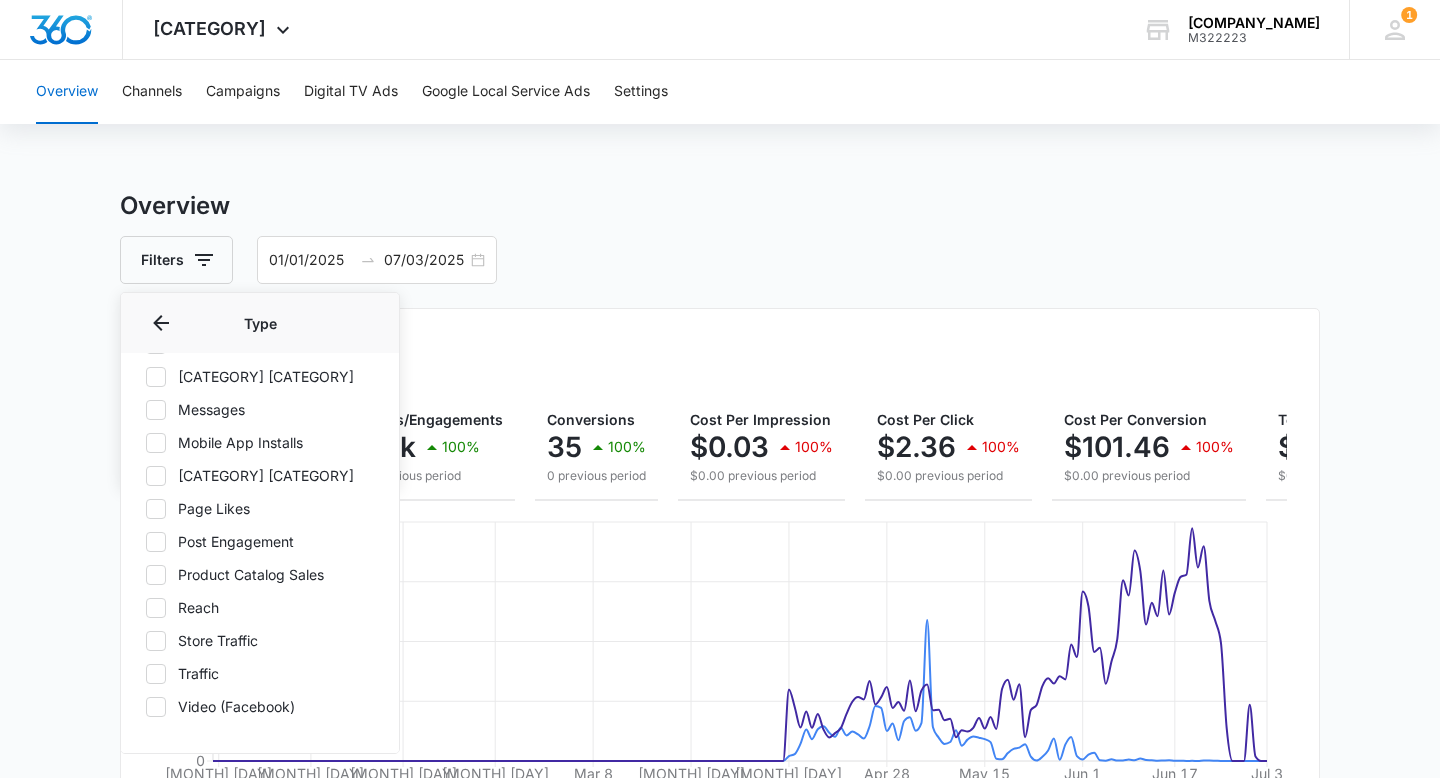 click on "Overview Filters Channel Type Type Audience Display Search Shopping Video/YouTube App Installs Brand Awareness Conversions Event Responses Lead Generation Link Clicks Local Awareness Messages Mobile App Installs Offer Claims Page Likes Post Engagement Product Catalog Sales Reach Store Traffic Traffic Video (Facebook) Clear All 01/01/2025 07/03/2025 Overall Results Impressions 102.8k 100%  0 previous period Clicks/Engagements 1.5k 100%  0 previous period Conversions 35 100%  0 previous period Cost Per Impression $0.03 100%  $0.00 previous period Cost Per Click $2.36 100%  $0.00 previous period Cost Per Conversion $101.46 100%  $0.00 previous period Total Spend $3,551.20 100%  $0.00 previous period Jan 2 Jan 18 Feb 3 Feb 19 Mar 8 Mar 25 Apr 11 Apr 28 May 15 Jun 1 Jun 17 Jul 3 0 750 1.5k 2.3k 3k Google Facebook / Instagram Overall Visibility Jan. 01 - Jul. 03, 2025 Impressions 102,810 100%  from 0 Mar 12, 2025 Jul 3, 2025 0 1.5k 3k Jan. 01 - Jul. 03, 2025 Jun. 28 - Dec. 31, 2024 0% 0%  from 0% $0.03 100%  35 0 3" at bounding box center [720, 906] 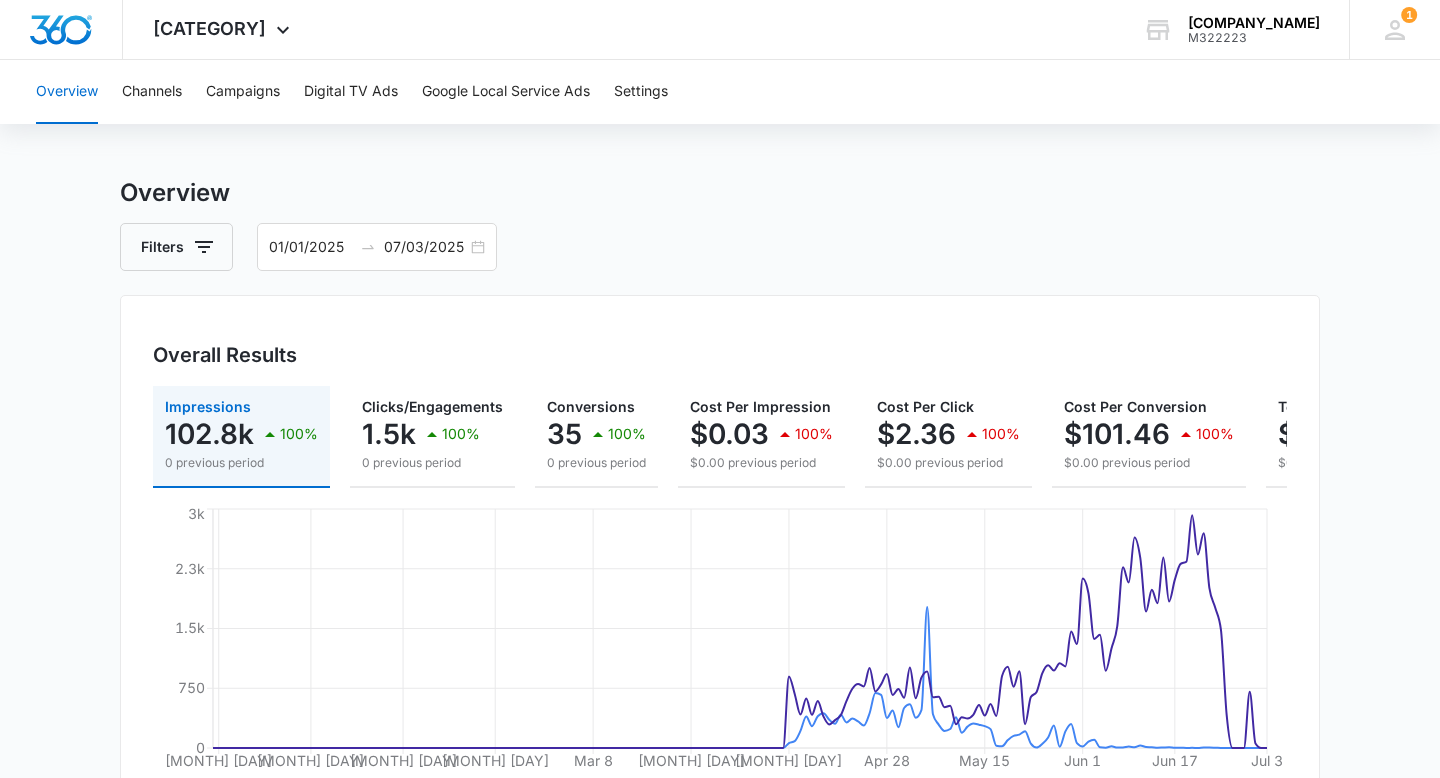 scroll, scrollTop: 0, scrollLeft: 0, axis: both 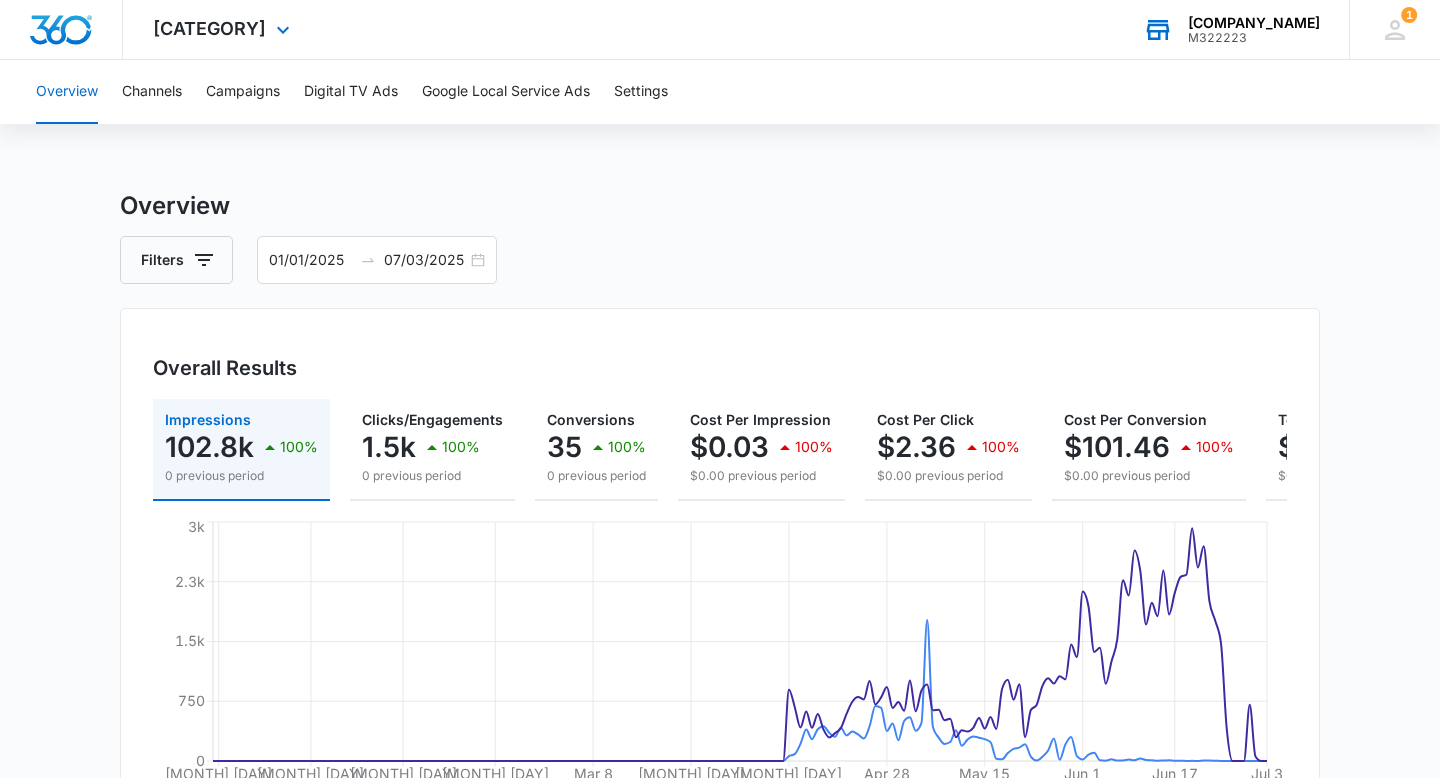 click on "M322223" at bounding box center [1254, 38] 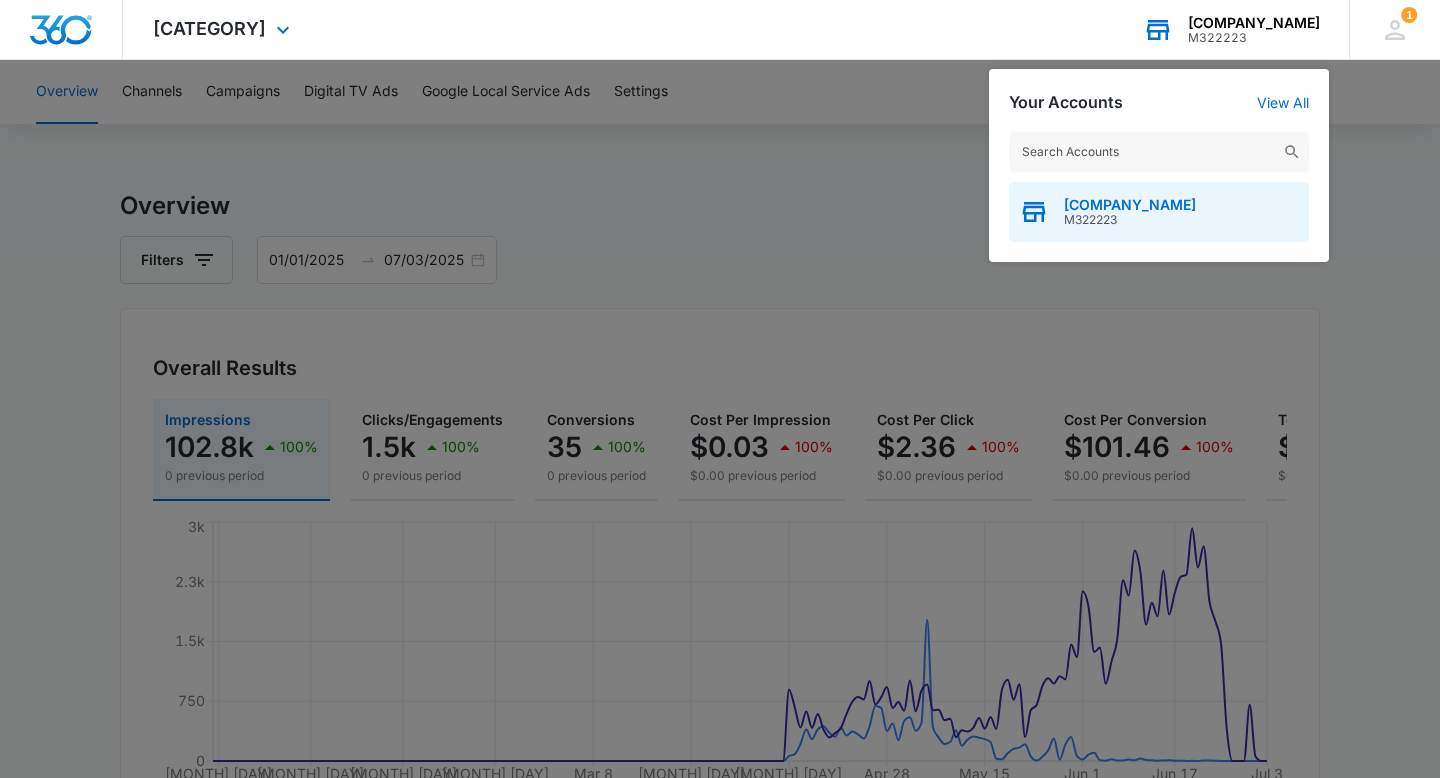 click on "Monadnock Nutrition Services, LLC M322223" at bounding box center [1159, 212] 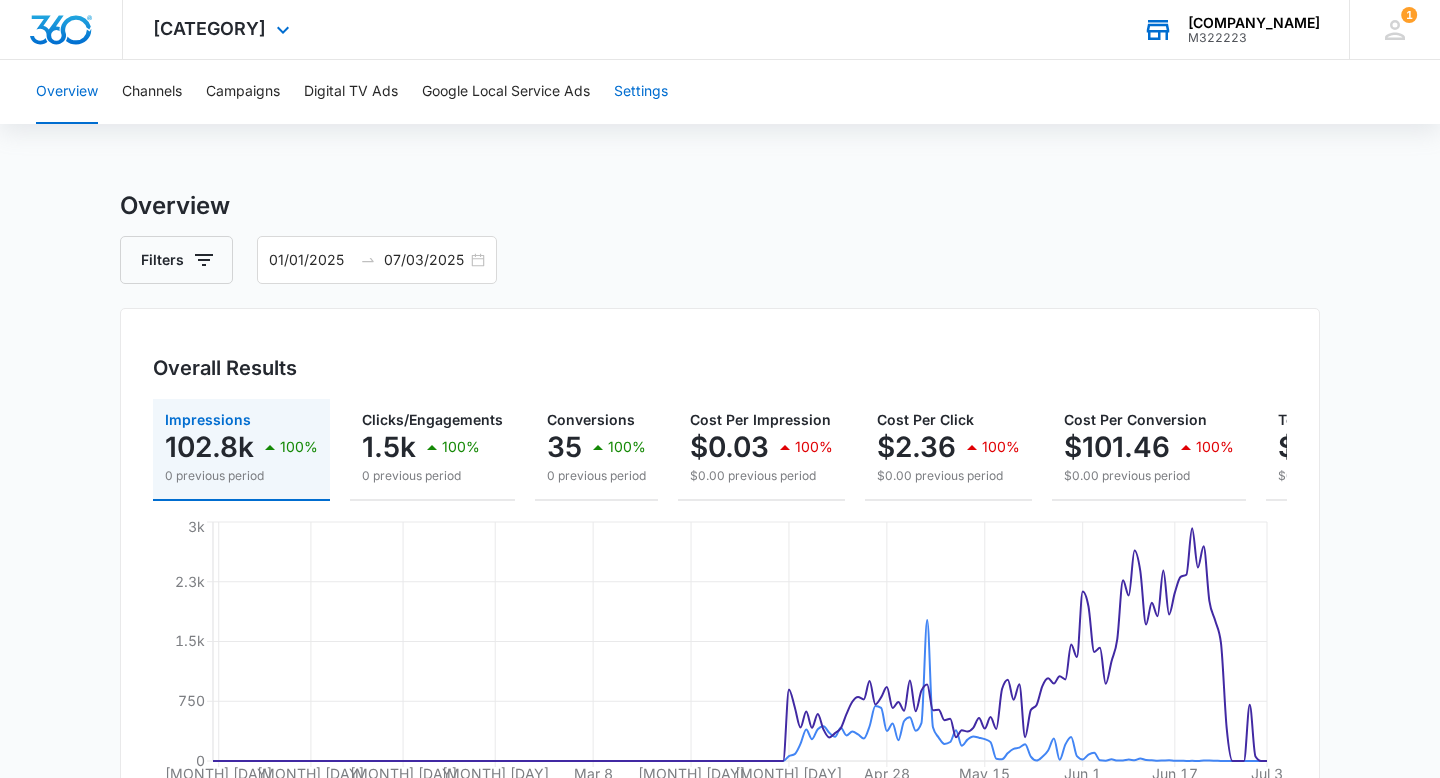 click on "Settings" at bounding box center (641, 92) 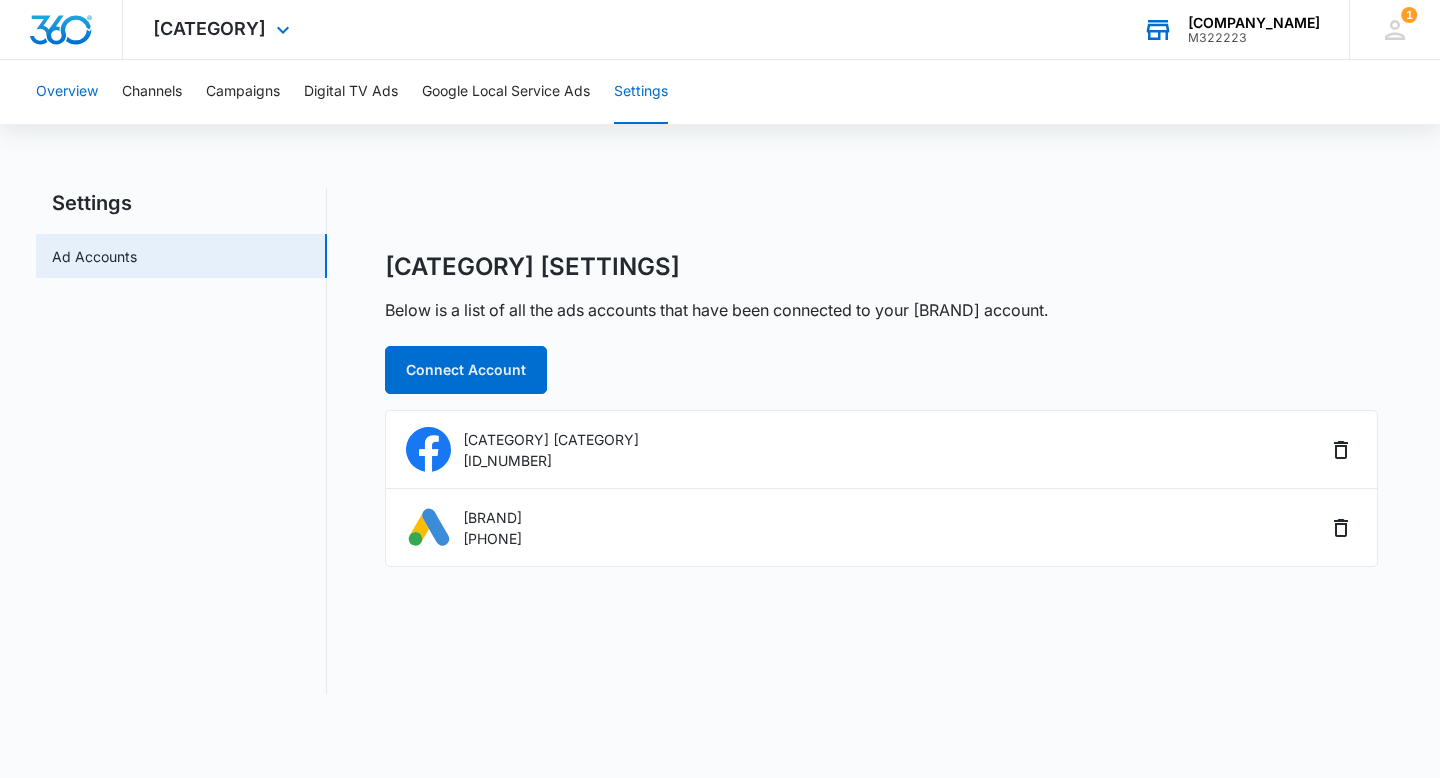 click on "Overview" at bounding box center [67, 92] 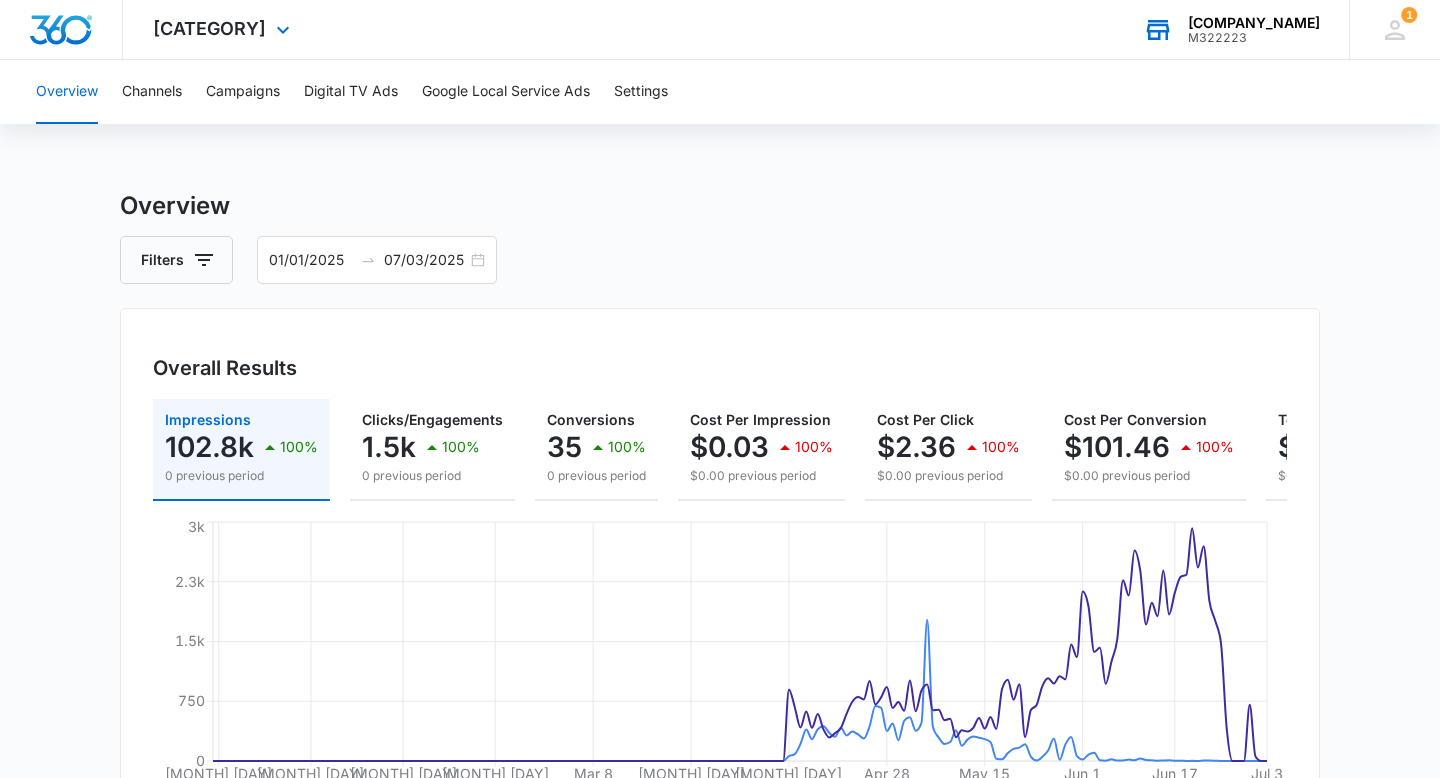 click on "Ads Apps Reputation Websites Forms CRM Email Social POS Content Ads Intelligence Files Brand Settings" at bounding box center (224, 29) 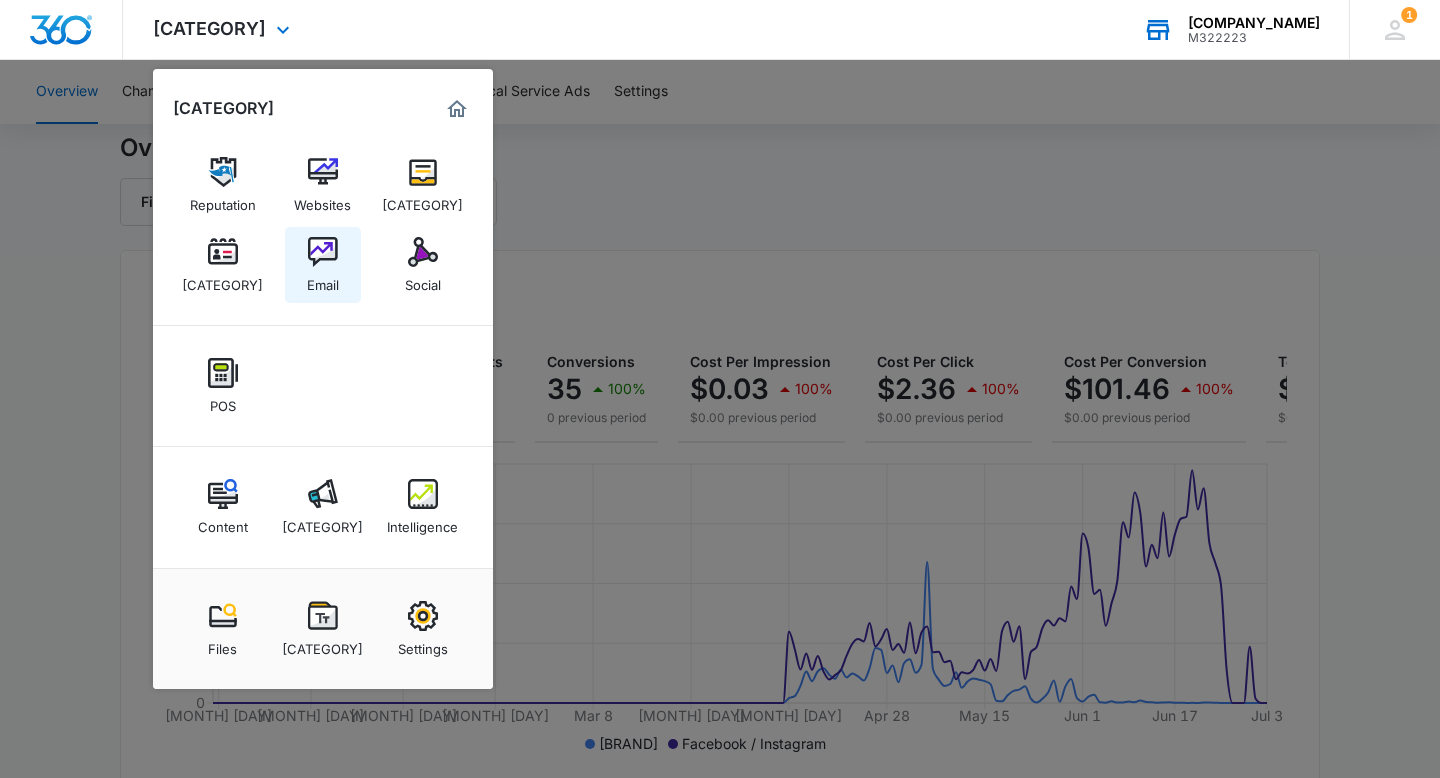 scroll, scrollTop: 68, scrollLeft: 0, axis: vertical 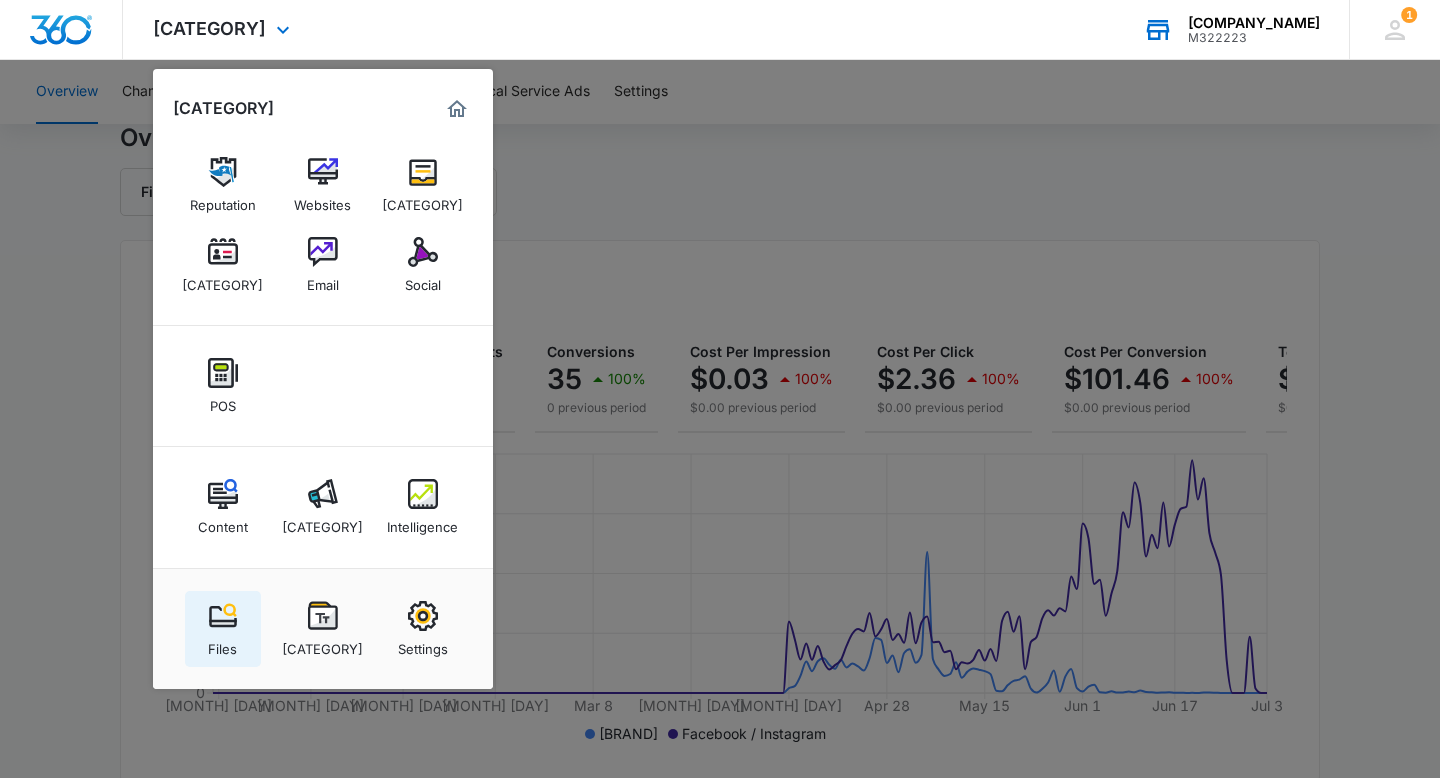 click on "Files" at bounding box center (223, 629) 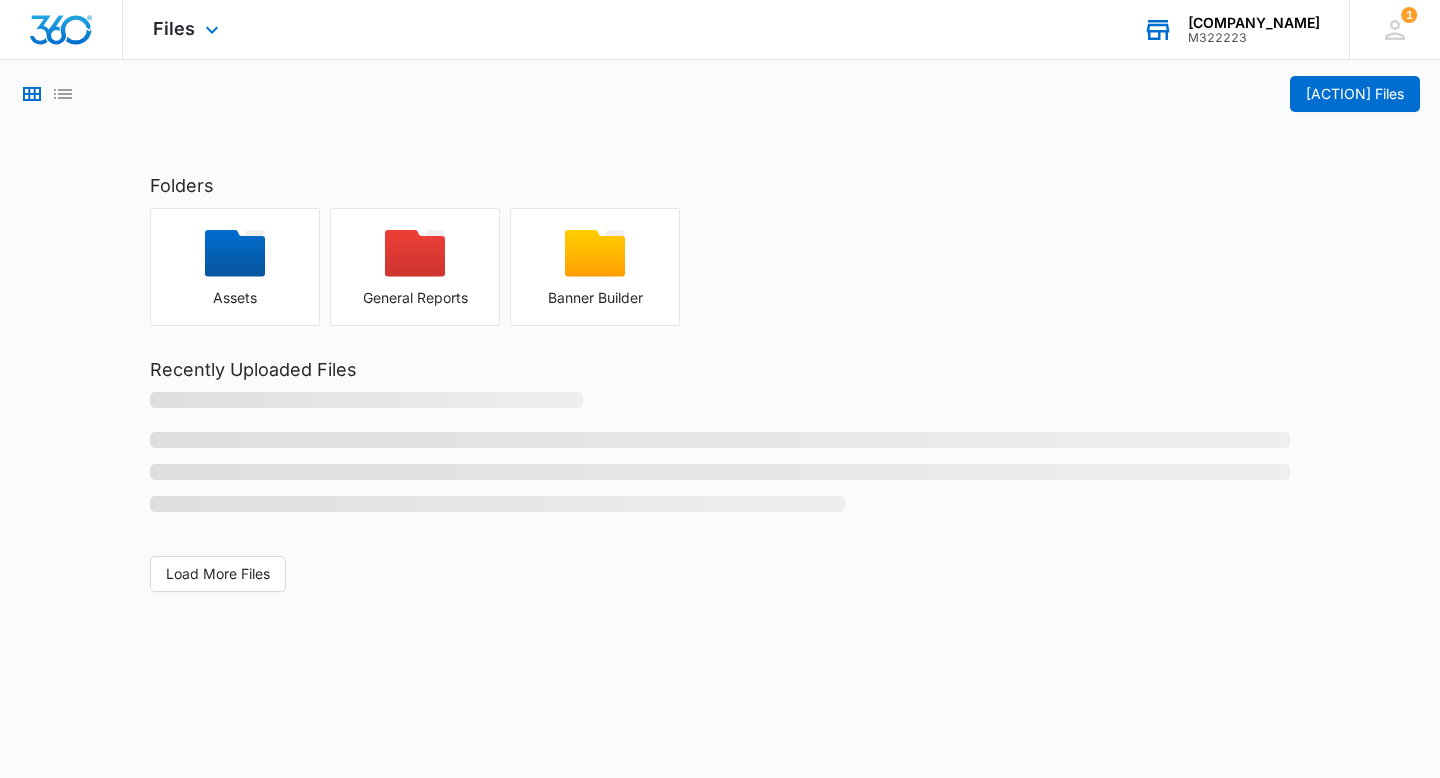 scroll, scrollTop: 0, scrollLeft: 0, axis: both 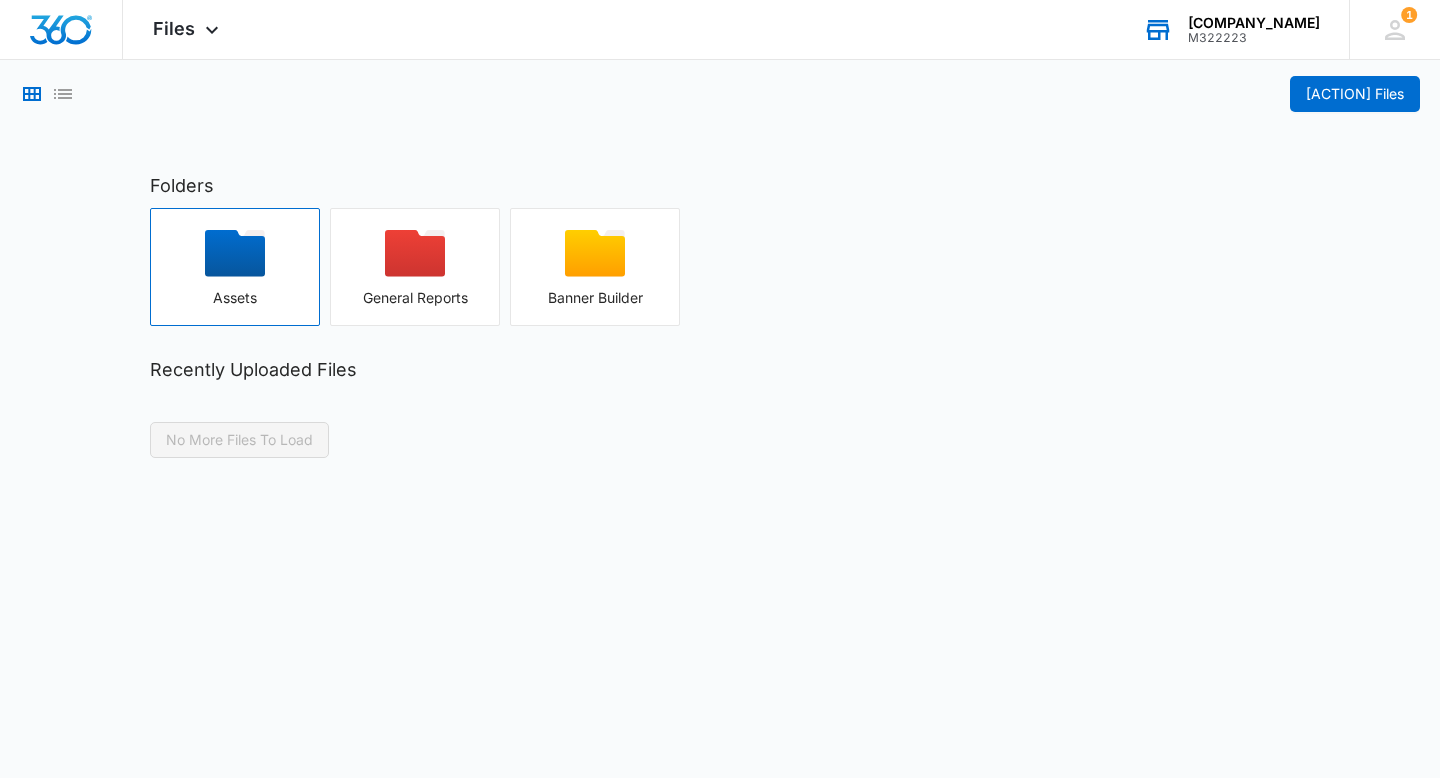click on "Assets" at bounding box center (235, 298) 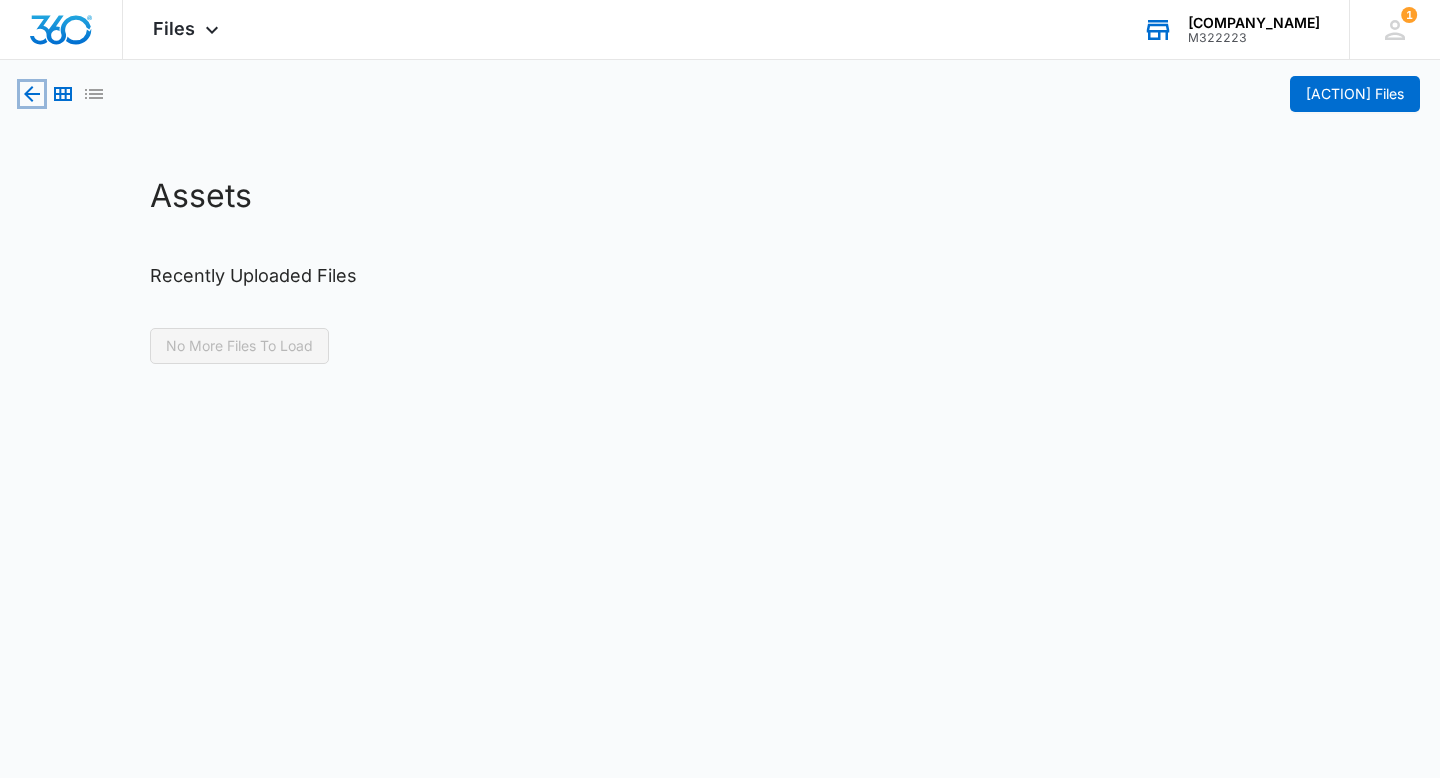 click at bounding box center [32, 94] 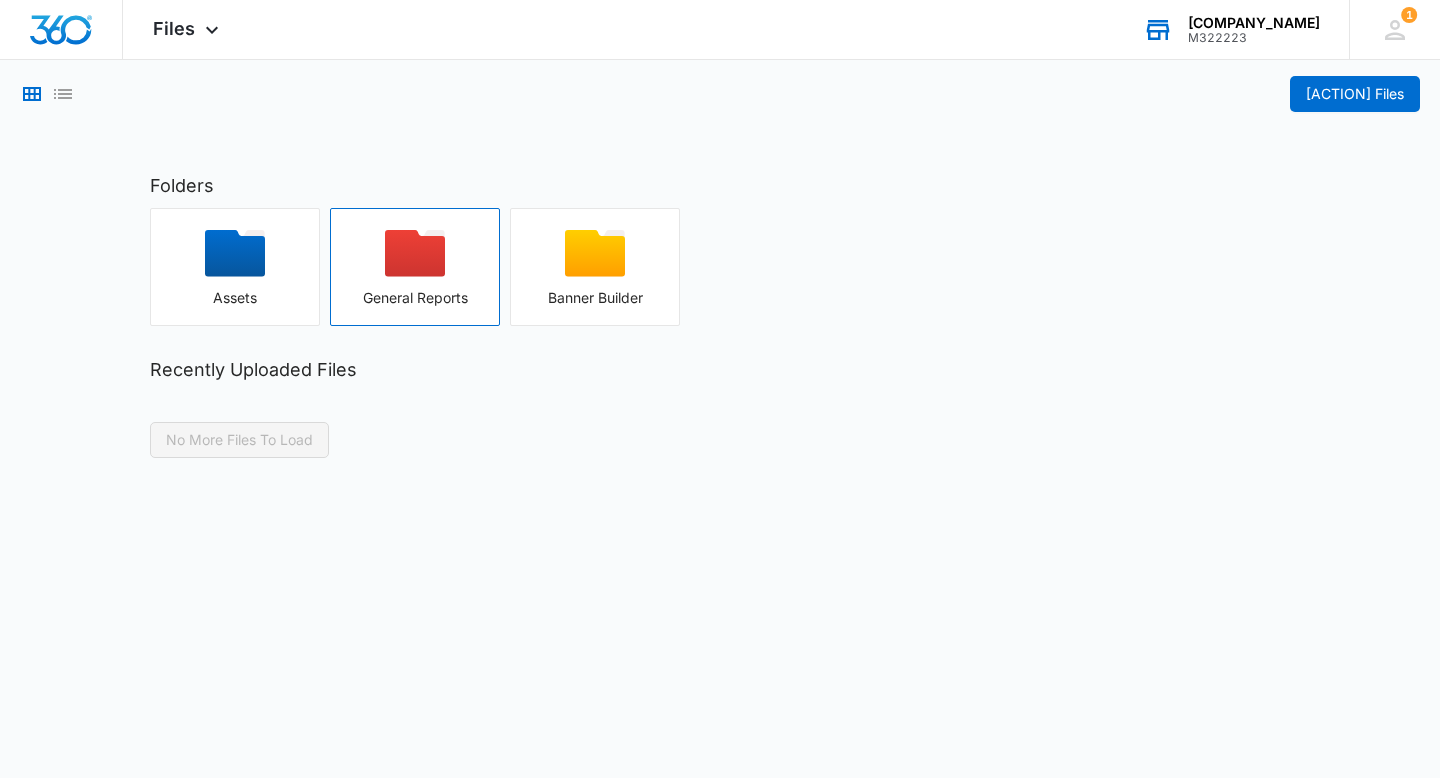 click at bounding box center [235, 260] 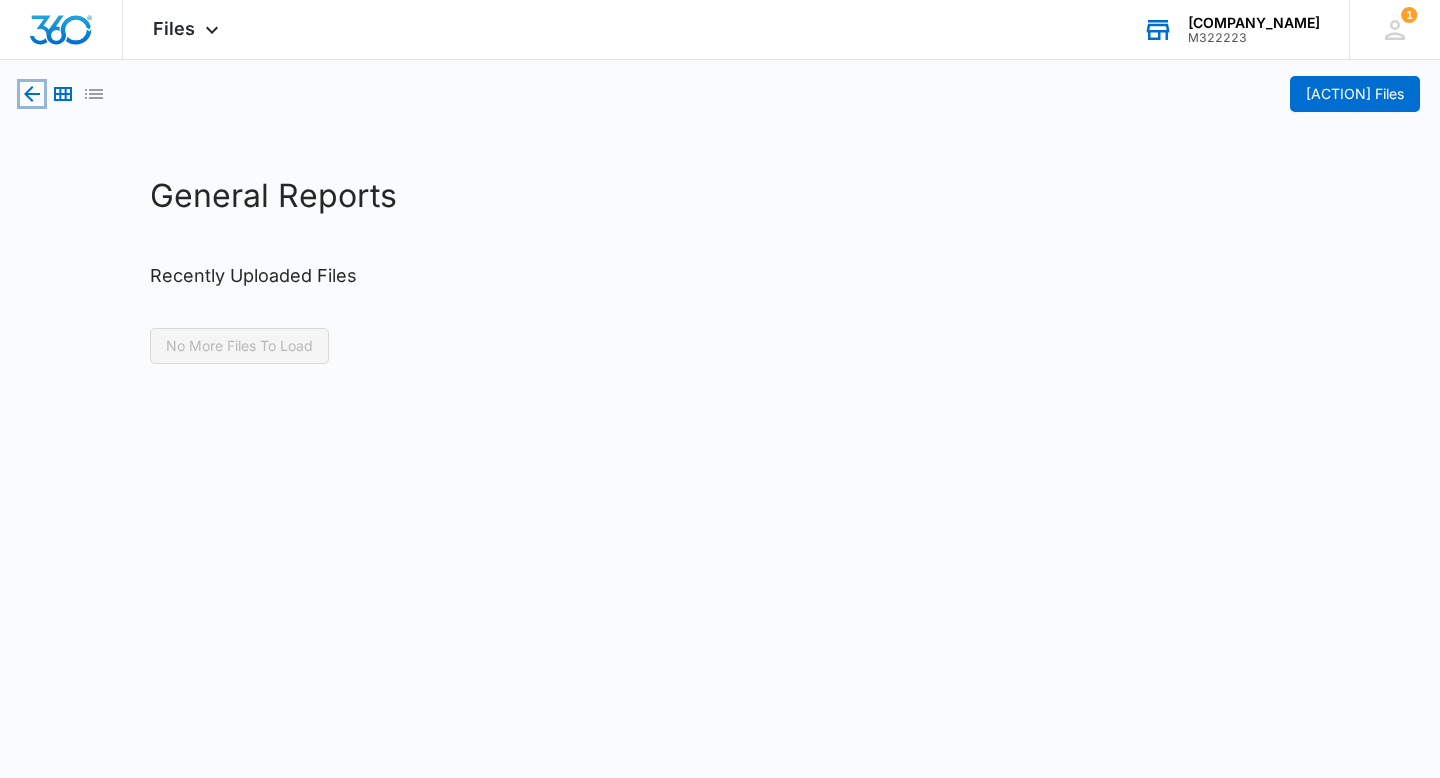 click at bounding box center (32, 94) 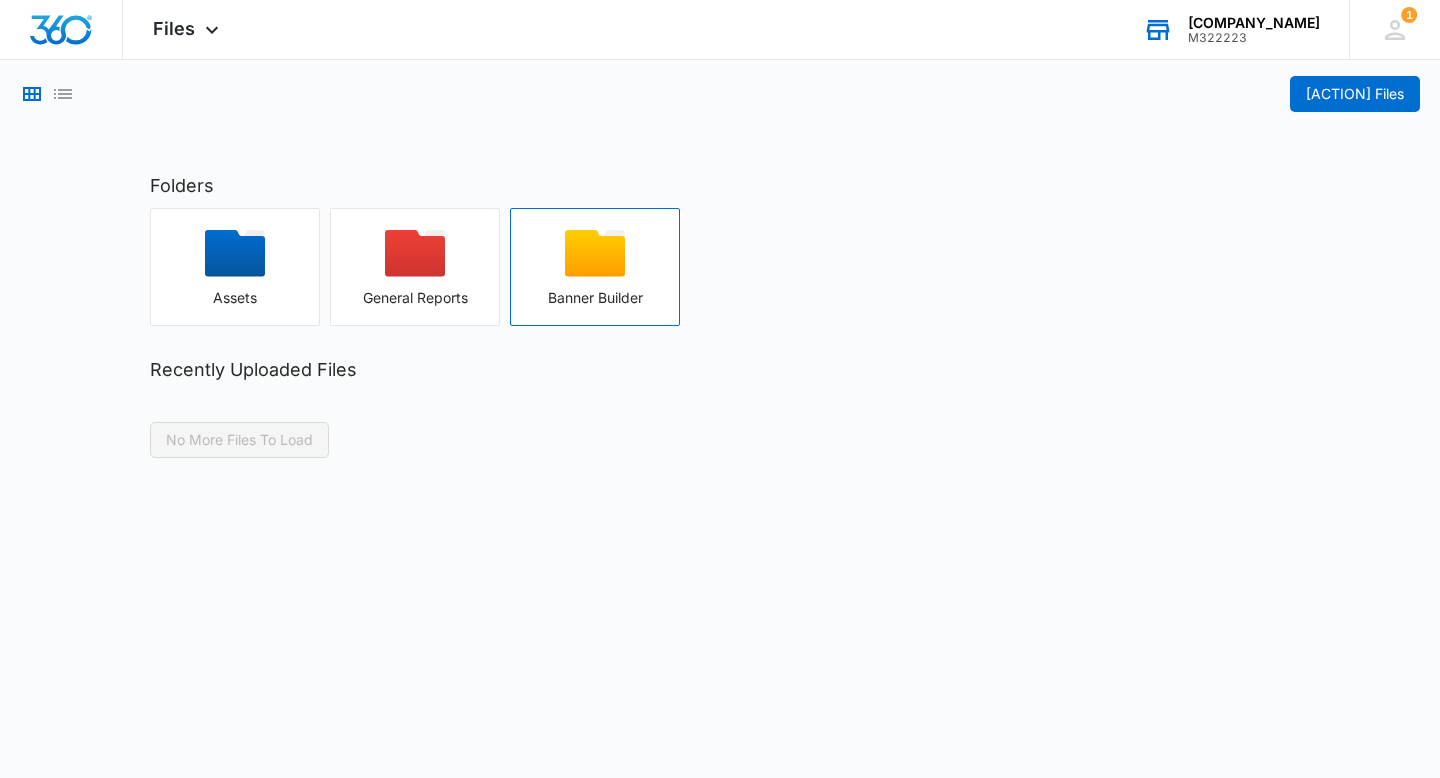 click on "Banner Builder" at bounding box center [595, 267] 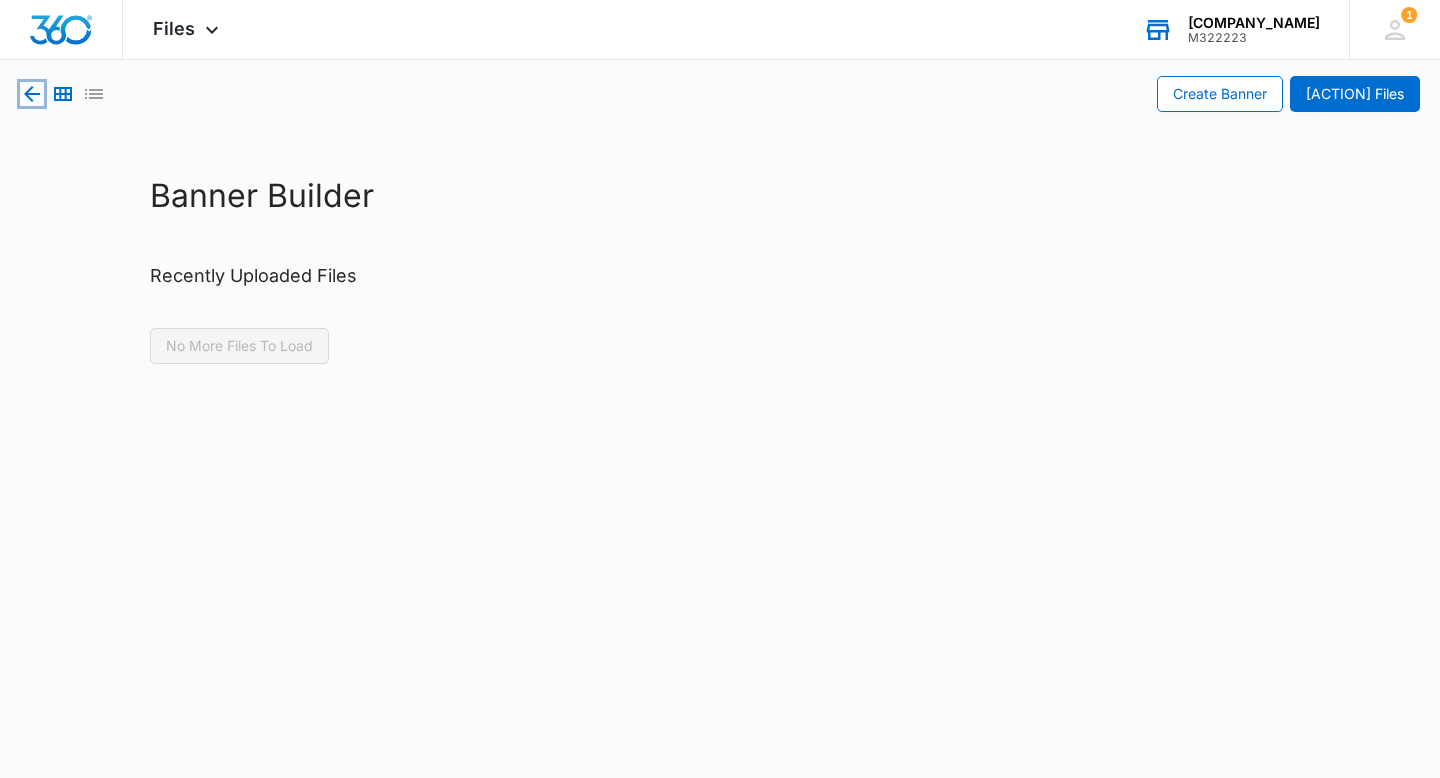 click at bounding box center (32, 94) 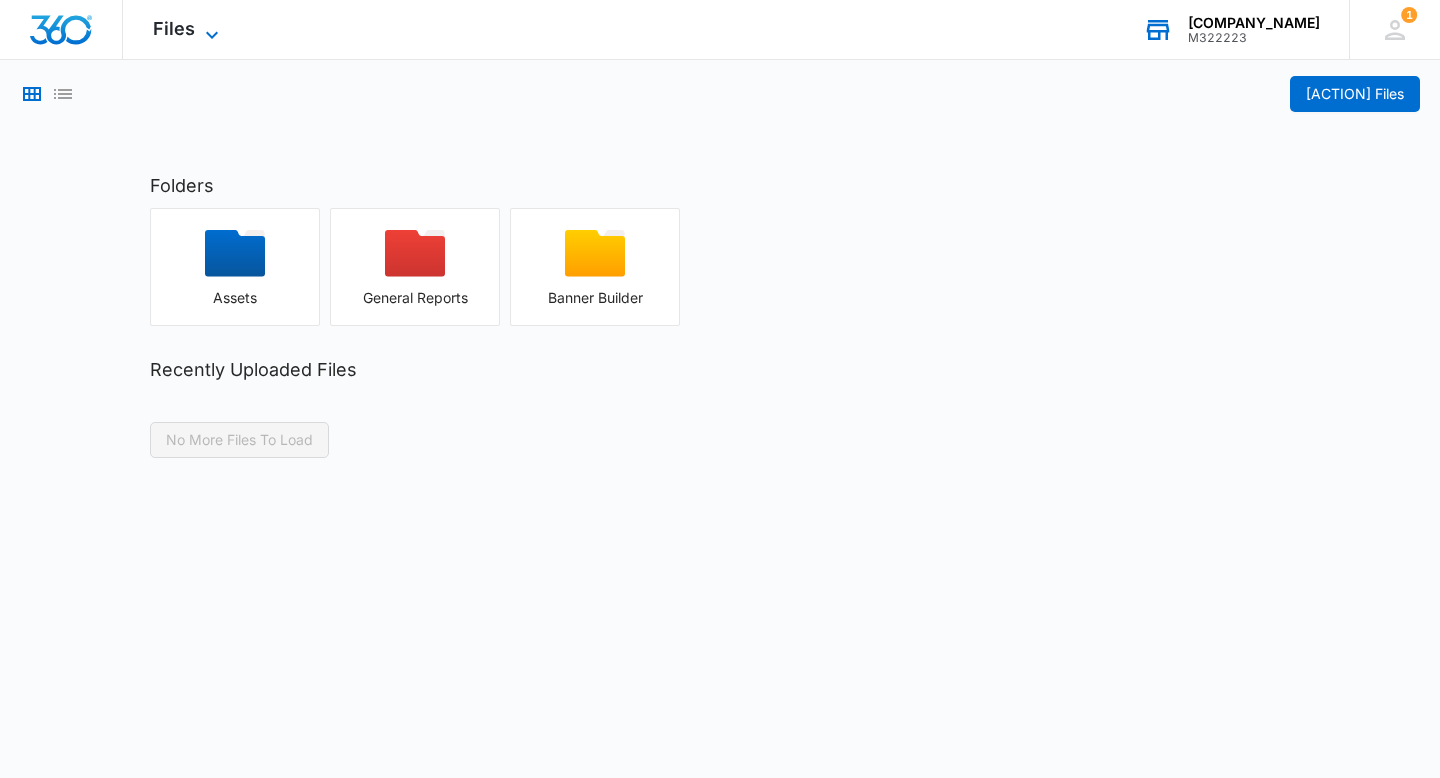 click on "Files" at bounding box center [174, 28] 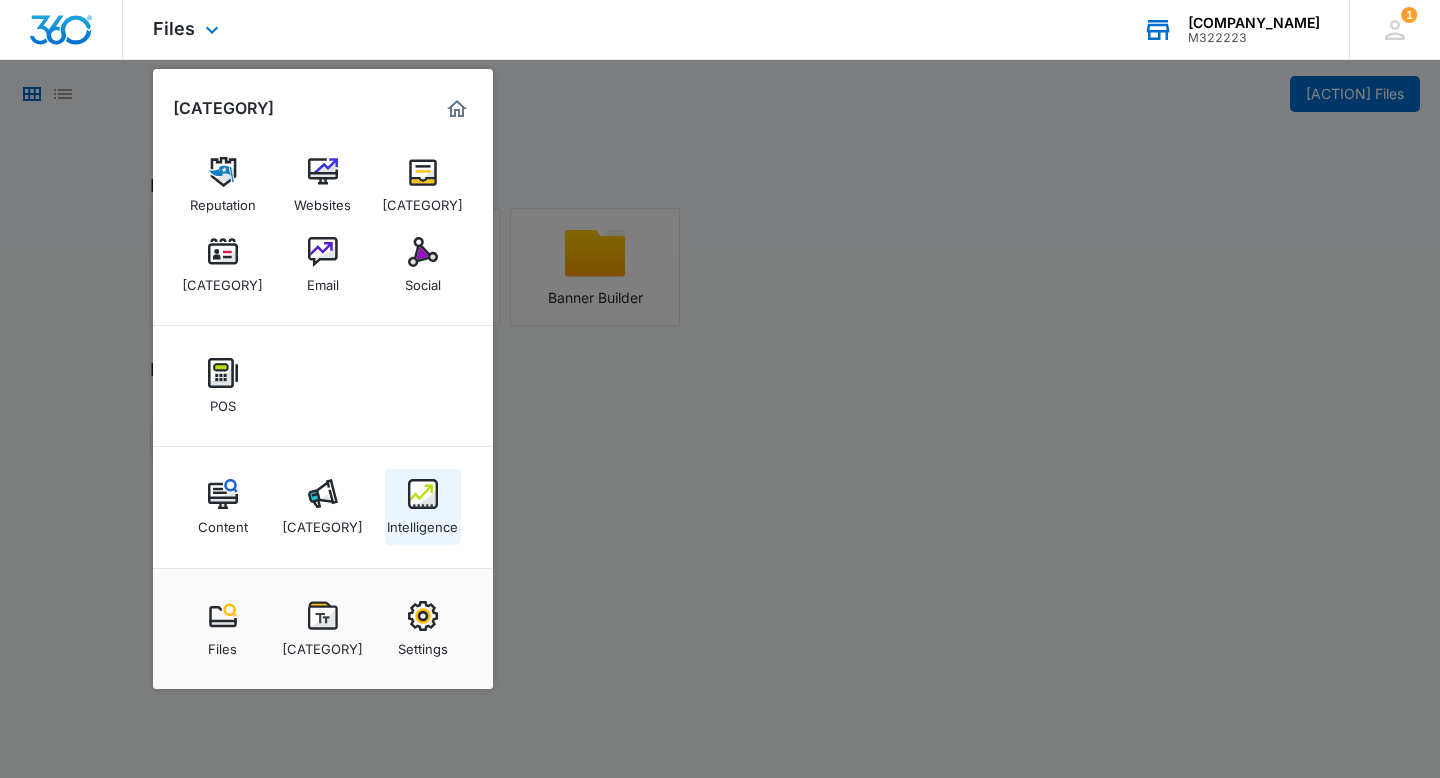 click on "Intelligence" at bounding box center [422, 522] 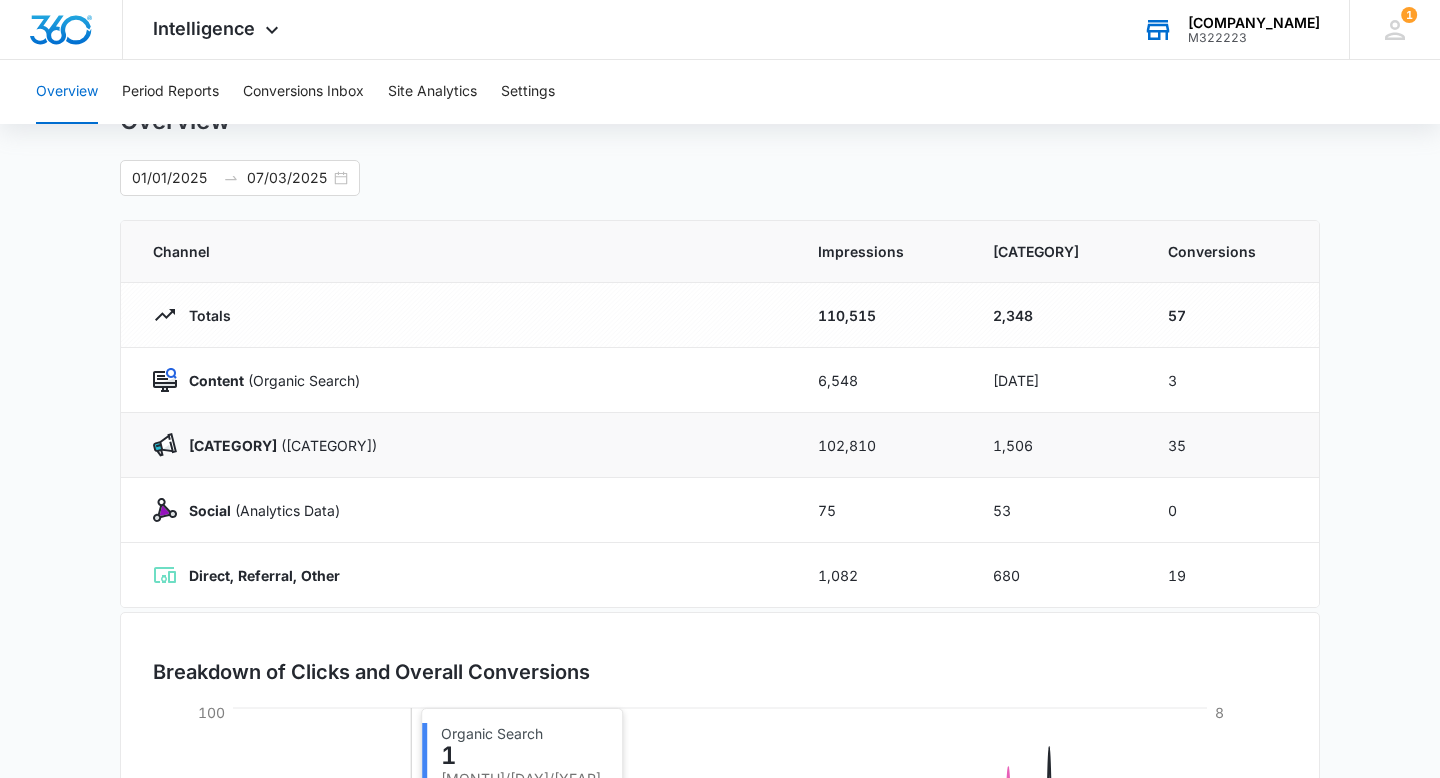 scroll, scrollTop: 0, scrollLeft: 0, axis: both 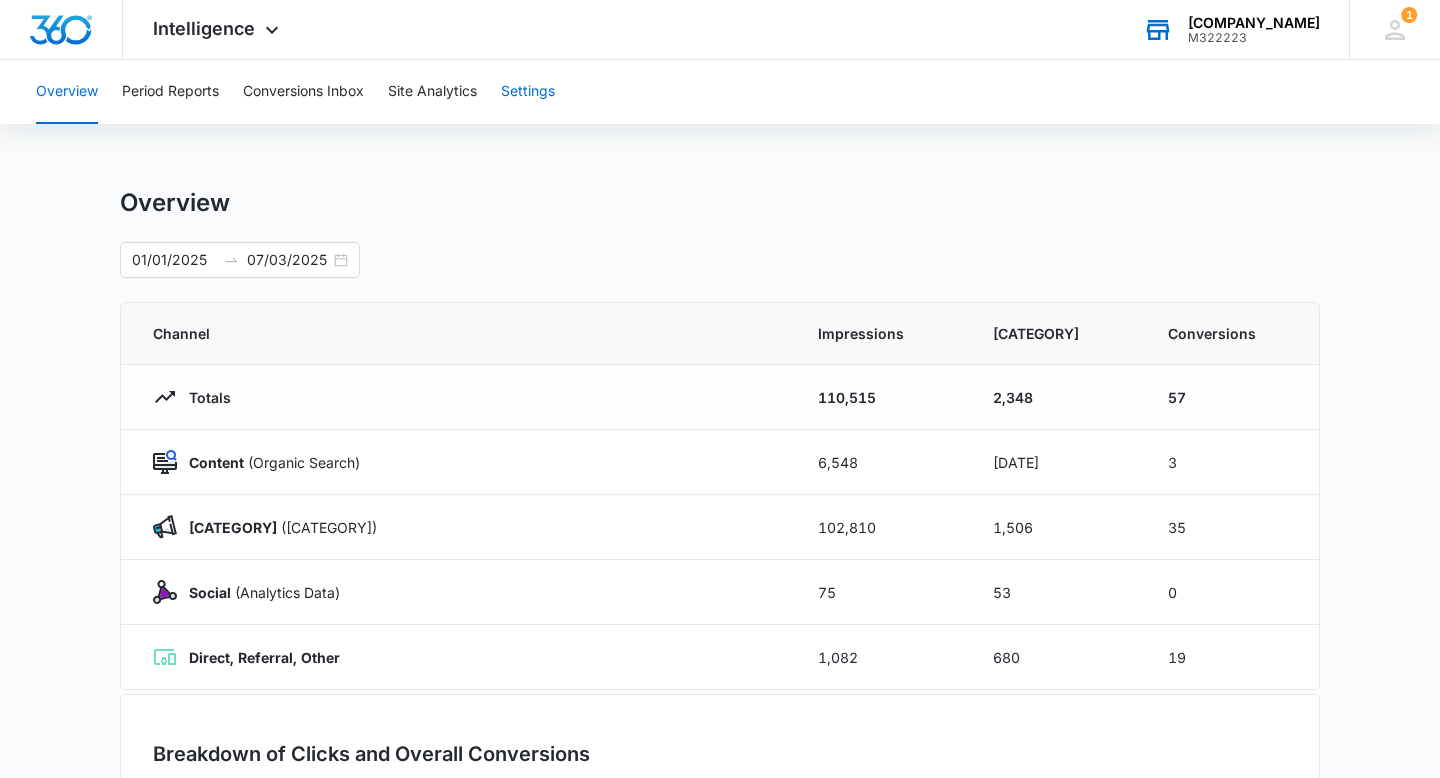 click on "Settings" at bounding box center [528, 92] 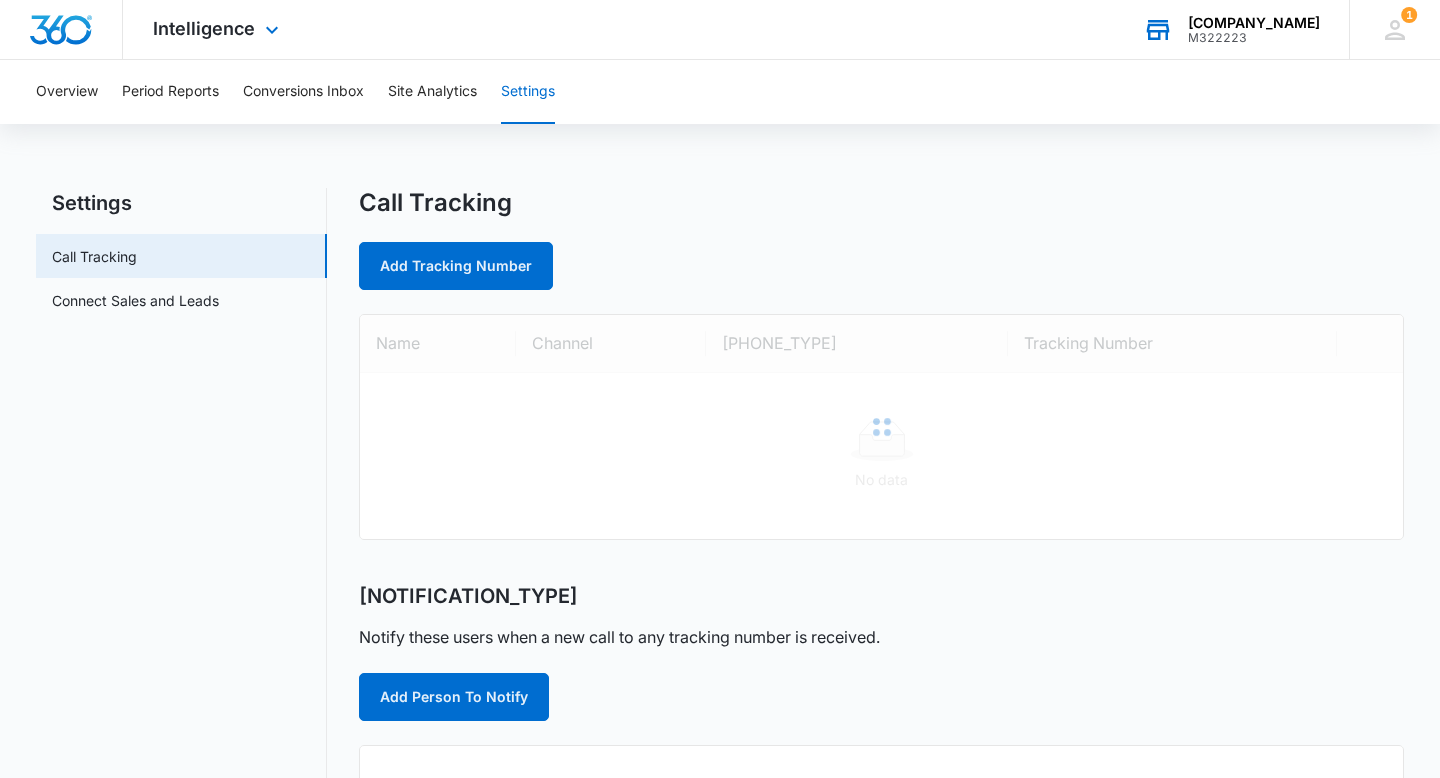 click on "Intelligence Apps Reputation Websites Forms CRM Email Social POS Content Ads Intelligence Files Brand Settings" at bounding box center [218, 29] 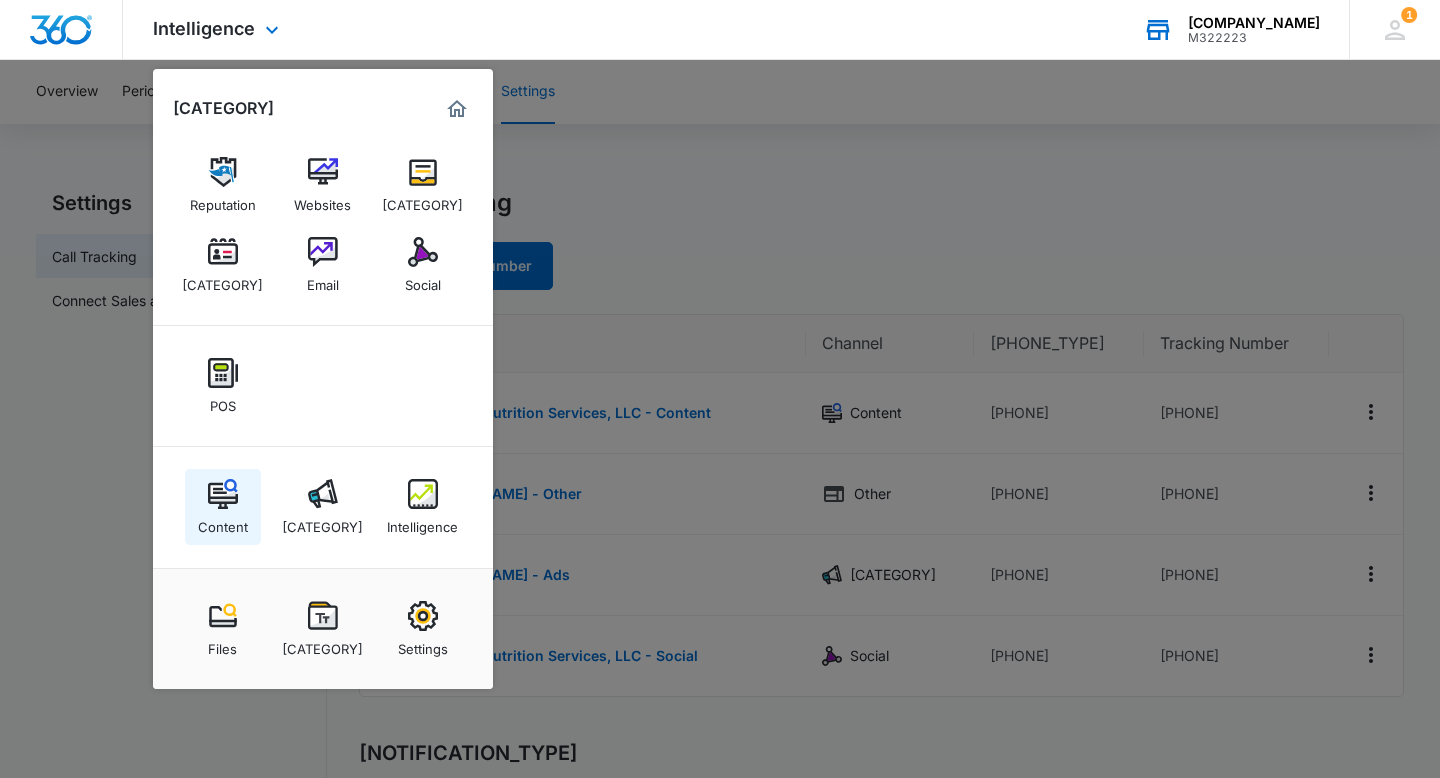 click at bounding box center (223, 494) 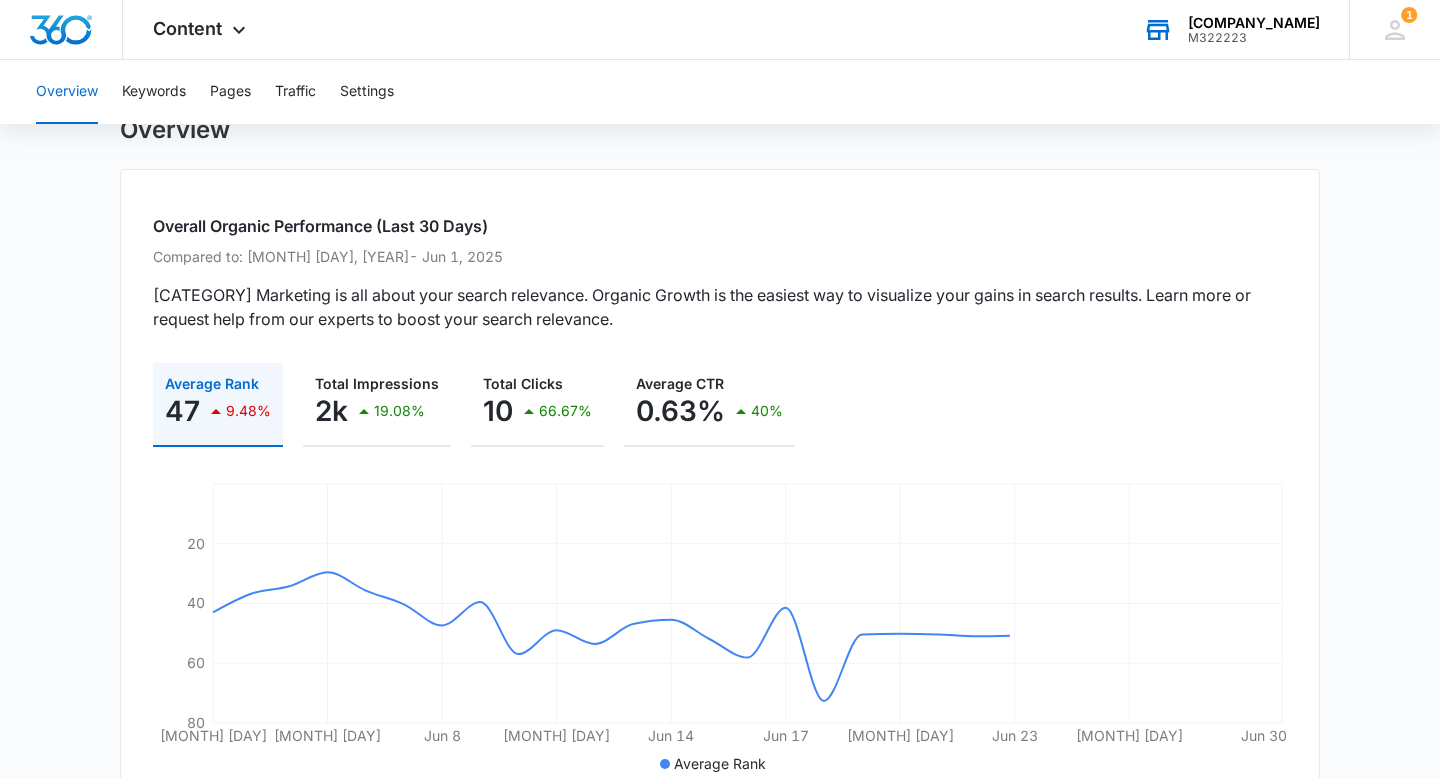 scroll, scrollTop: 64, scrollLeft: 0, axis: vertical 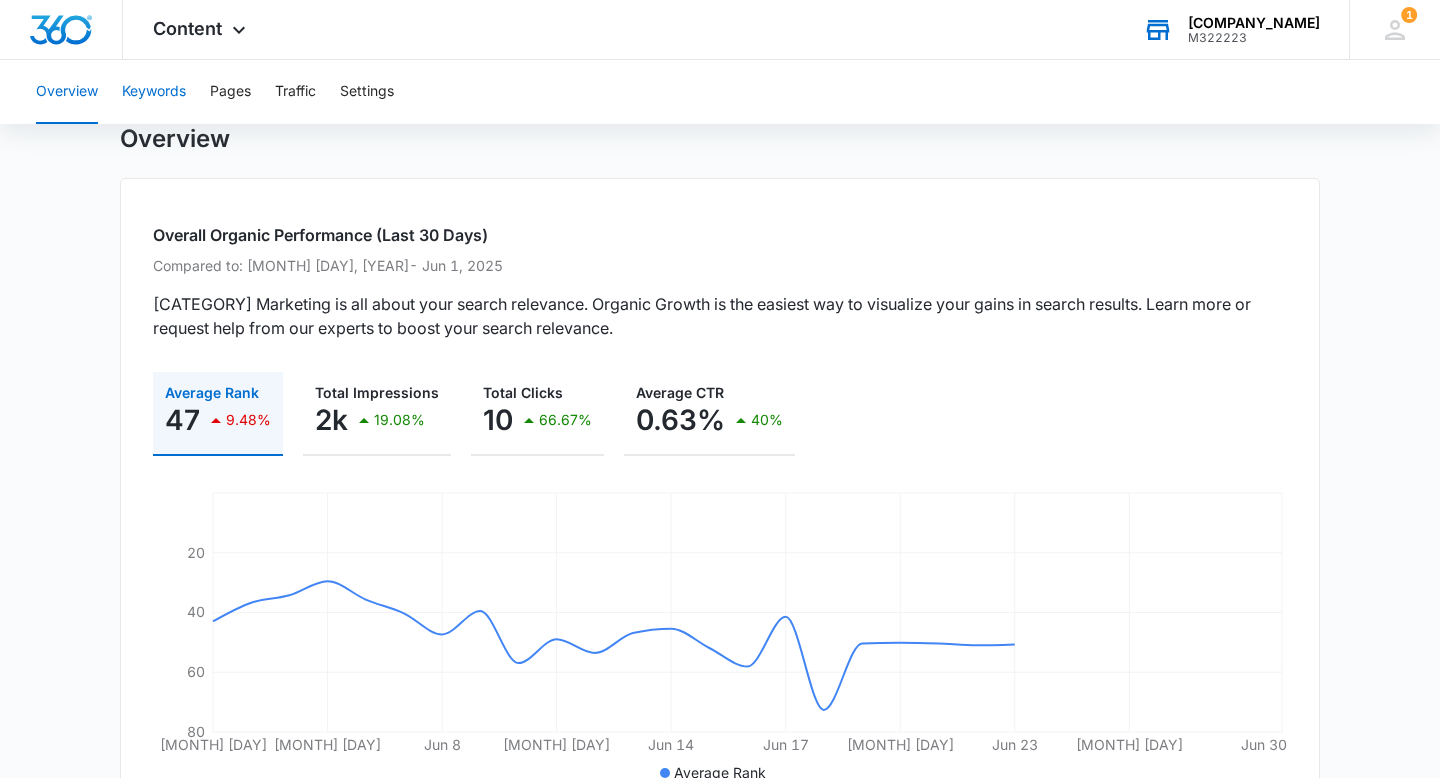 click on "Keywords" at bounding box center (154, 92) 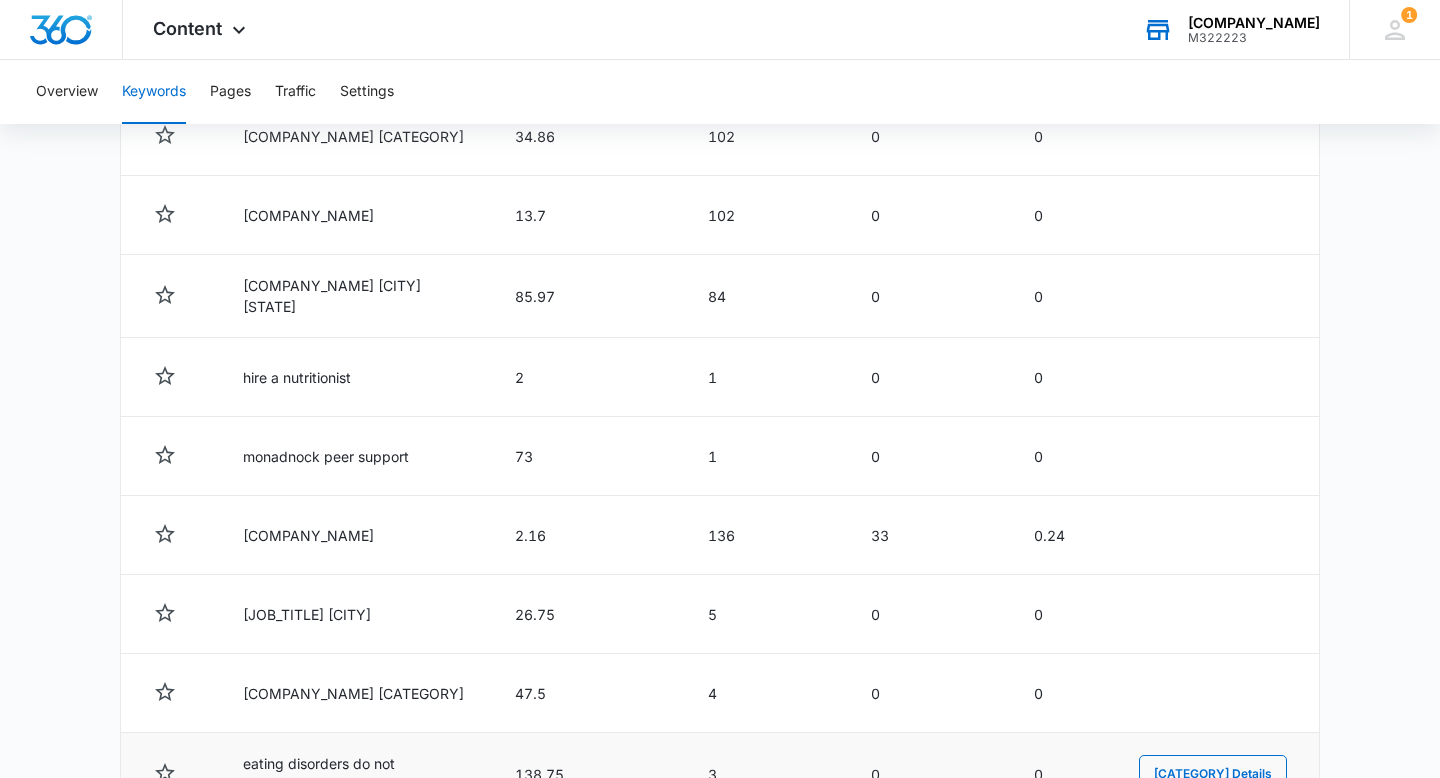 scroll, scrollTop: 1071, scrollLeft: 0, axis: vertical 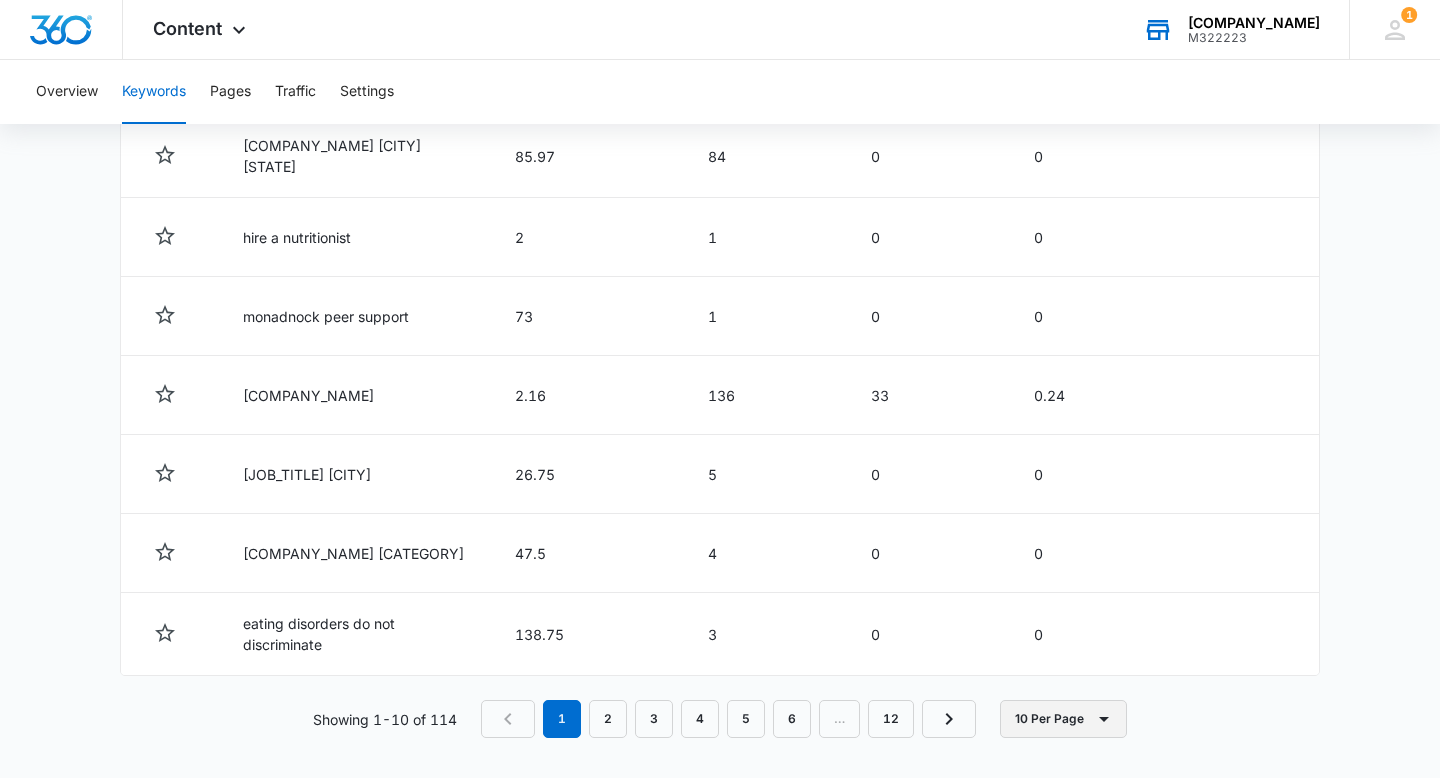 click on "10   Per Page" at bounding box center [1063, 719] 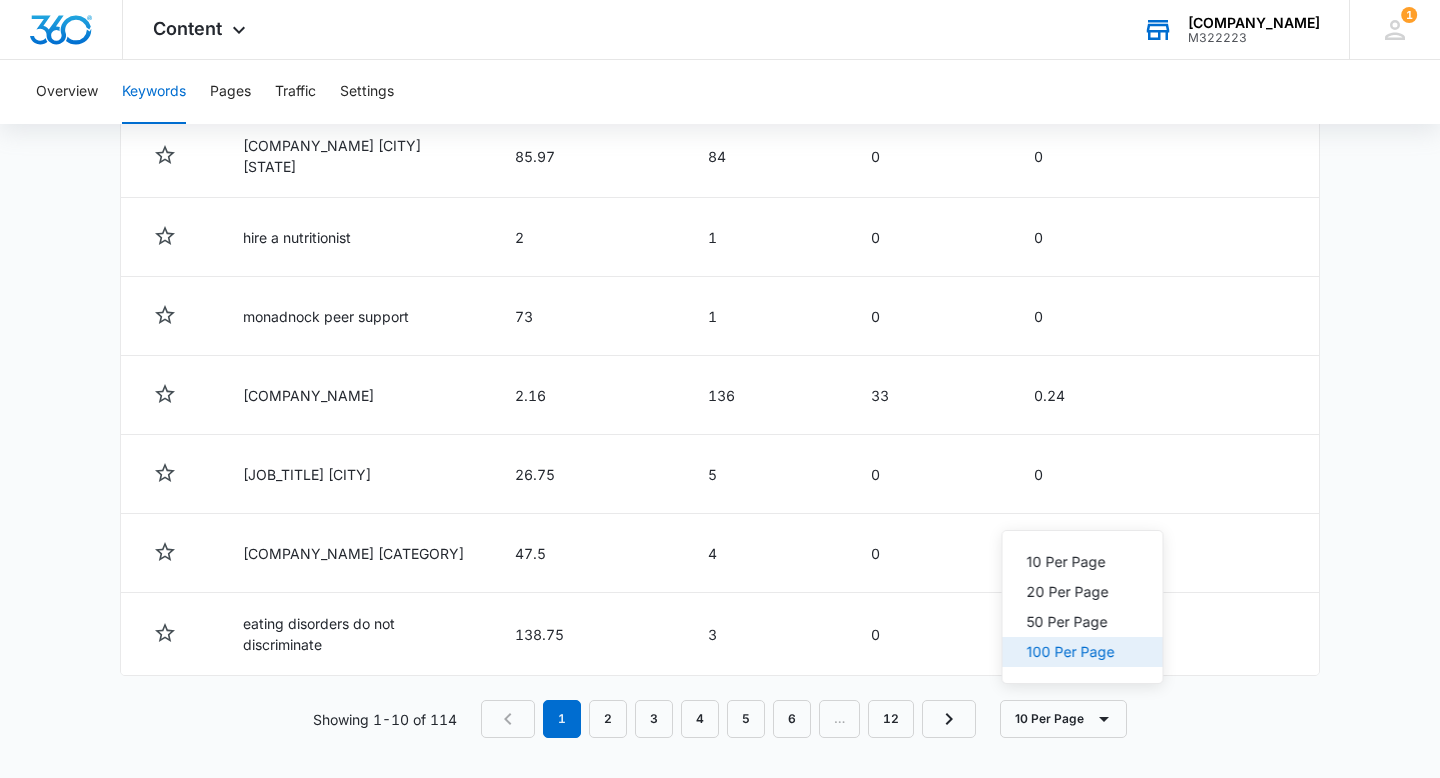 click on "100   Per Page" at bounding box center (1071, 562) 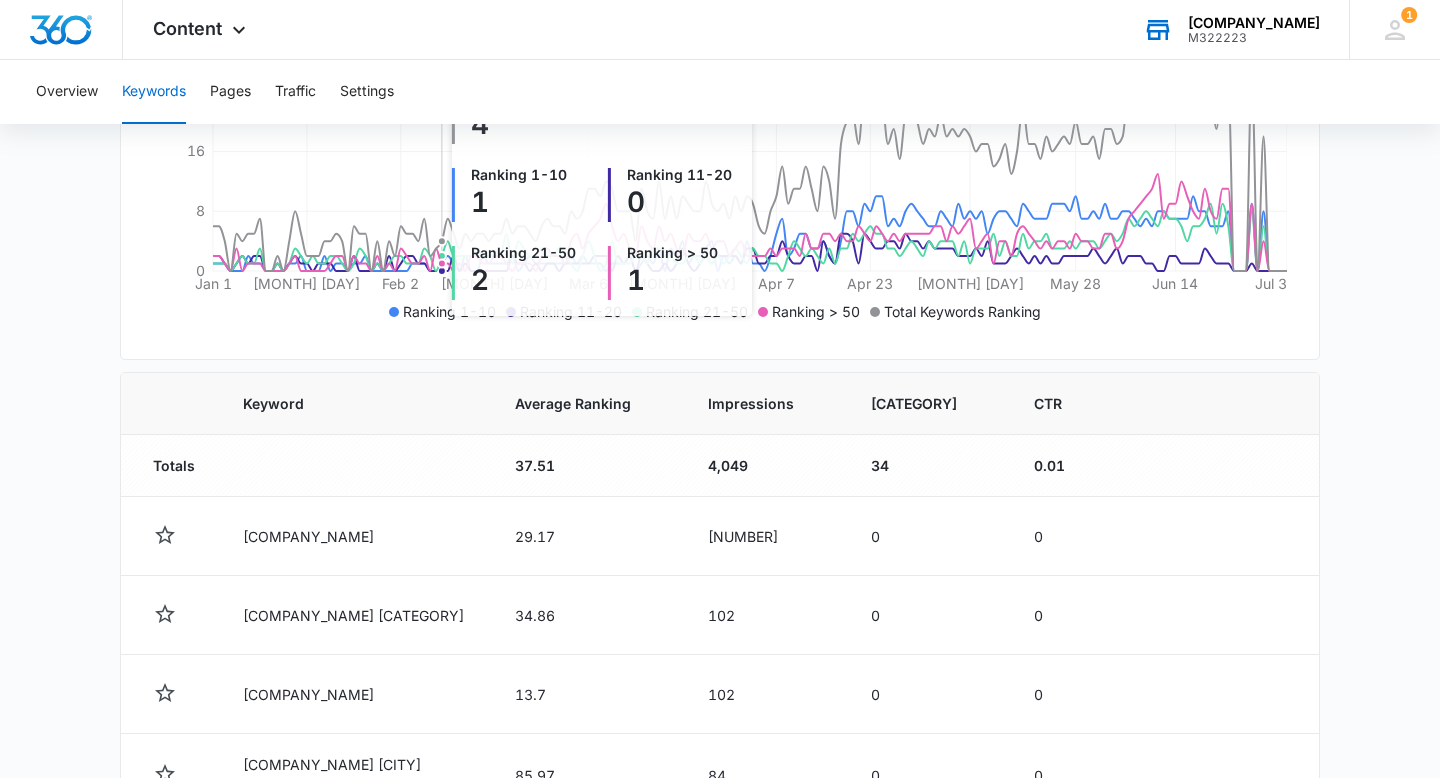 scroll, scrollTop: 476, scrollLeft: 0, axis: vertical 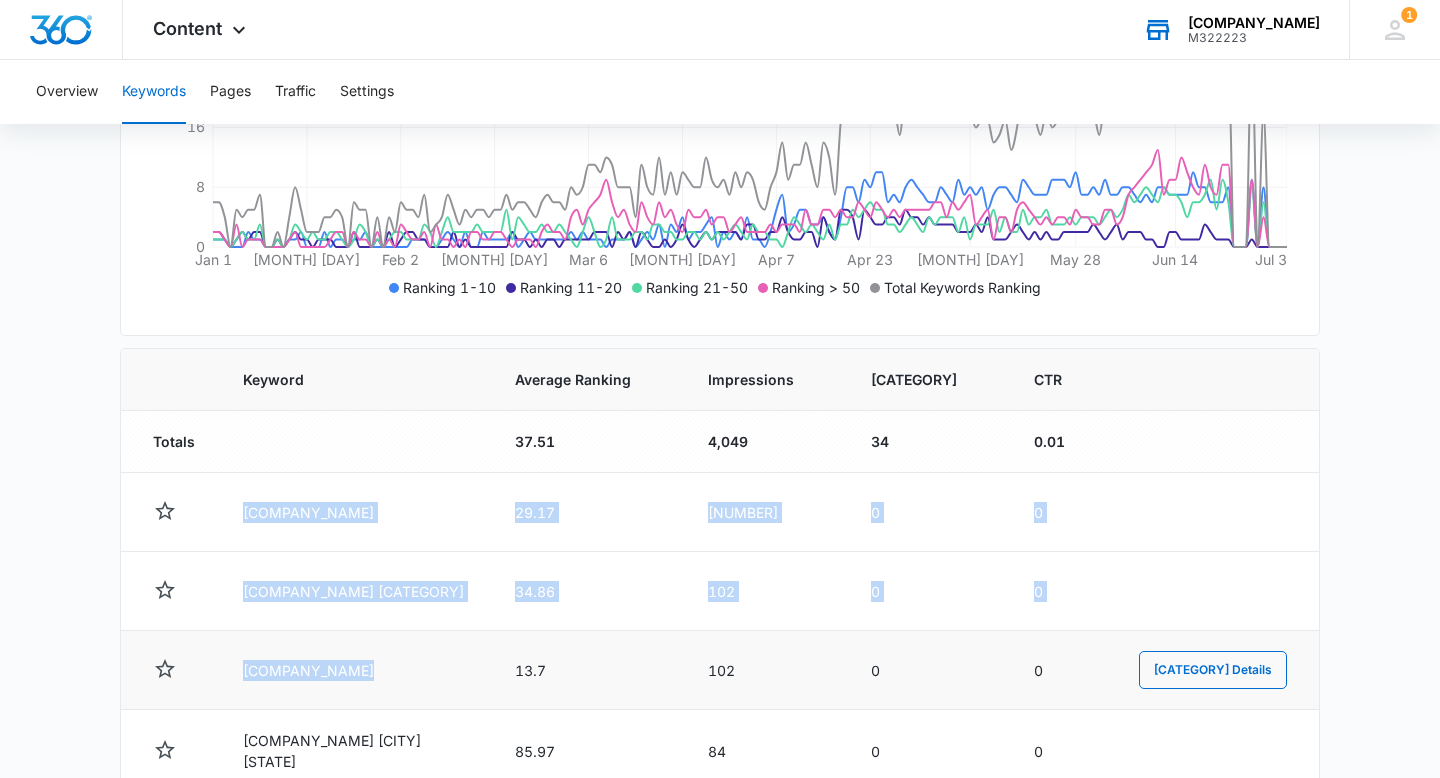 drag, startPoint x: 235, startPoint y: 508, endPoint x: 496, endPoint y: 668, distance: 306.13885 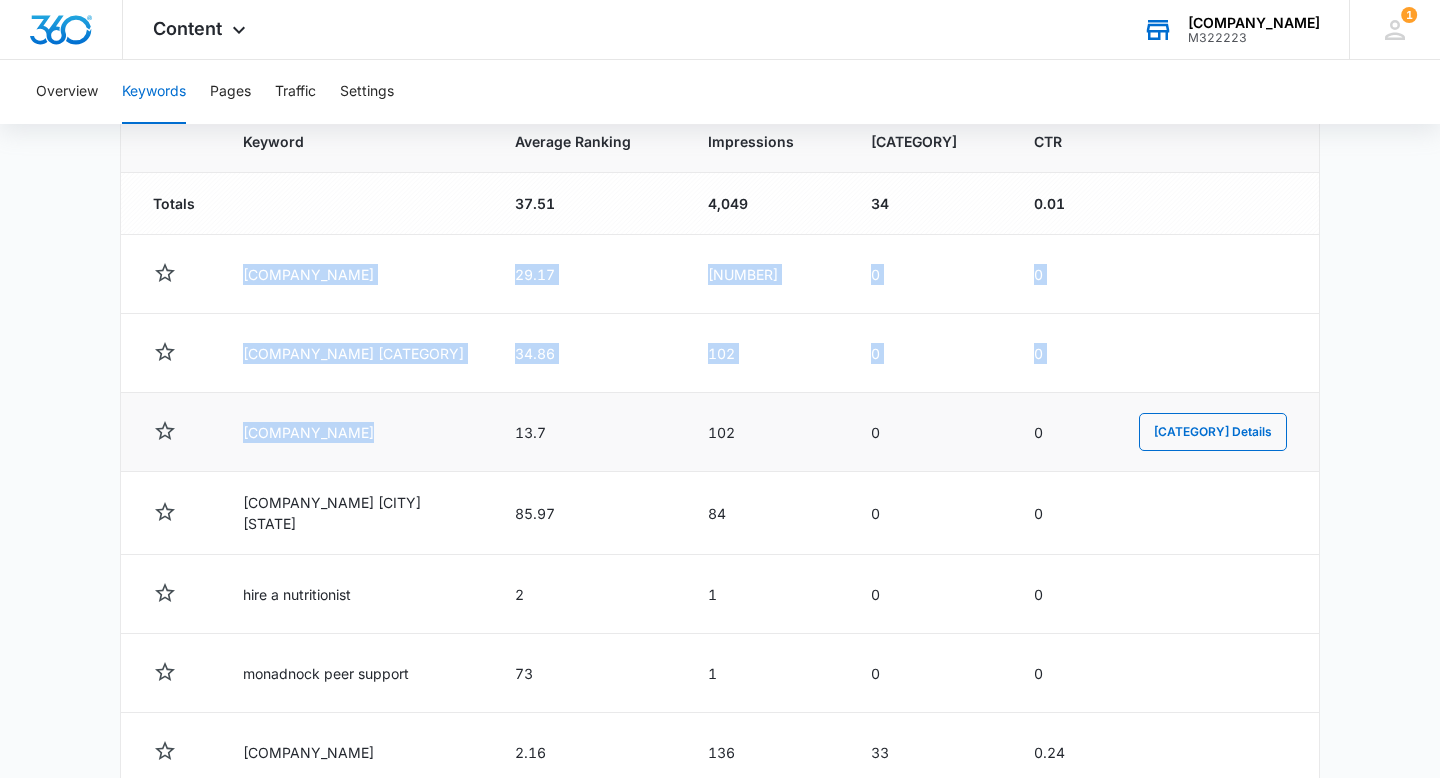 scroll, scrollTop: 705, scrollLeft: 0, axis: vertical 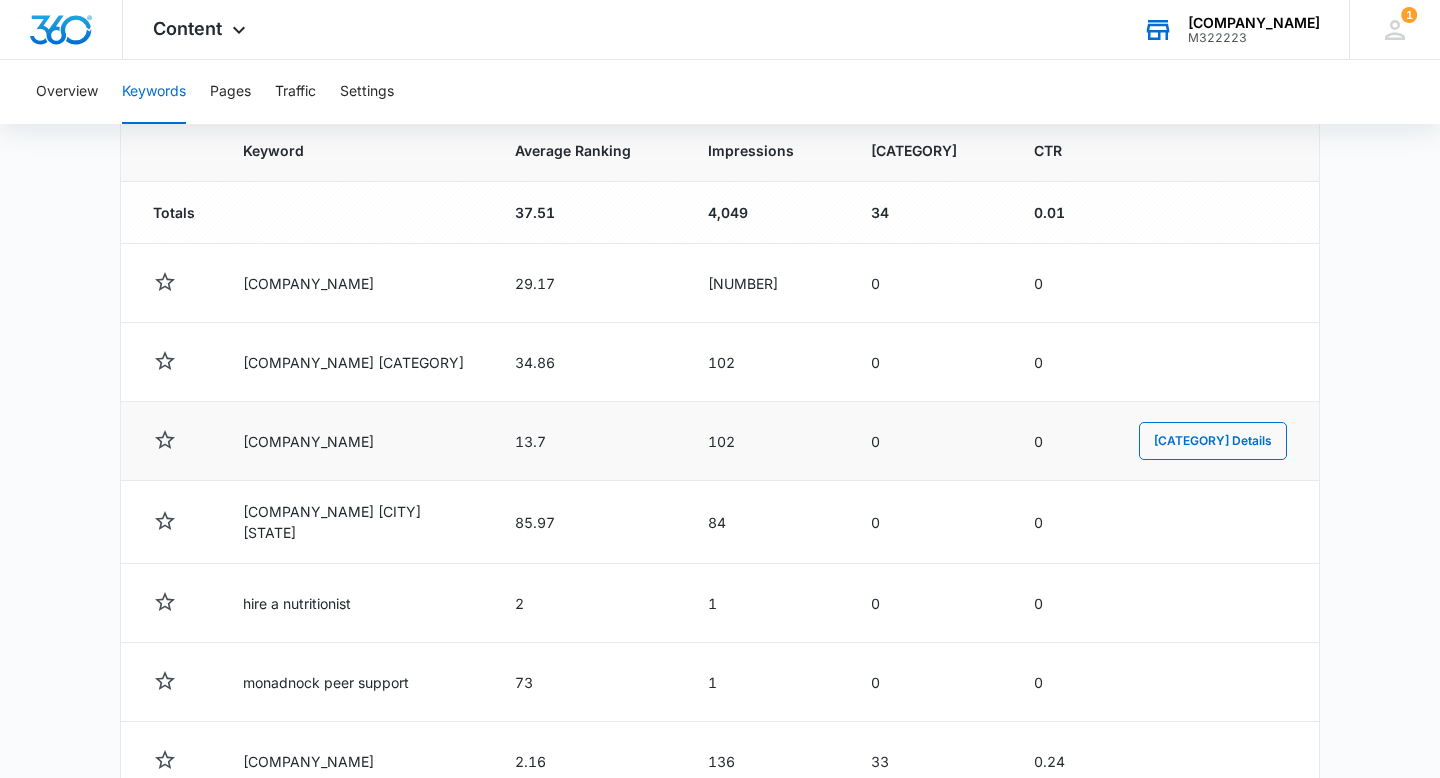 click on "13.7" at bounding box center (587, 283) 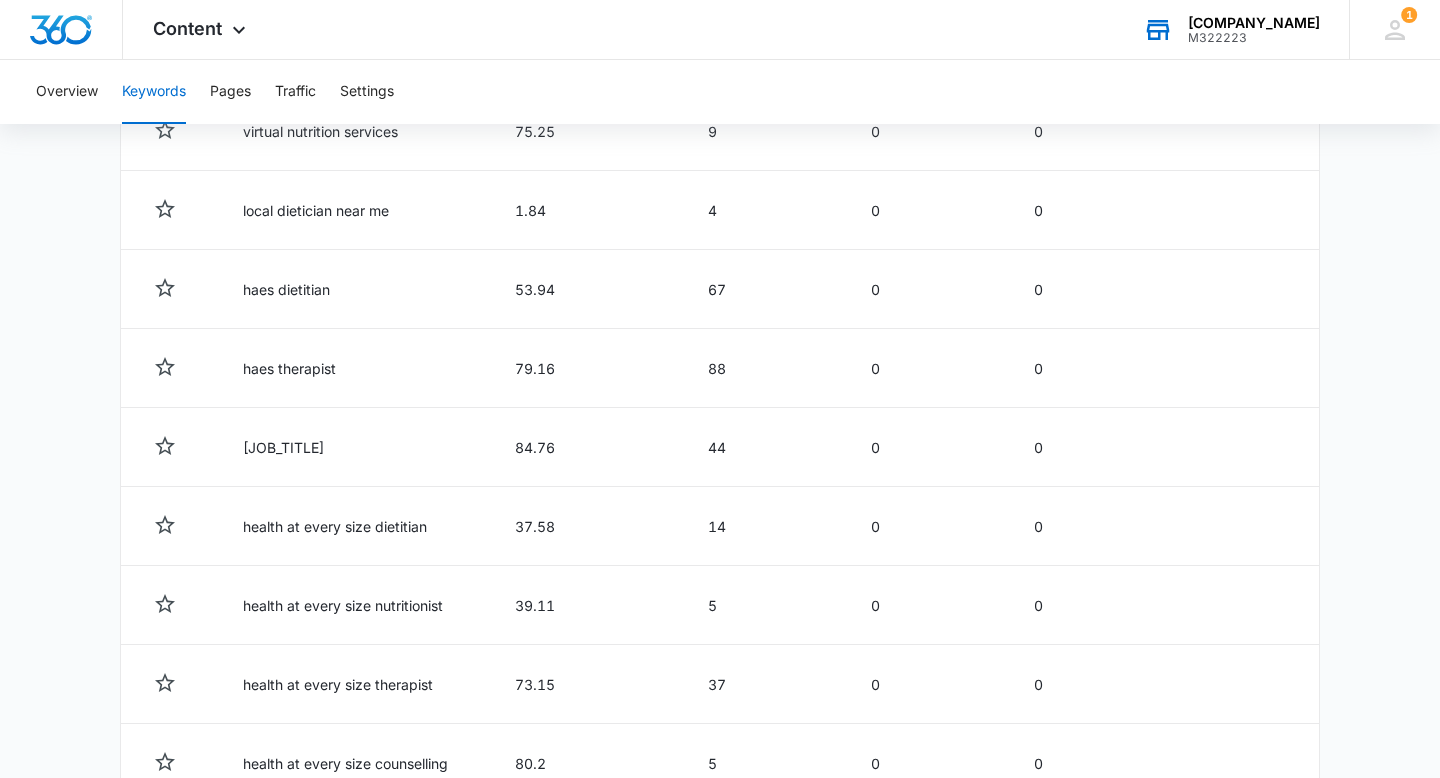 scroll, scrollTop: 8249, scrollLeft: 0, axis: vertical 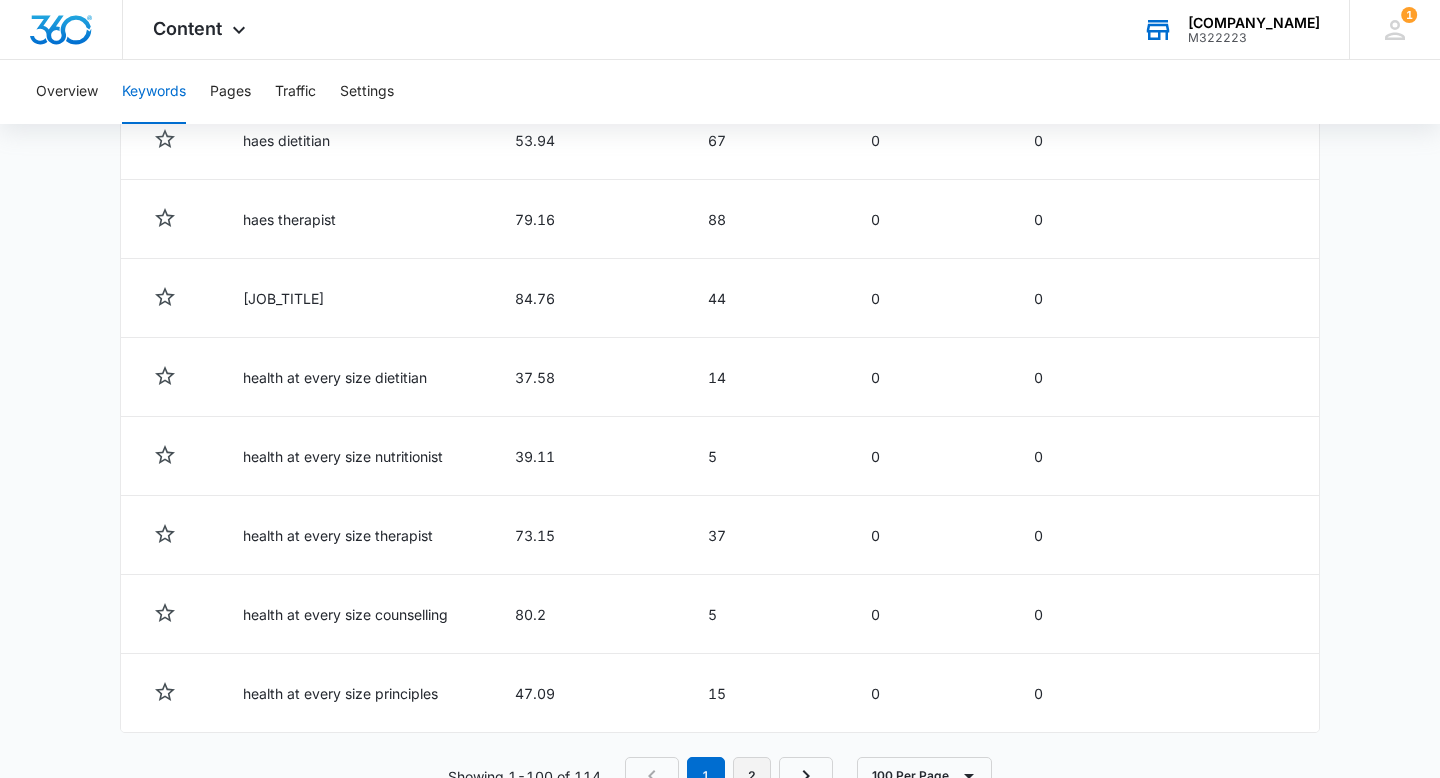 click on "2" at bounding box center [752, 776] 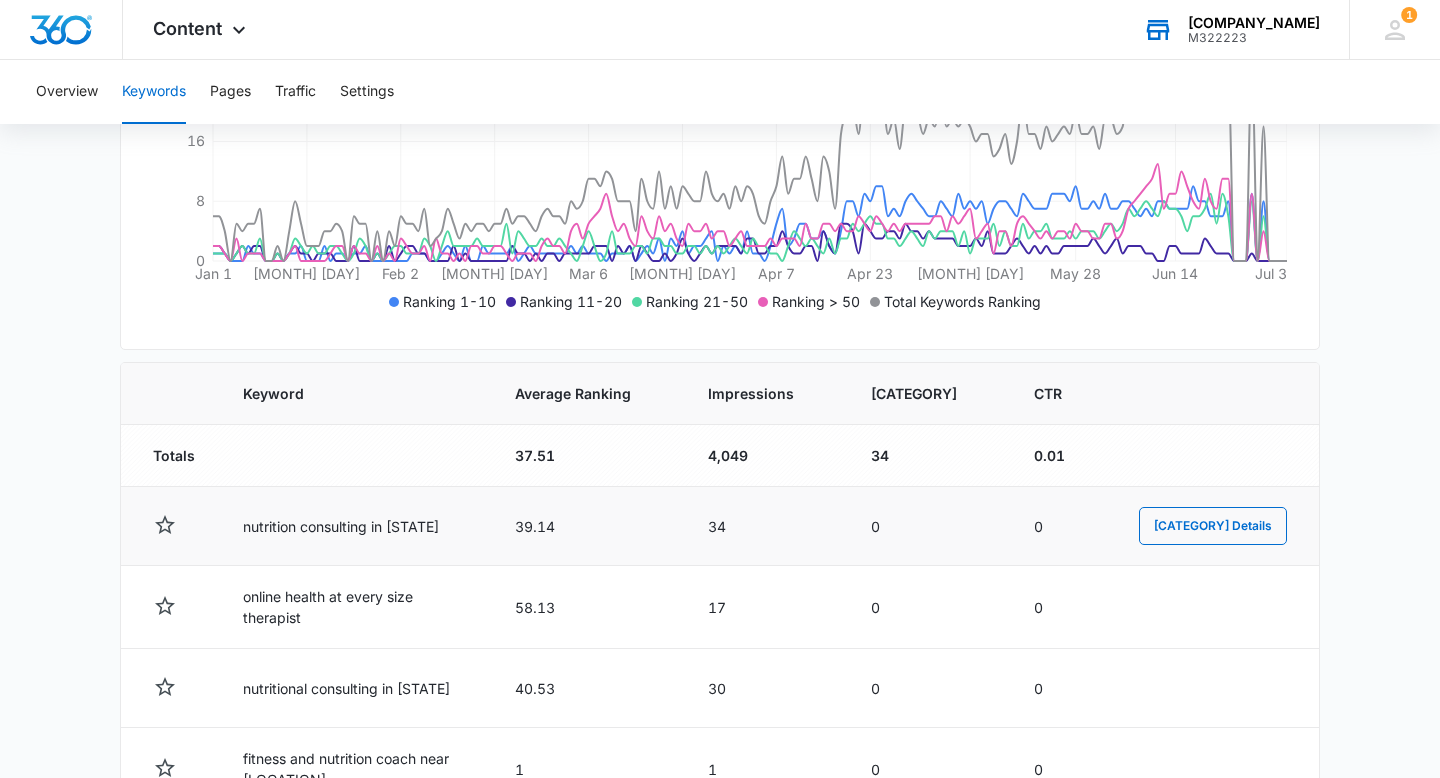 scroll, scrollTop: 468, scrollLeft: 0, axis: vertical 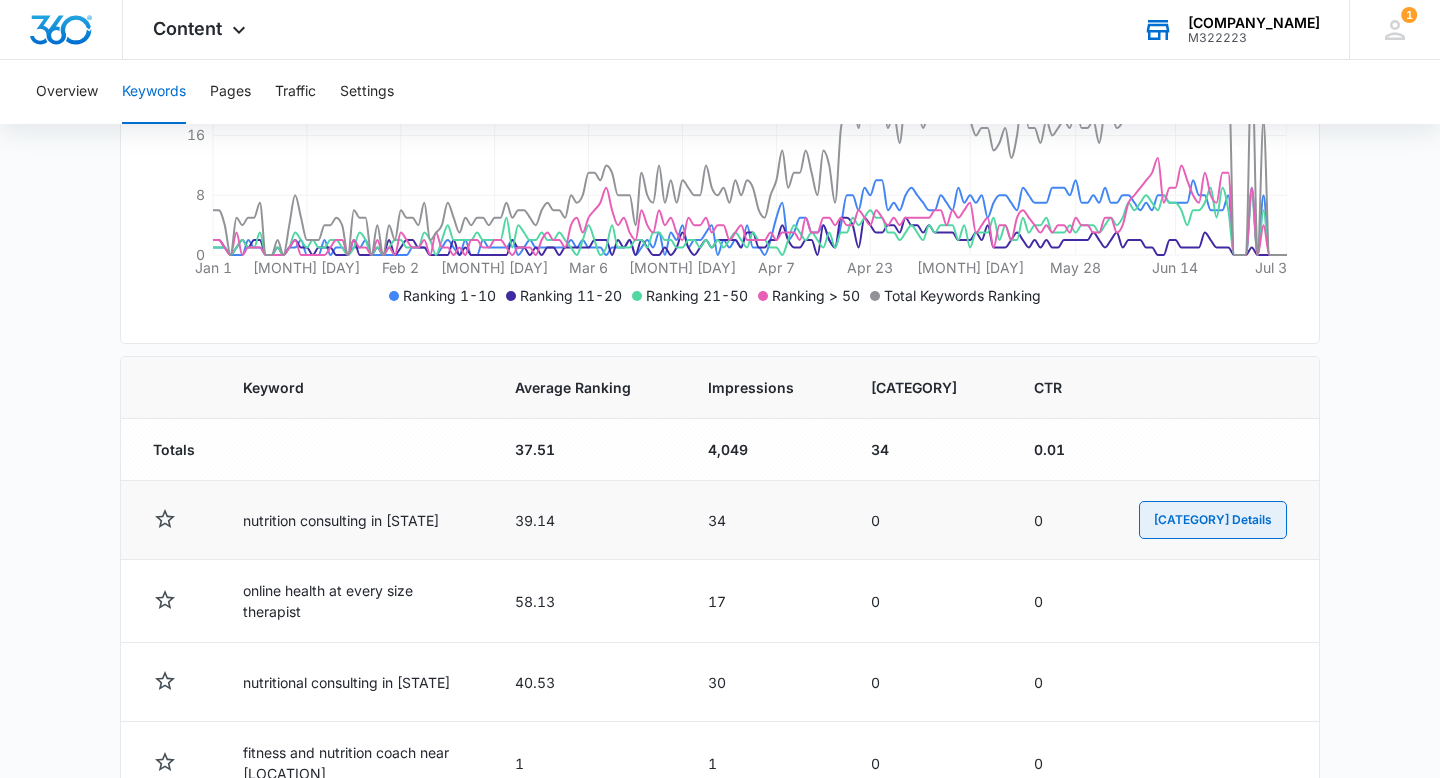 click on "Performance Details" at bounding box center (1213, 520) 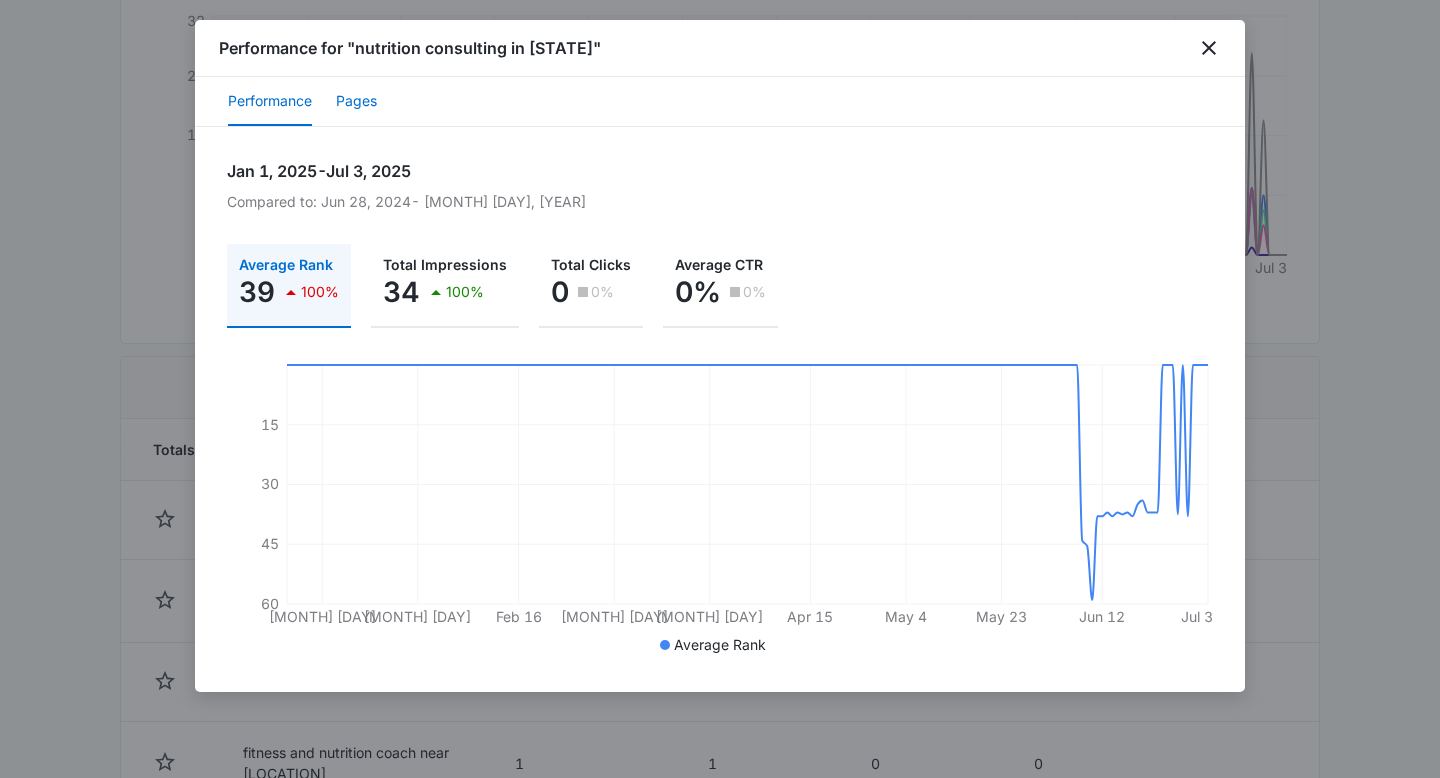 click on "Pages" at bounding box center (356, 102) 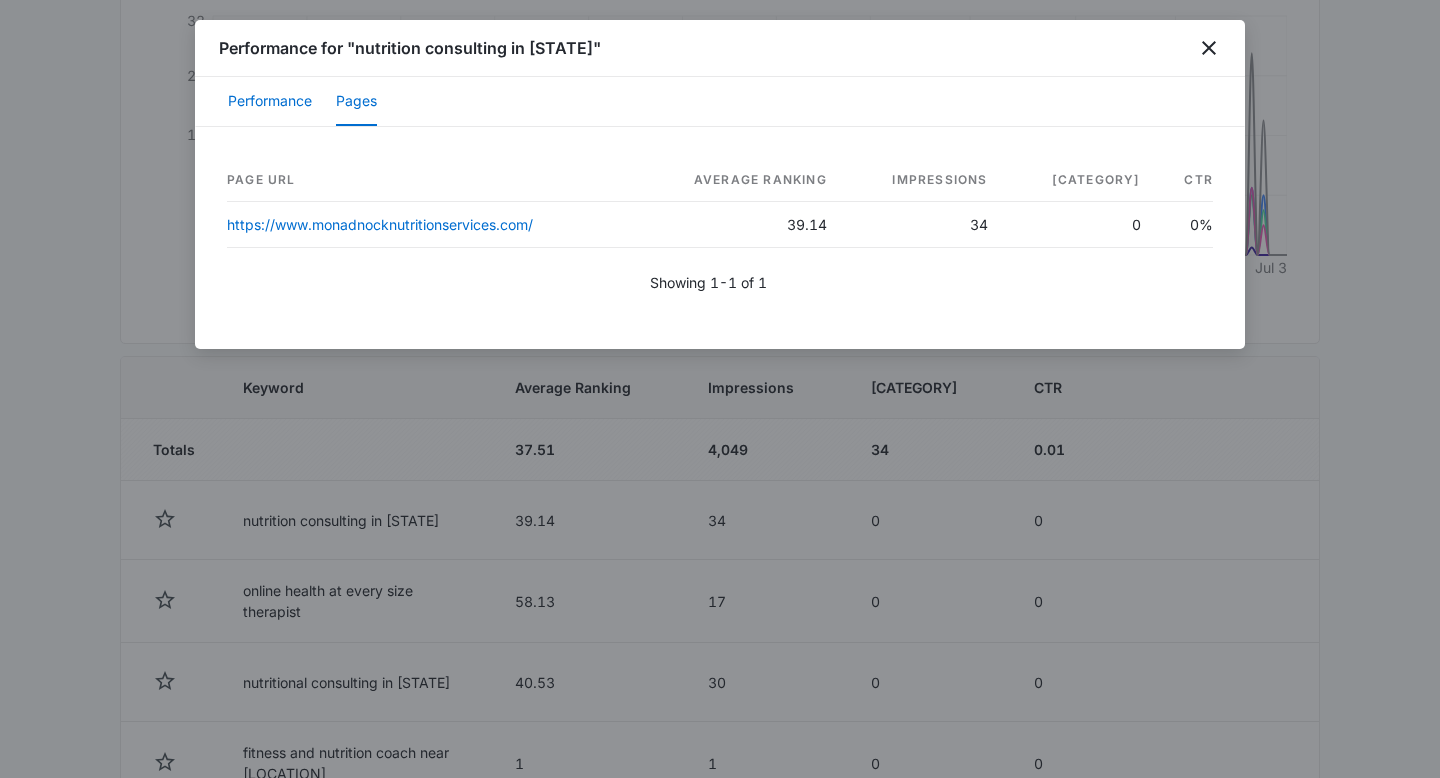click on "Performance" at bounding box center (270, 102) 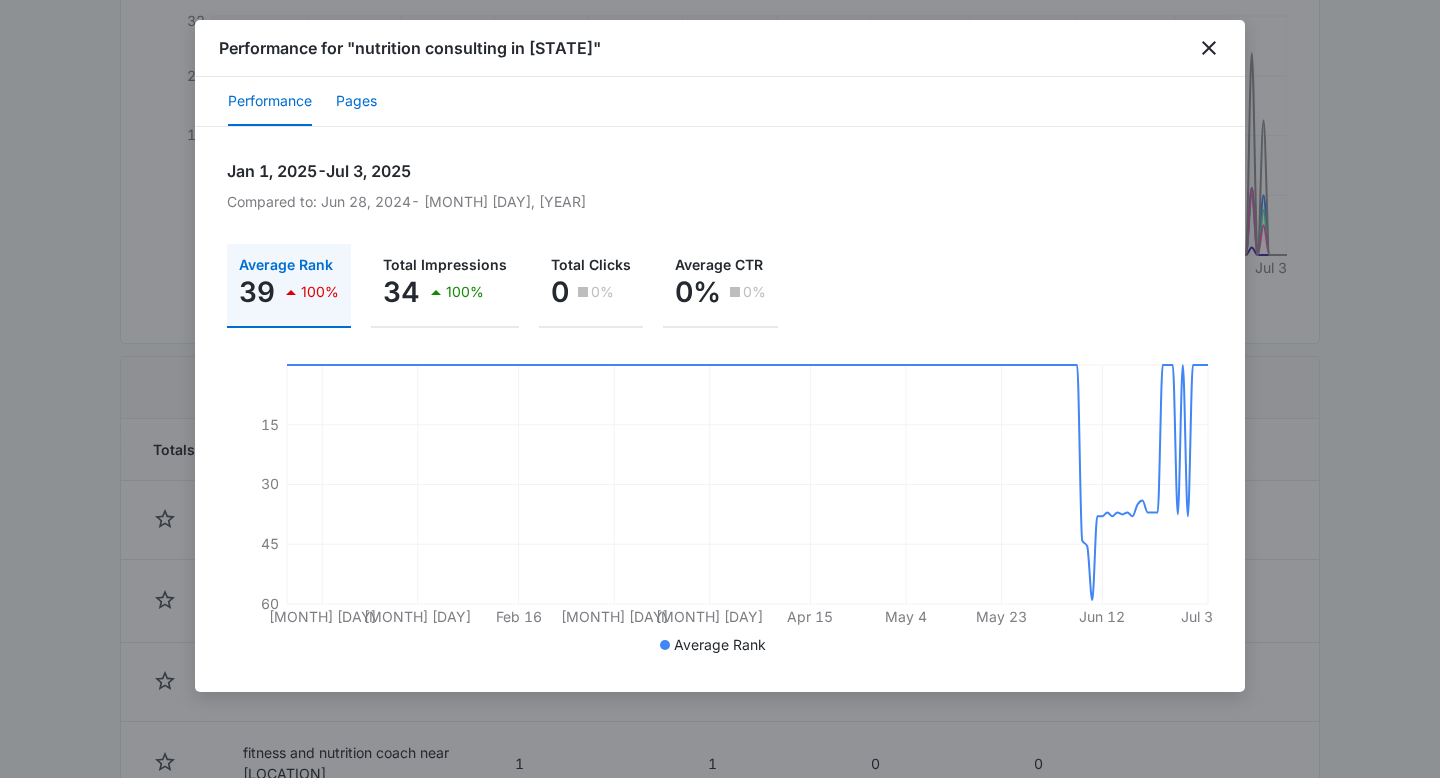click on "Pages" at bounding box center [356, 102] 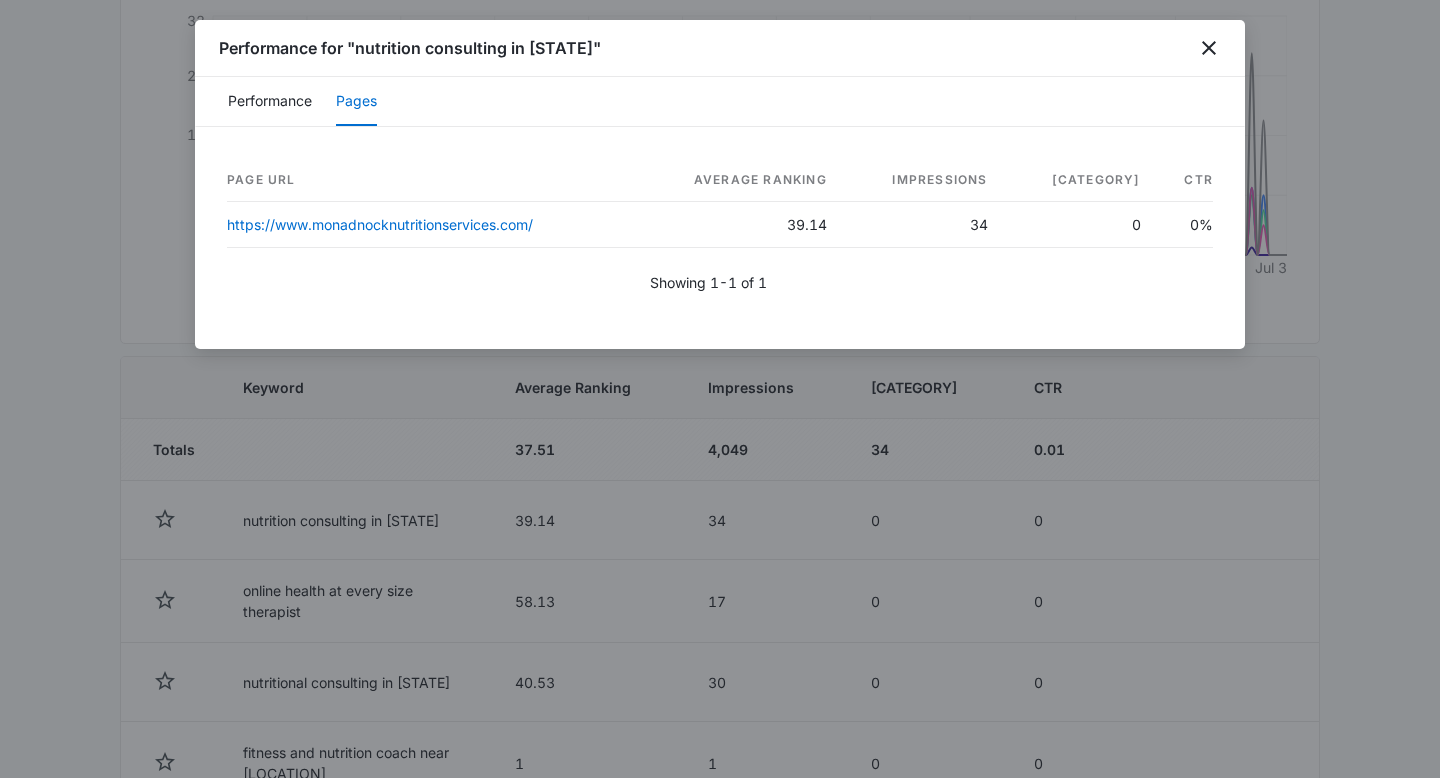 click on "Average Ranking" at bounding box center [738, 180] 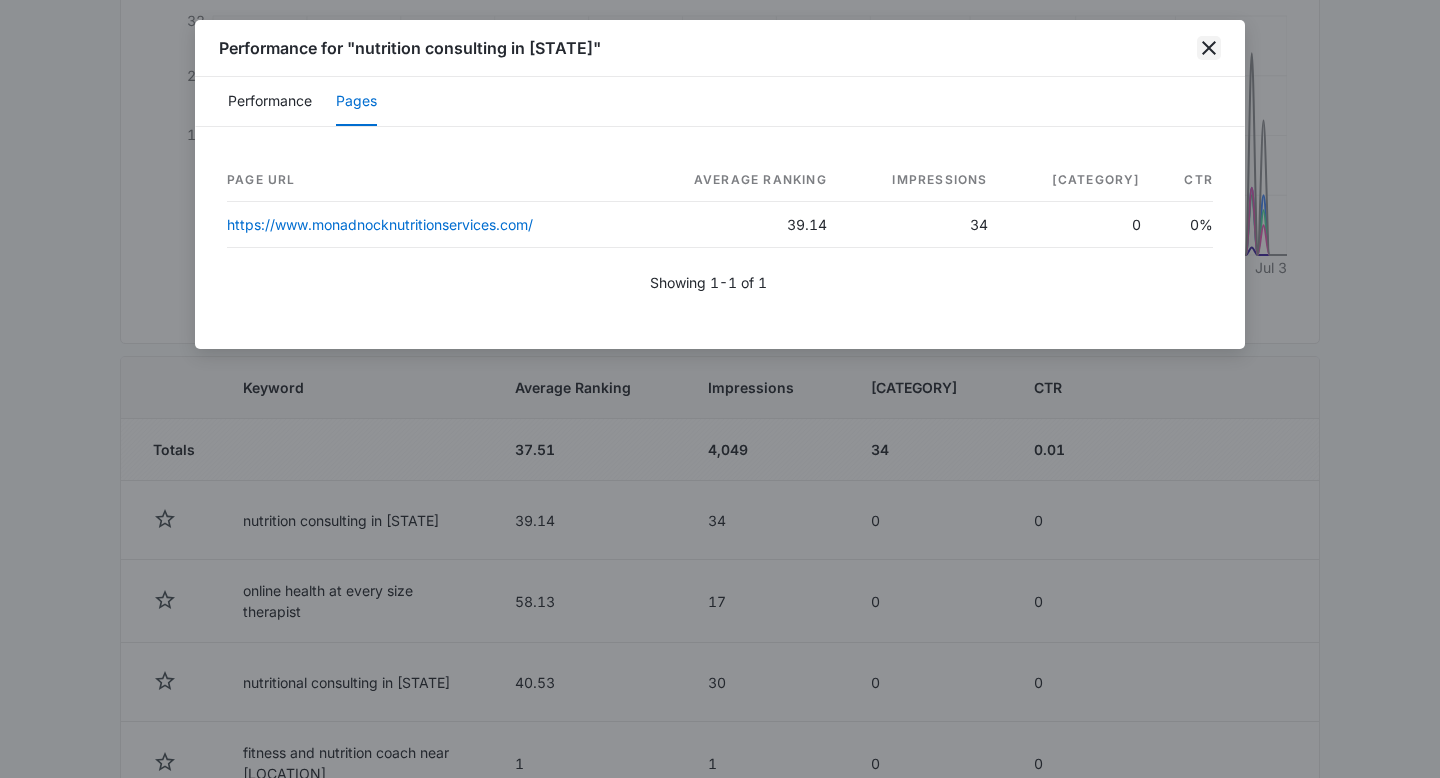 click at bounding box center [1209, 48] 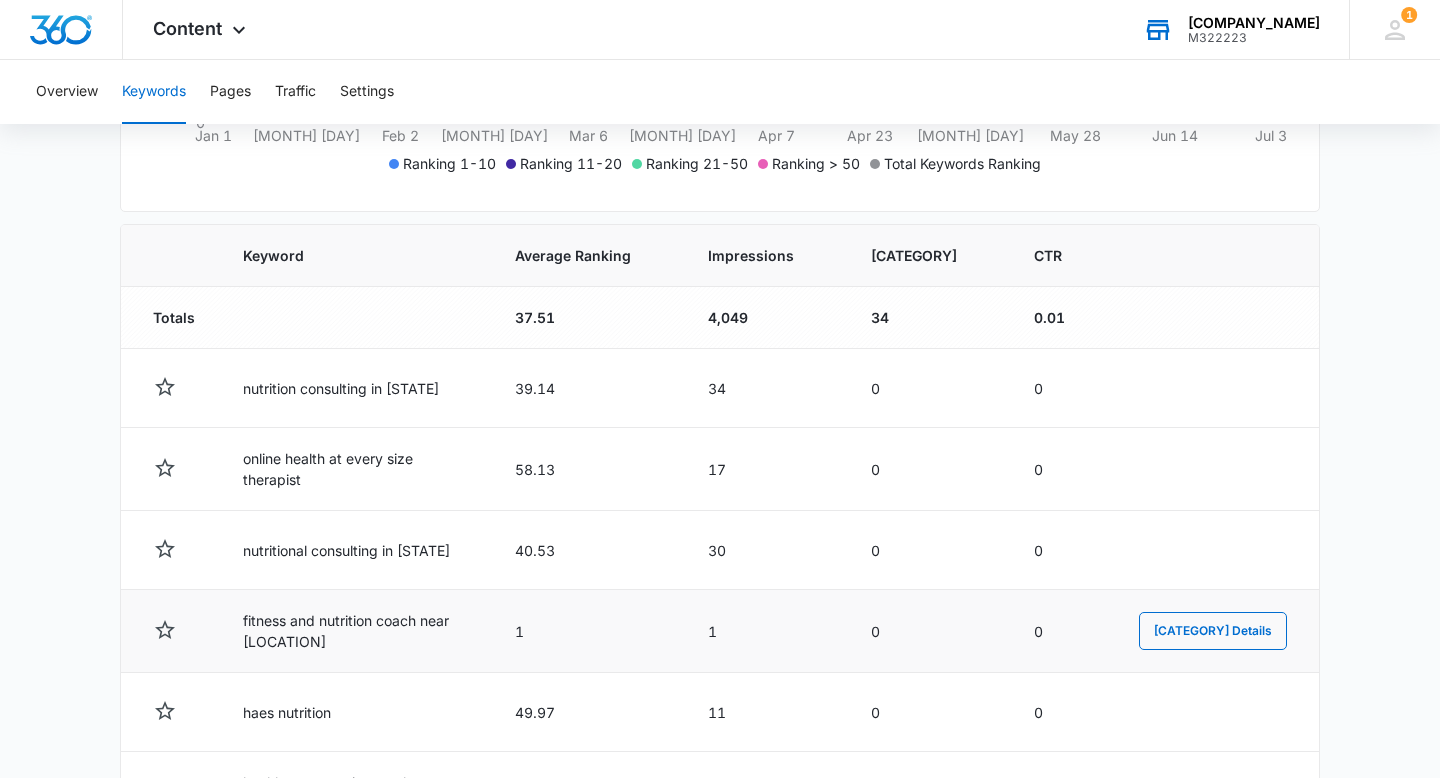 scroll, scrollTop: 626, scrollLeft: 0, axis: vertical 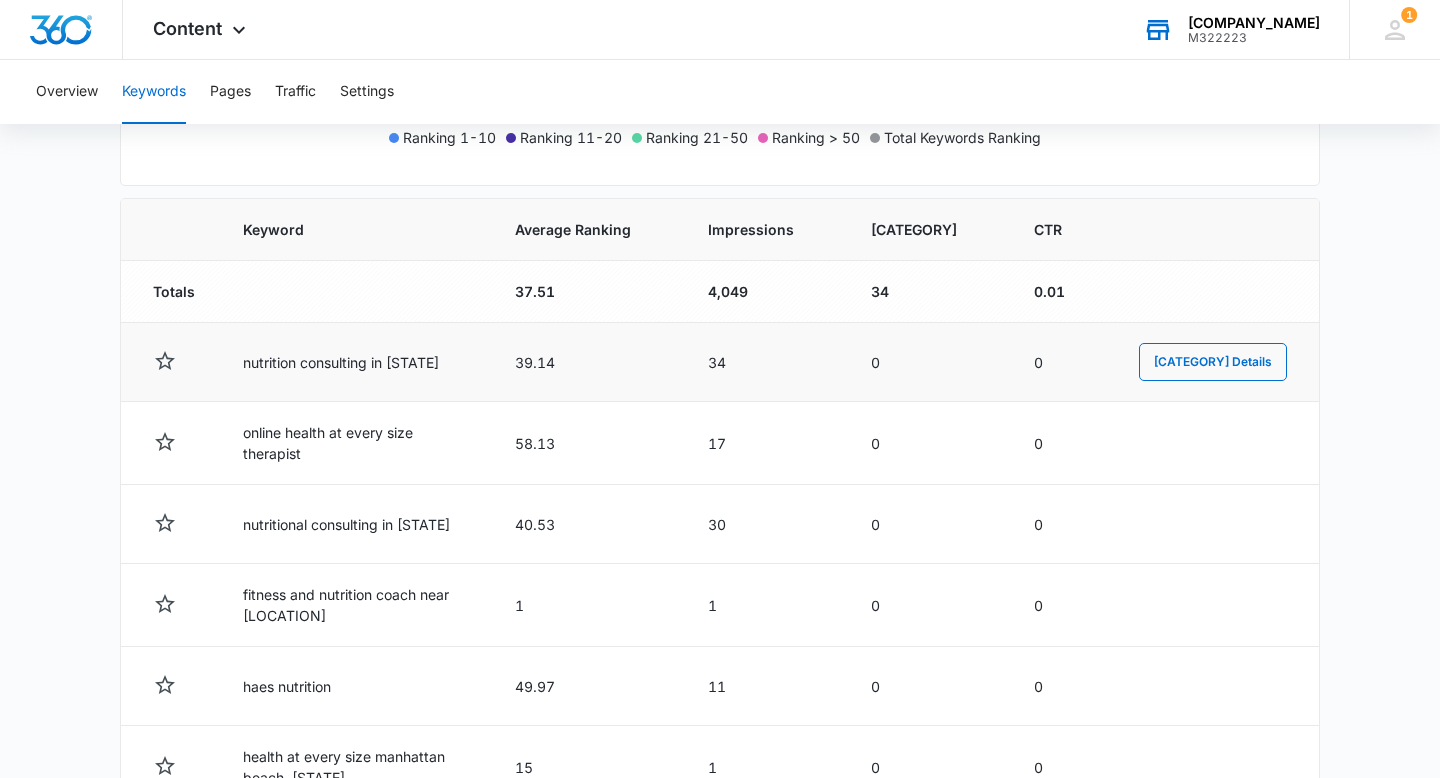 click on "nutrition consulting in nh" at bounding box center [355, 362] 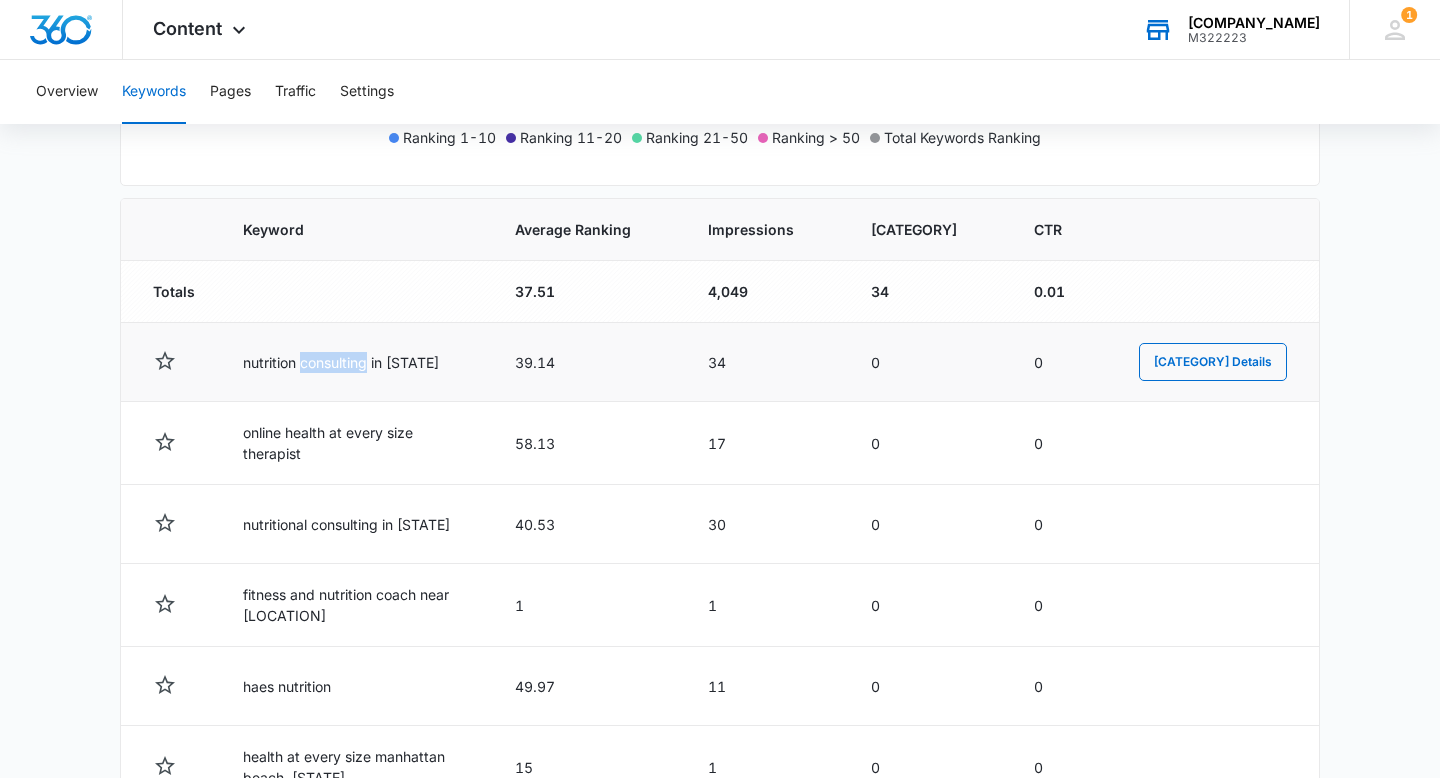 click on "nutrition consulting in nh" at bounding box center [355, 362] 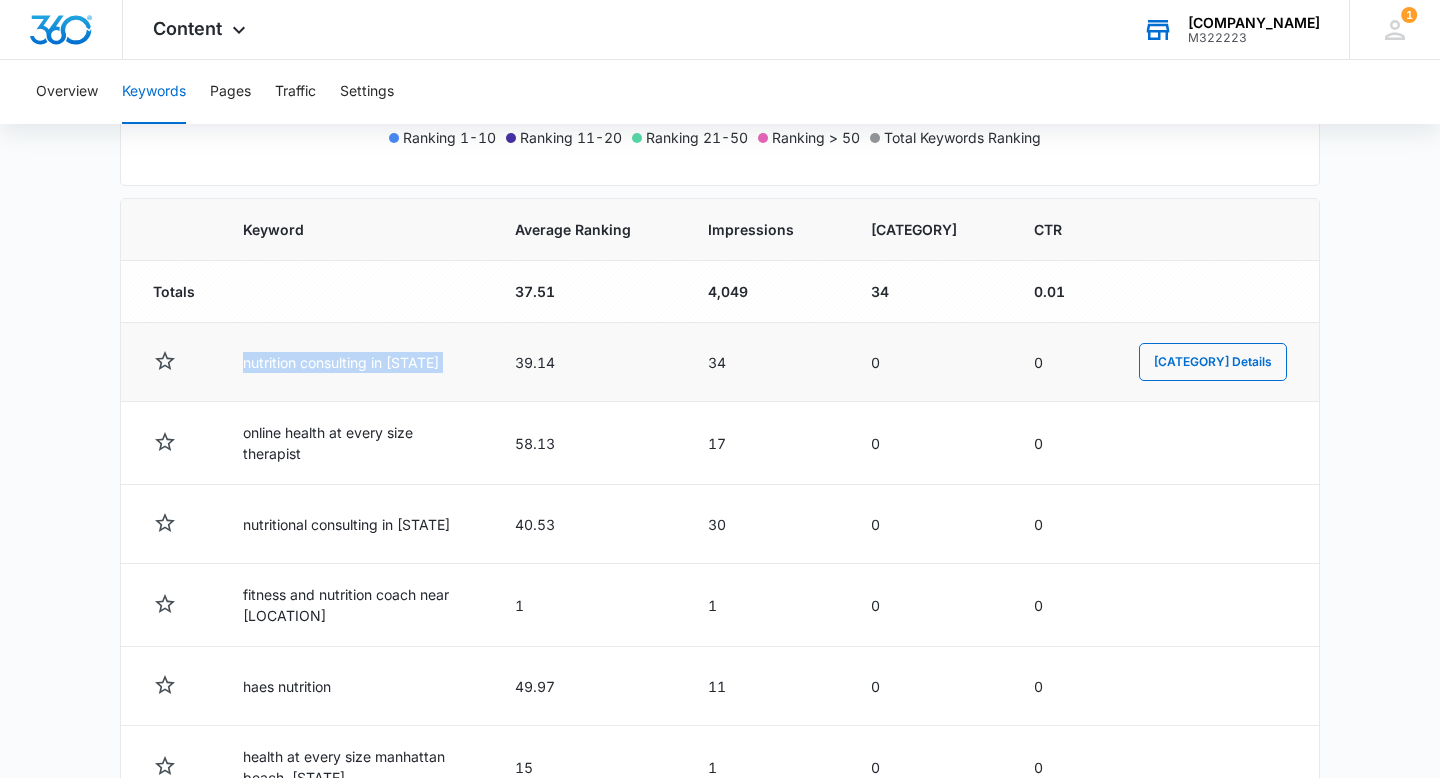 click on "nutrition consulting in nh" at bounding box center [355, 362] 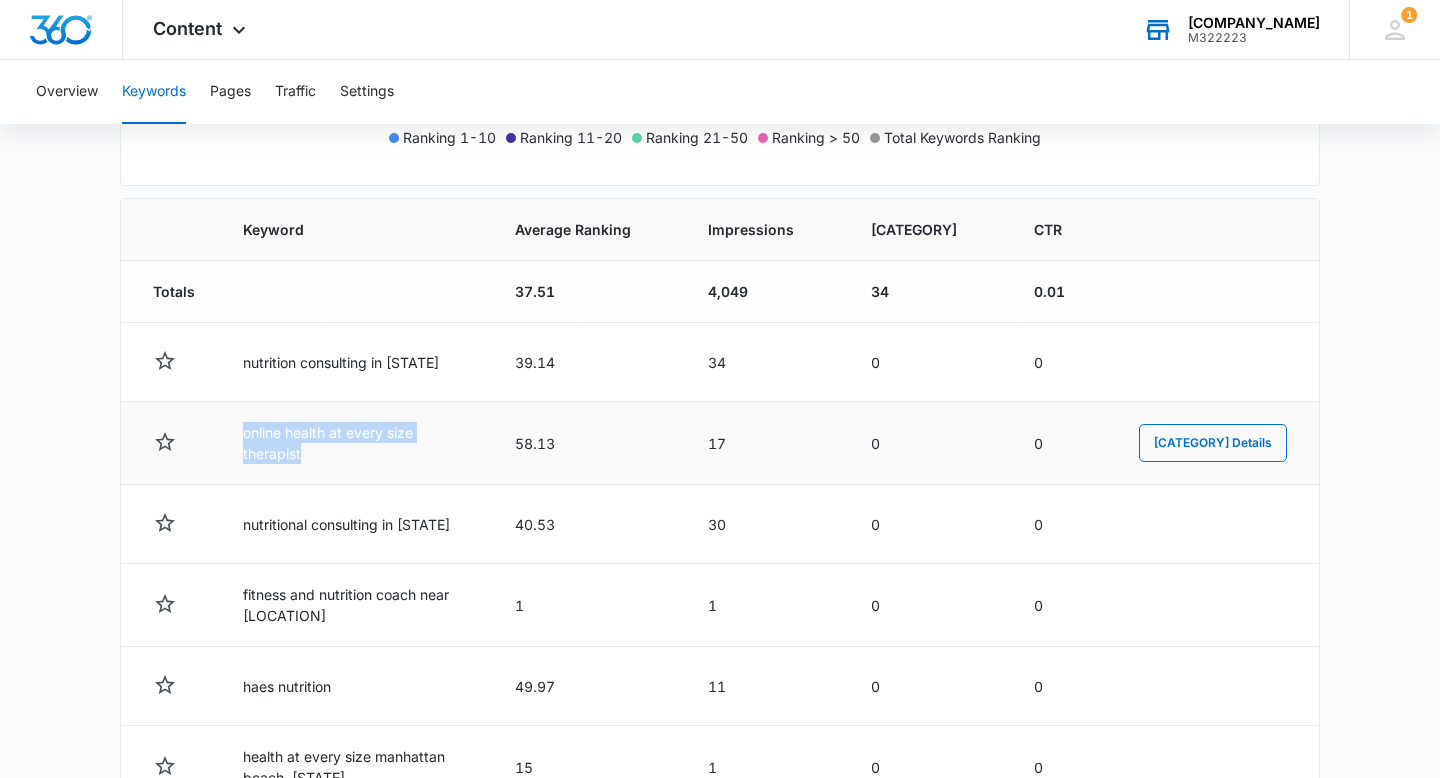 drag, startPoint x: 488, startPoint y: 441, endPoint x: 234, endPoint y: 439, distance: 254.00787 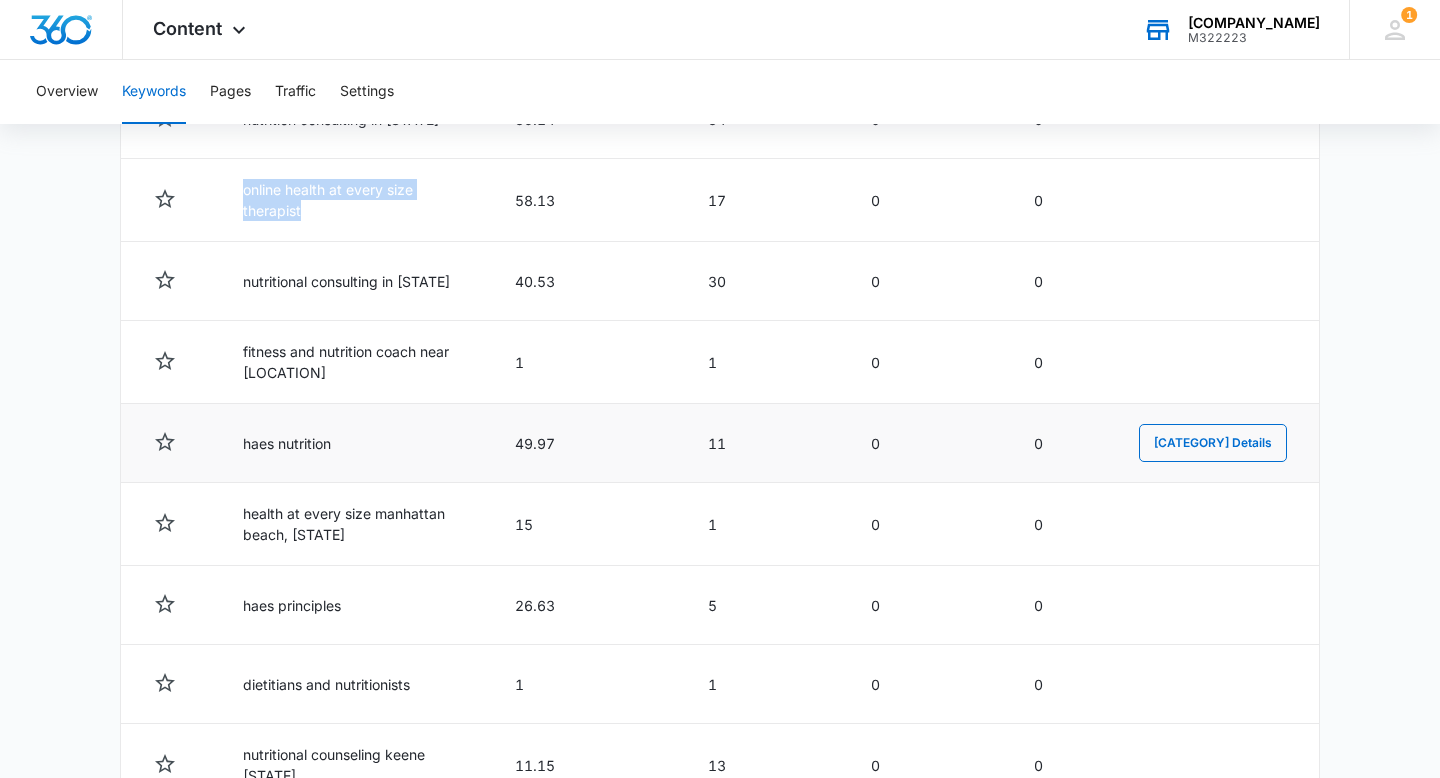 scroll, scrollTop: 896, scrollLeft: 0, axis: vertical 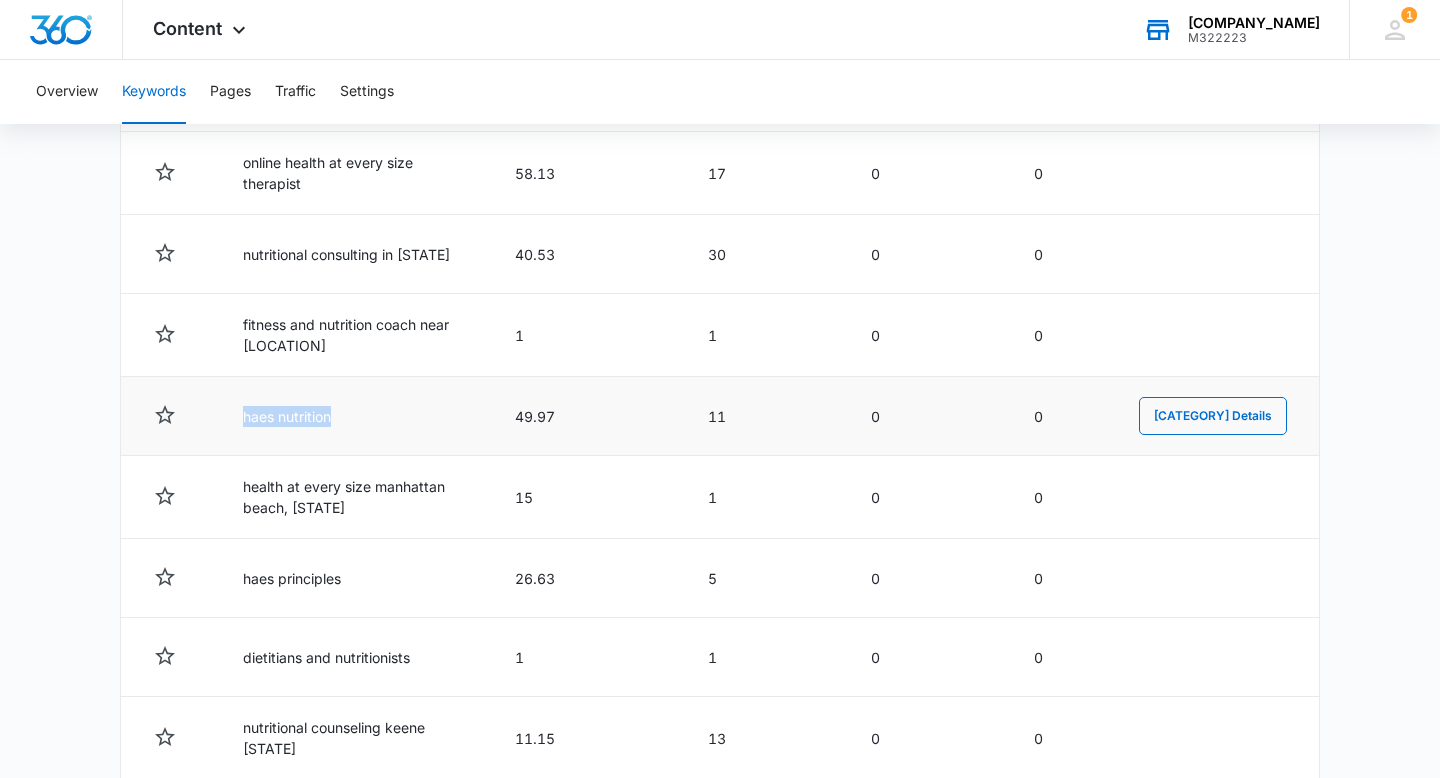 drag, startPoint x: 362, startPoint y: 404, endPoint x: 243, endPoint y: 403, distance: 119.0042 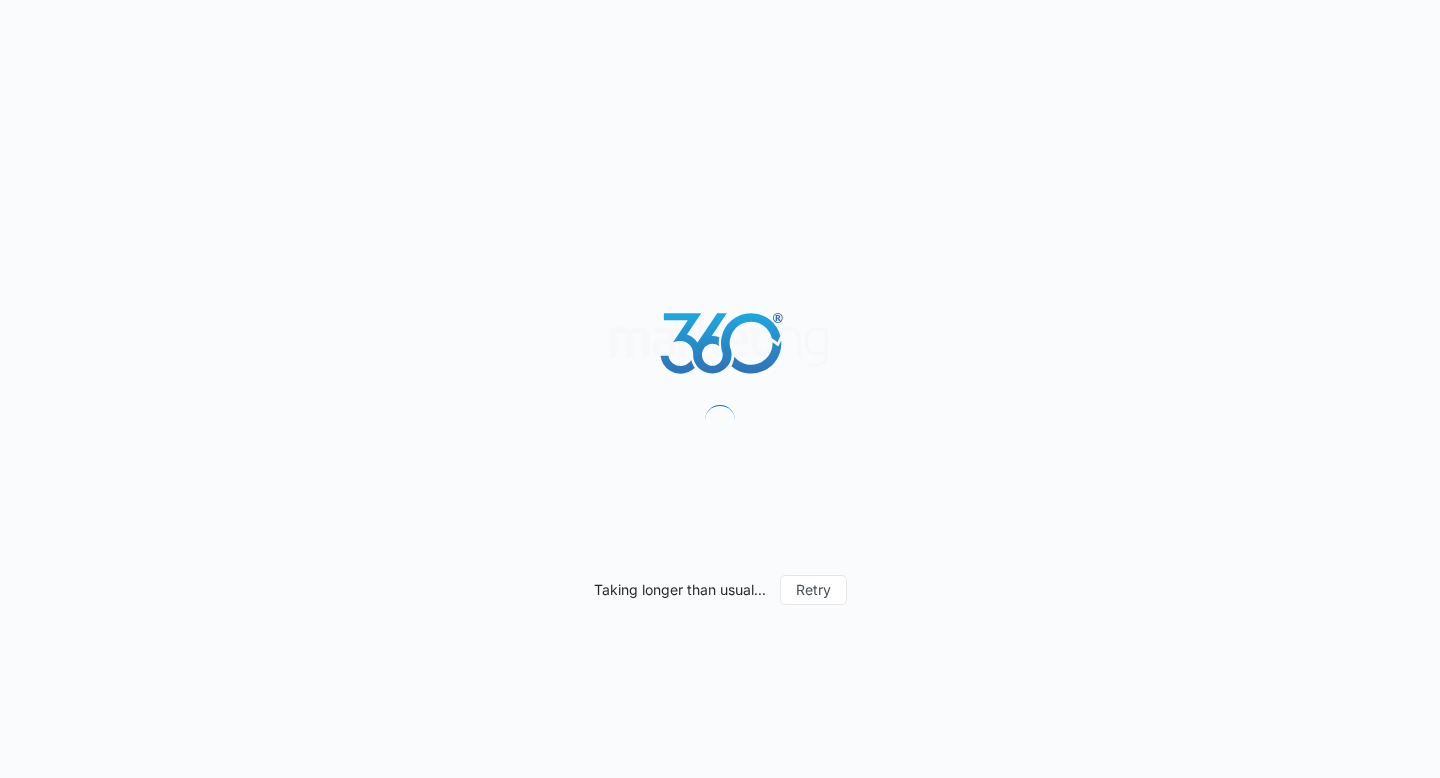 scroll, scrollTop: 0, scrollLeft: 0, axis: both 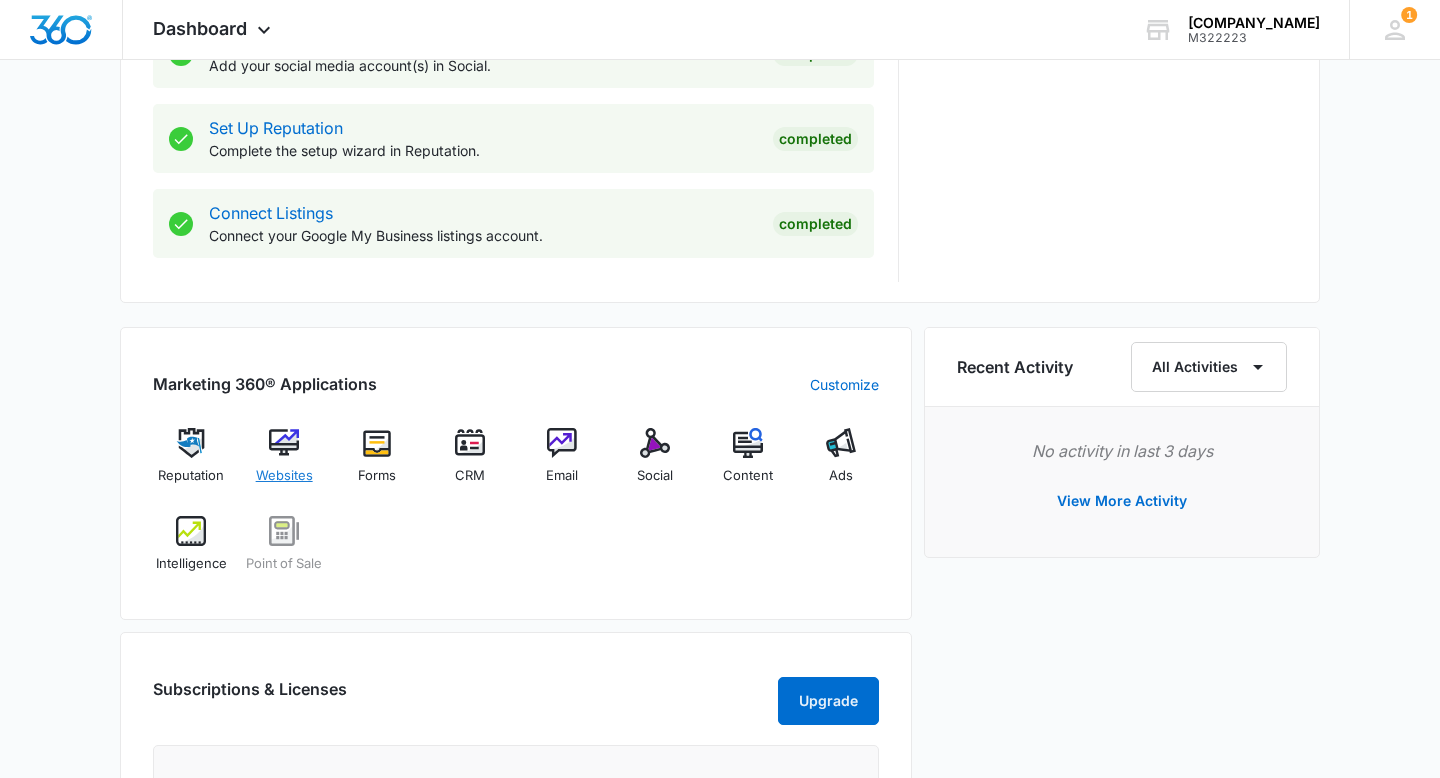 click on "Websites" at bounding box center (284, 464) 